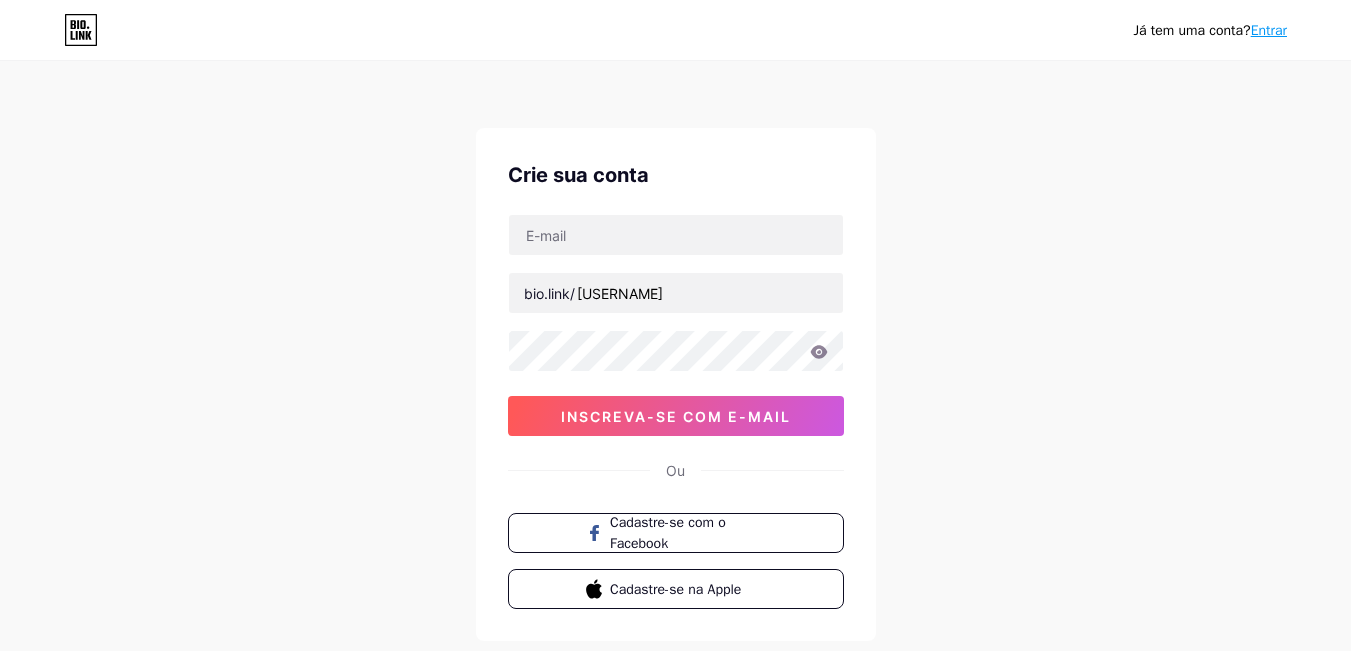 scroll, scrollTop: 0, scrollLeft: 0, axis: both 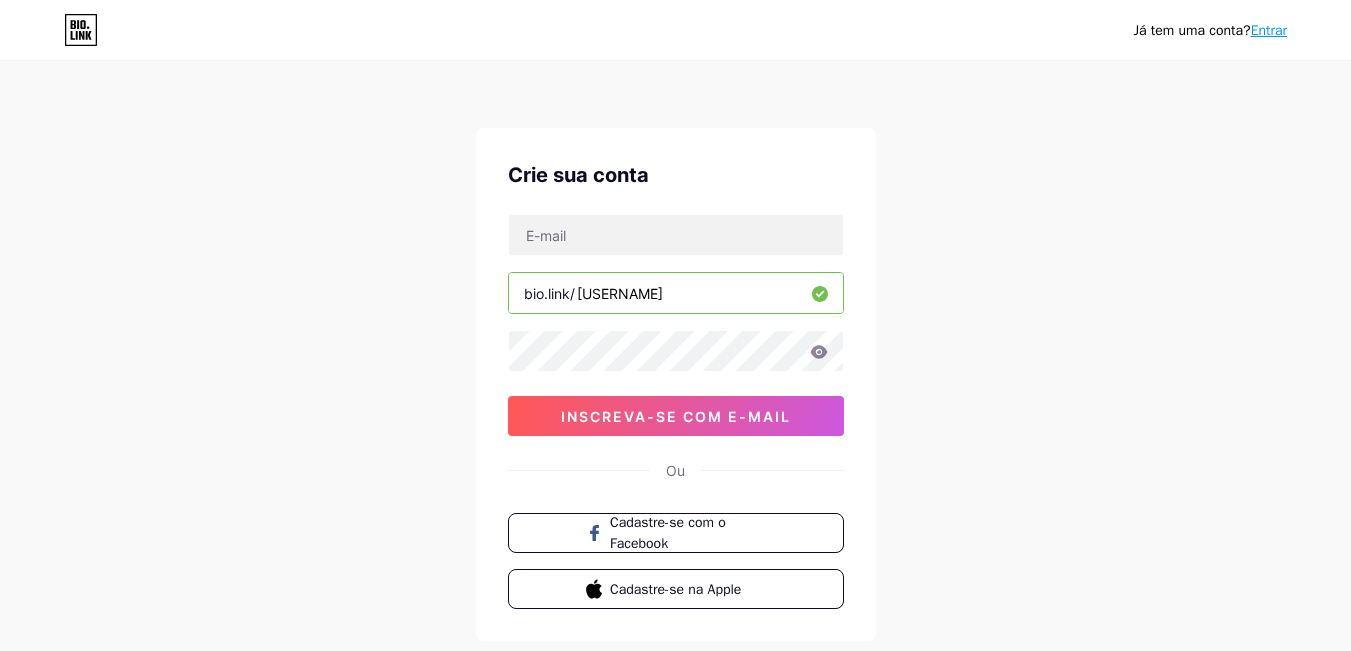 click on "[USERNAME]" at bounding box center [676, 293] 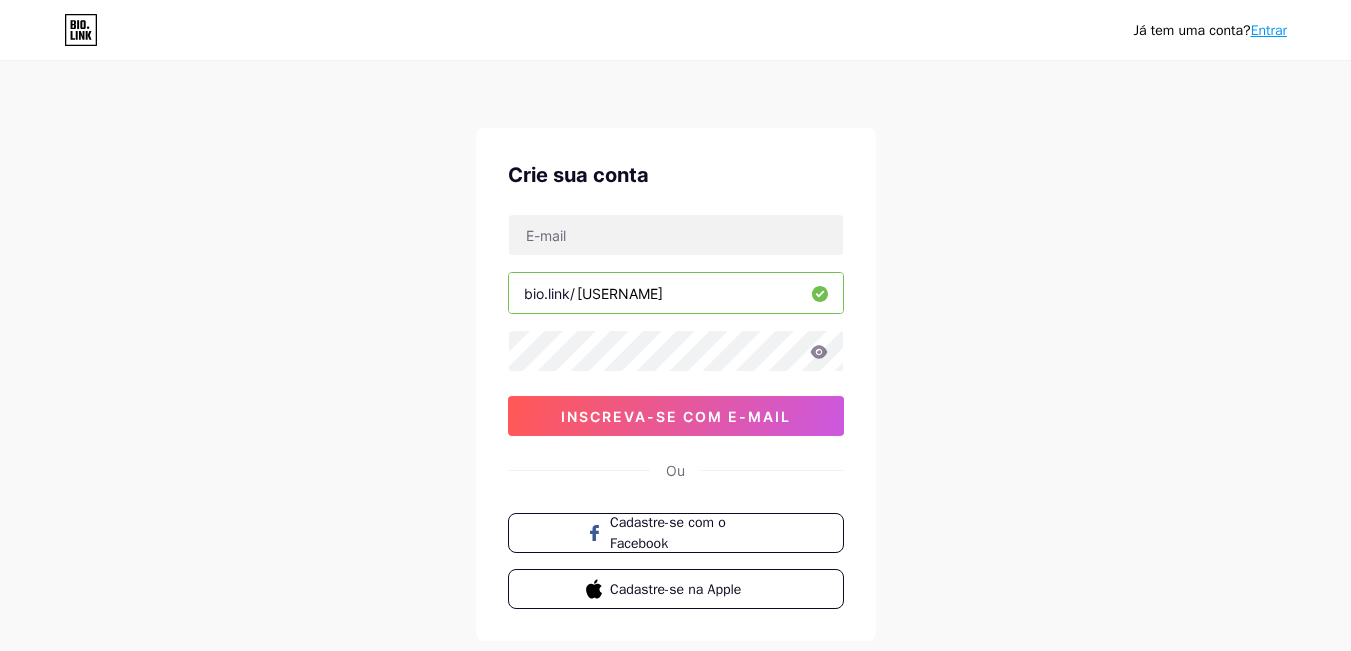click on "Já tem uma conta? Entrar Crie sua conta bio.link/[USERNAME] inscreva-se com e-mail Ou Cadastre-se com o Facebook Cadastre-se na Apple Ao se inscrever, você concorda com nossos Termos de Serviço e Política de Privacidade ." at bounding box center [675, 382] 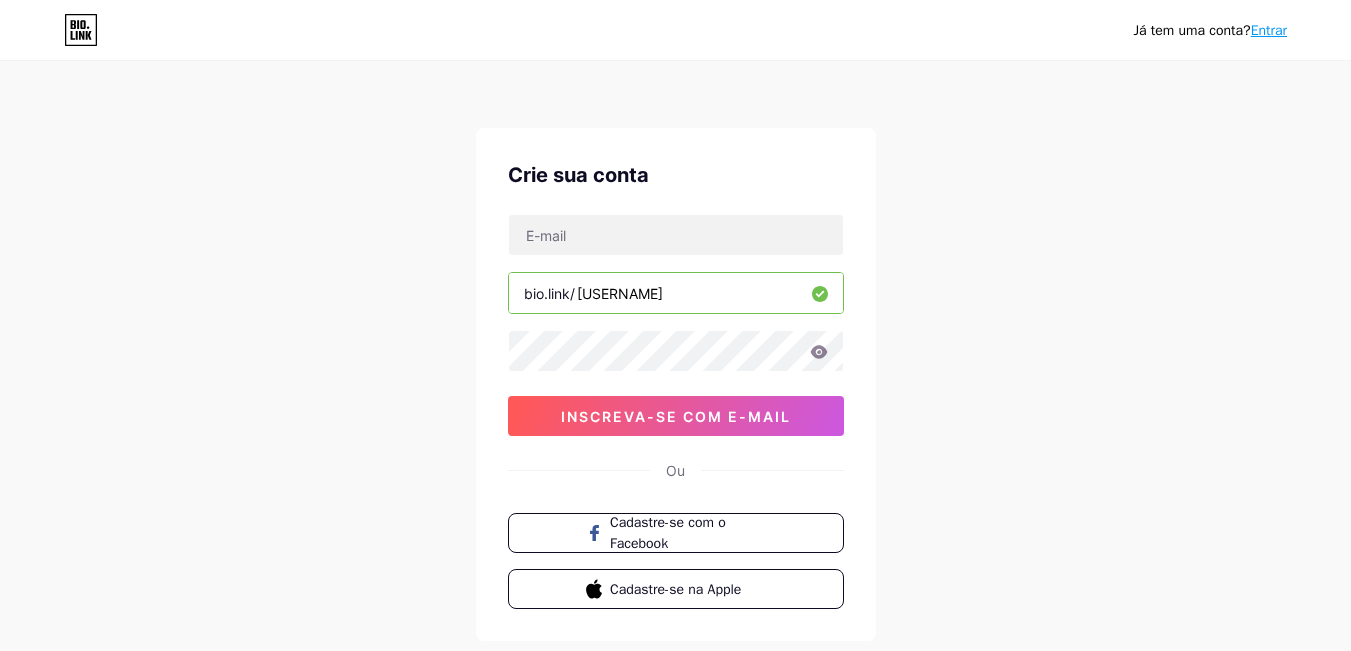 click on "[USERNAME]" at bounding box center (676, 293) 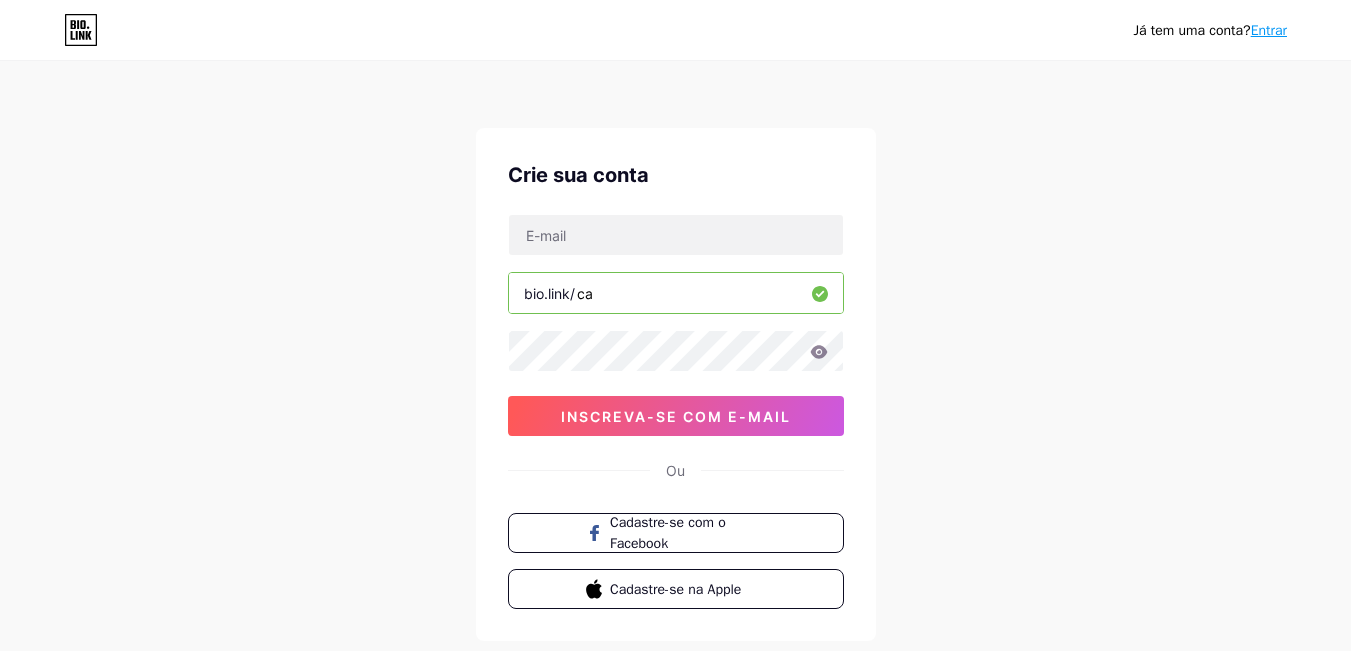 type on "c" 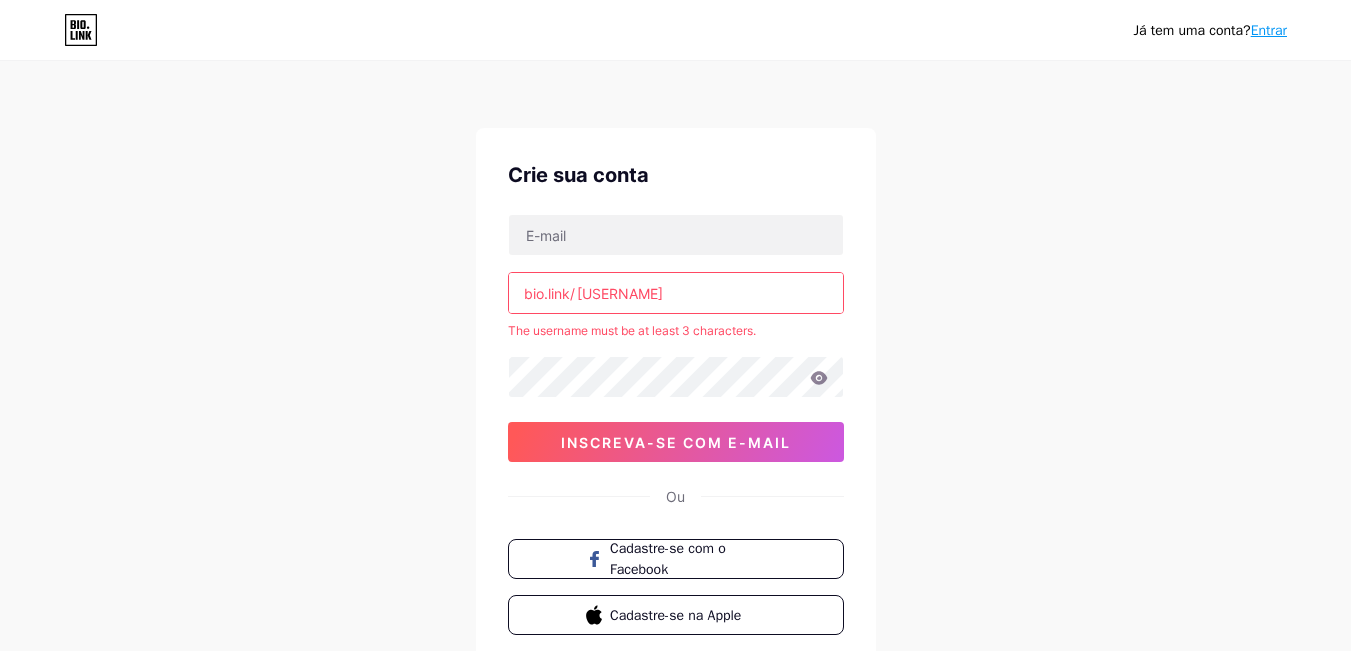 type on "[USERNAME]" 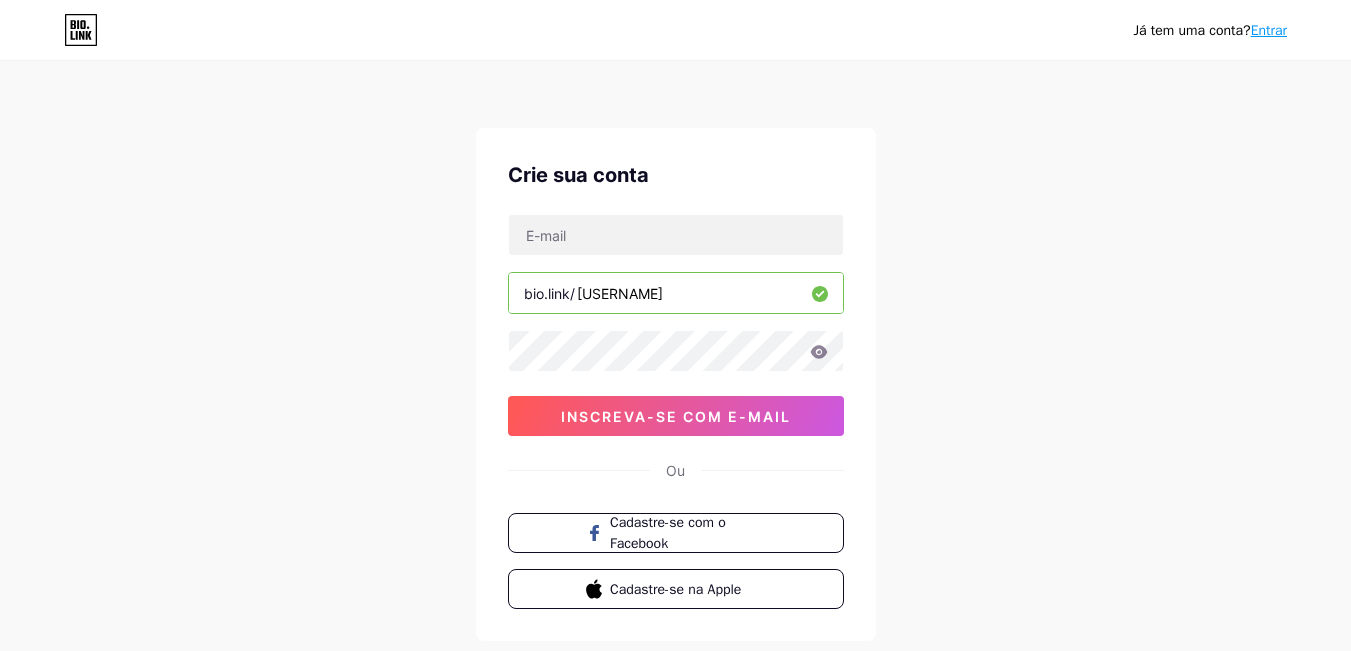 click on "Já tem uma conta? Entrar Crie sua conta bio.link/[USERNAME] inscreva-se com e-mail Ou Cadastre-se com o Facebook Cadastre-se na Apple Ao se inscrever, você concorda com nossos Termos de Serviço e Política de Privacidade ." at bounding box center [675, 382] 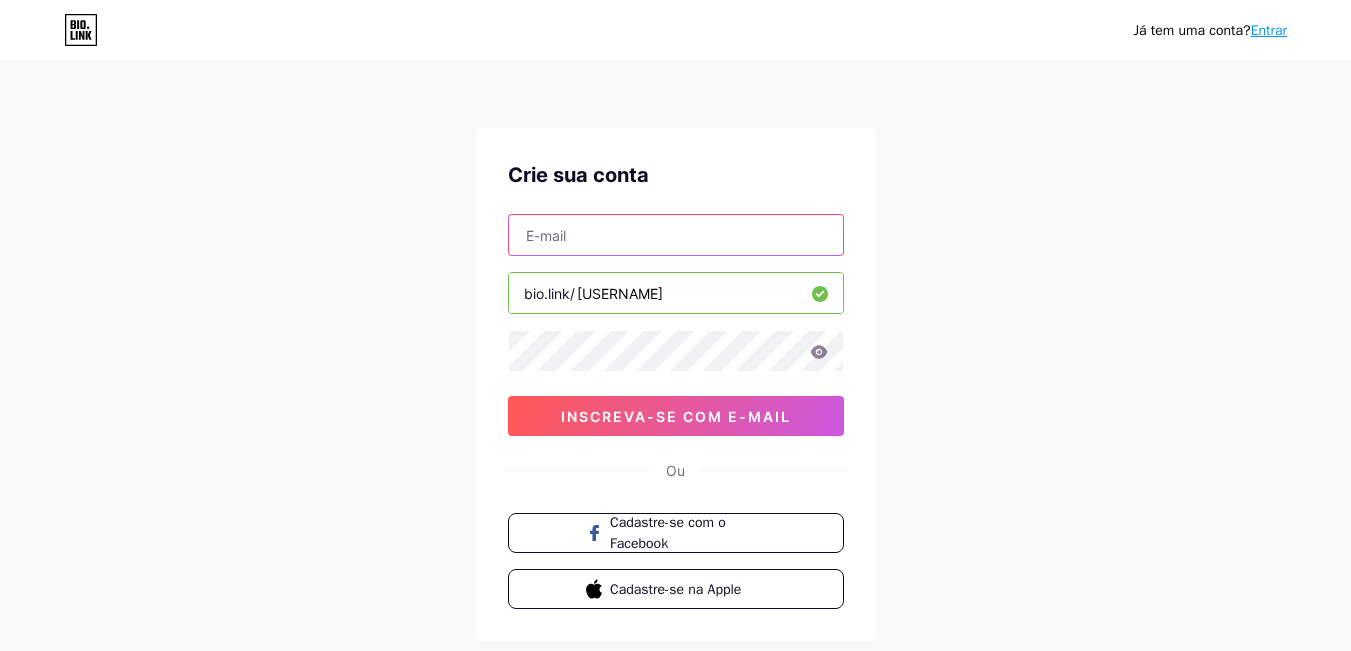click at bounding box center [676, 235] 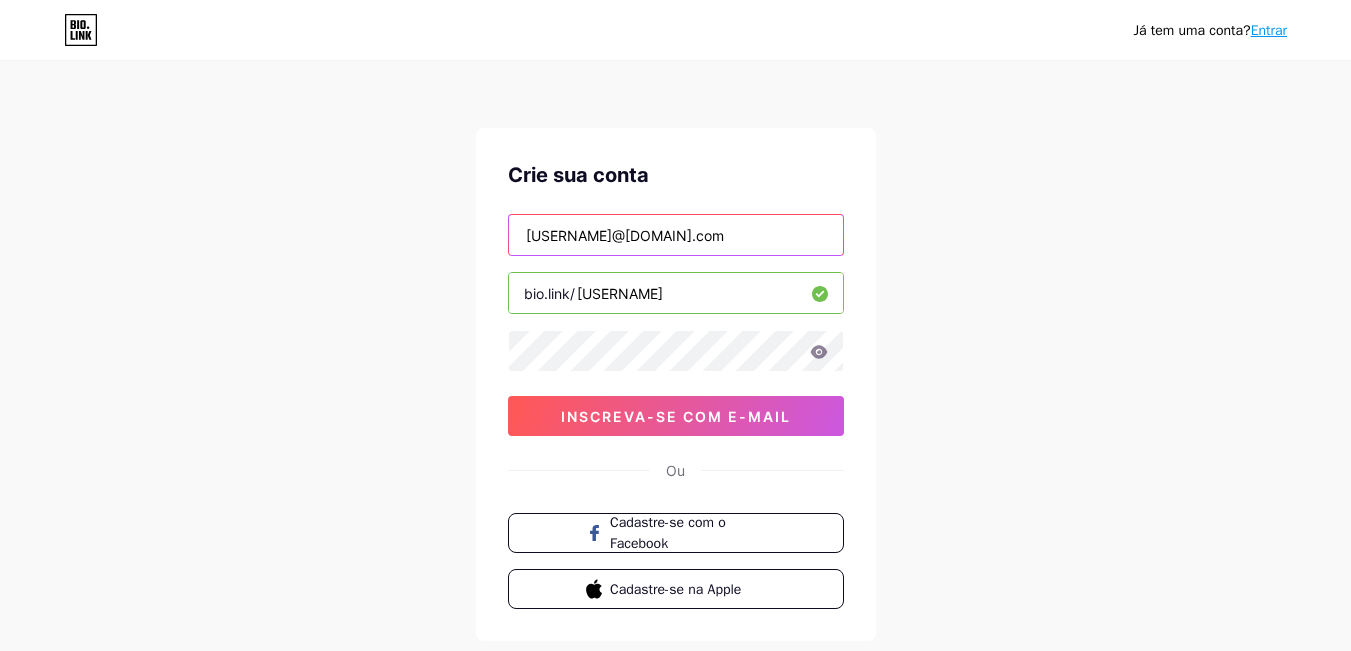 type on "[USERNAME]@[DOMAIN].com" 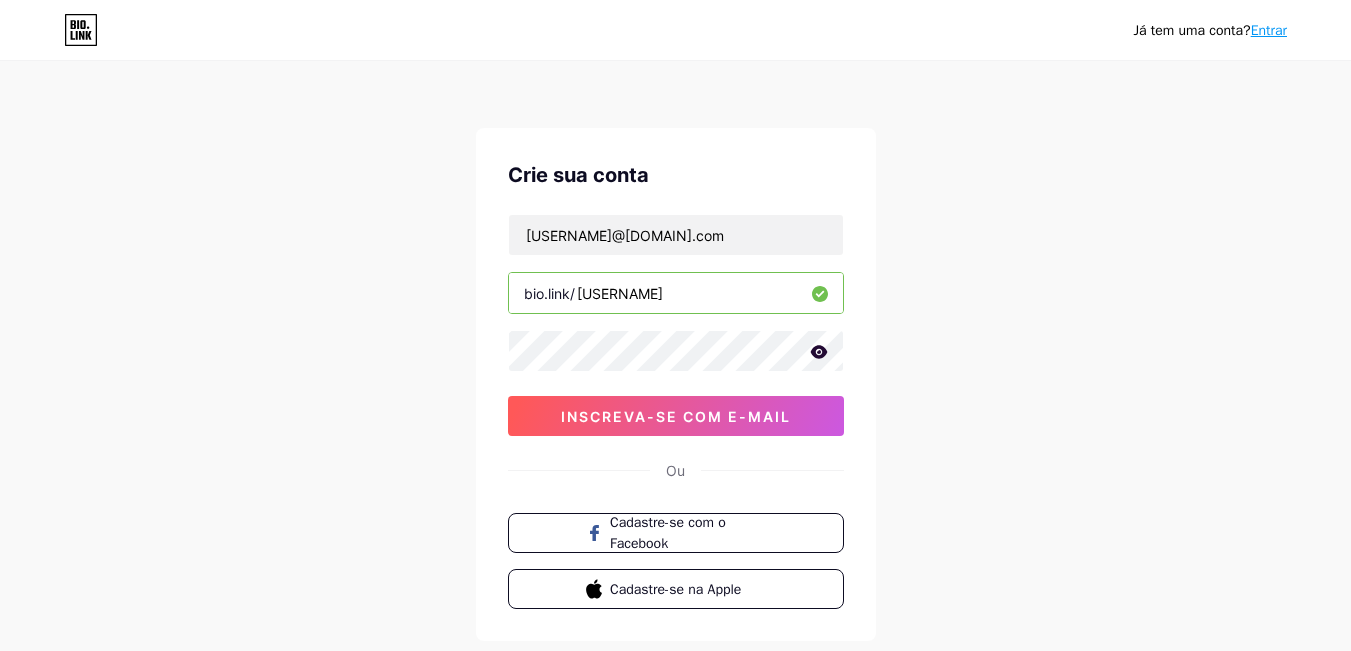 click 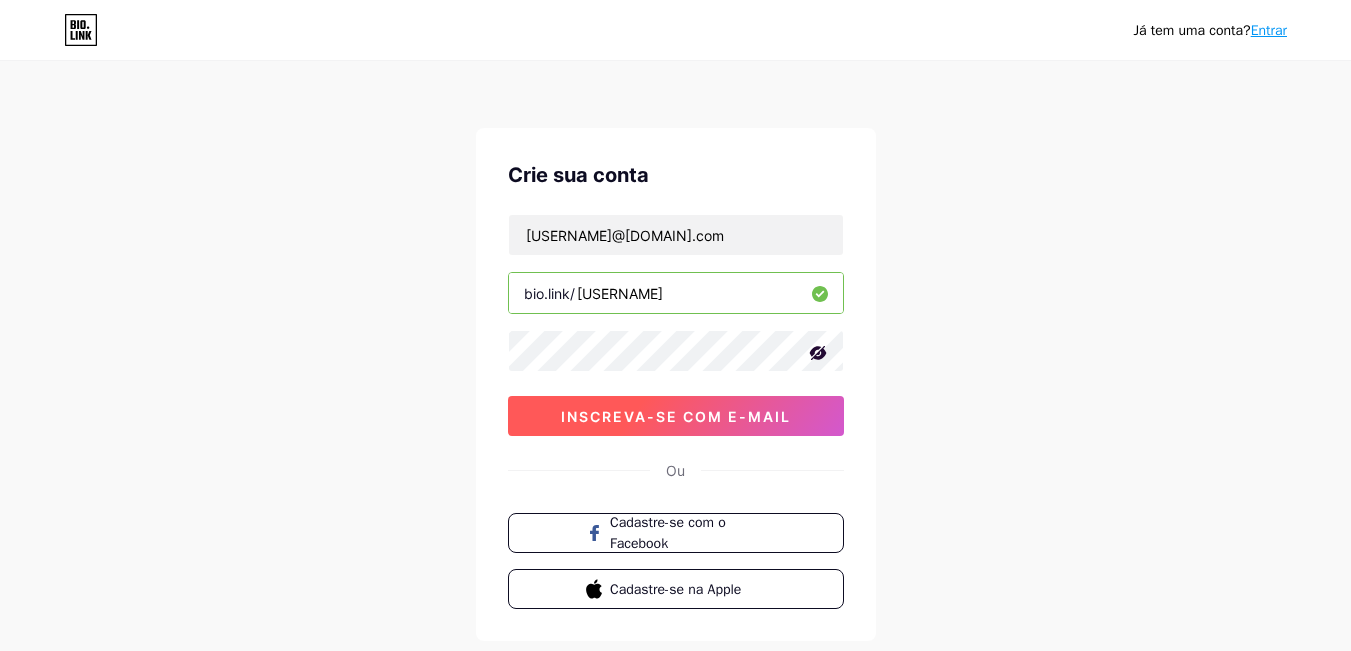 click on "inscreva-se com e-mail" at bounding box center (676, 416) 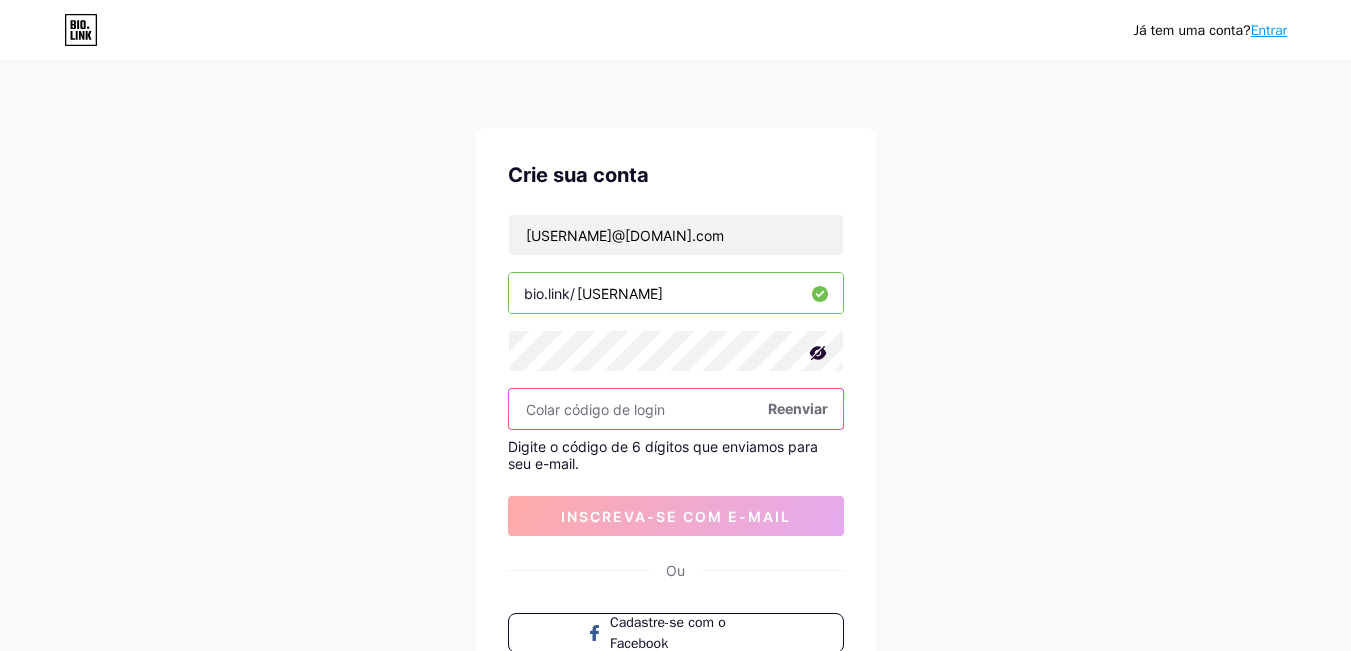 click at bounding box center [676, 409] 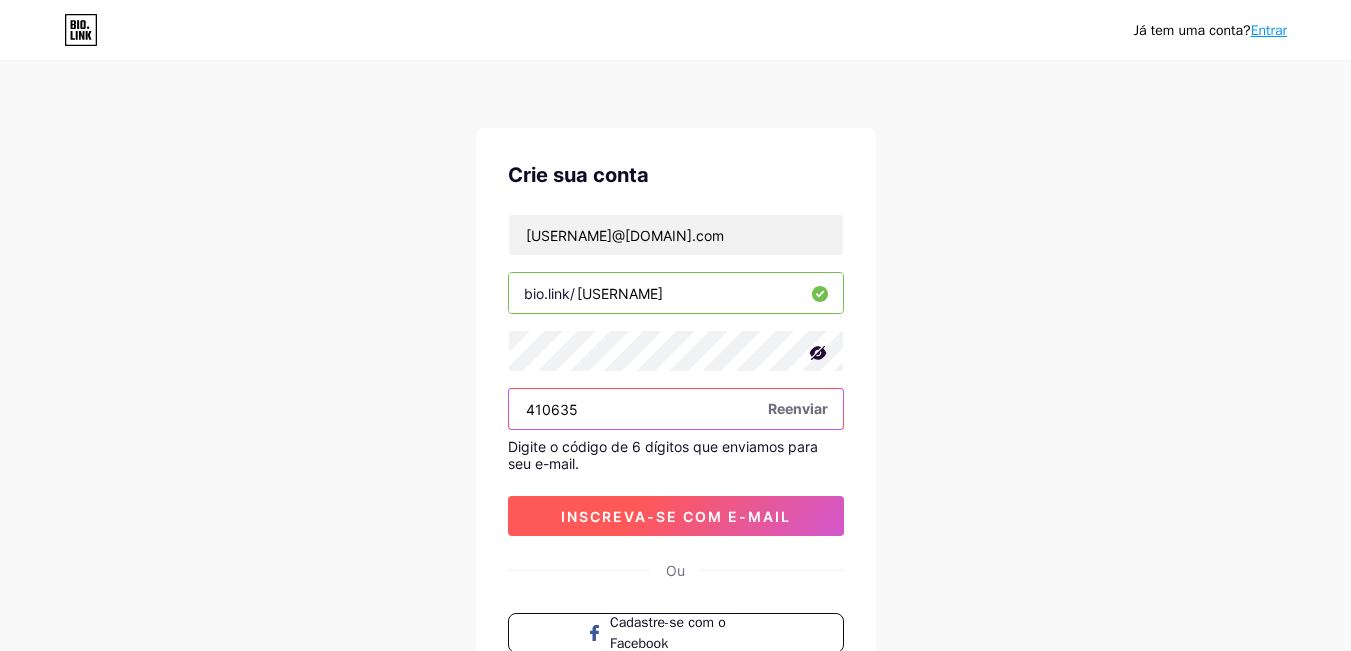 type on "410635" 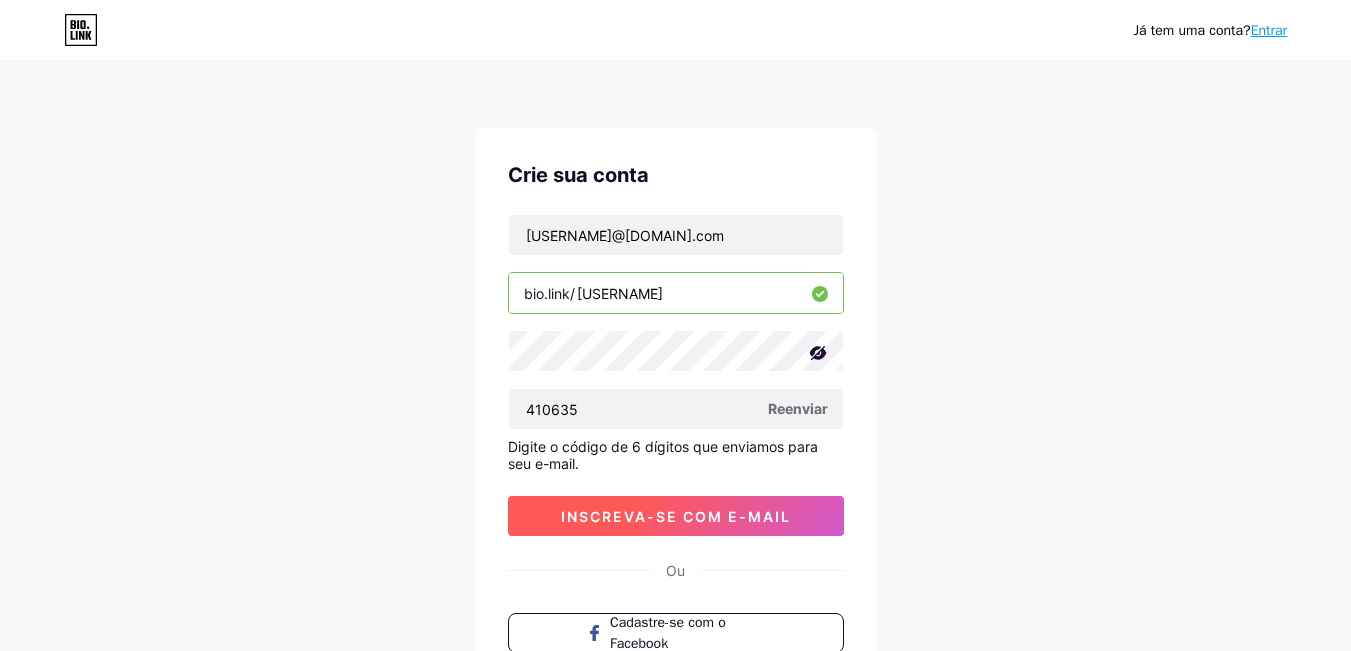 click on "inscreva-se com e-mail" at bounding box center [676, 516] 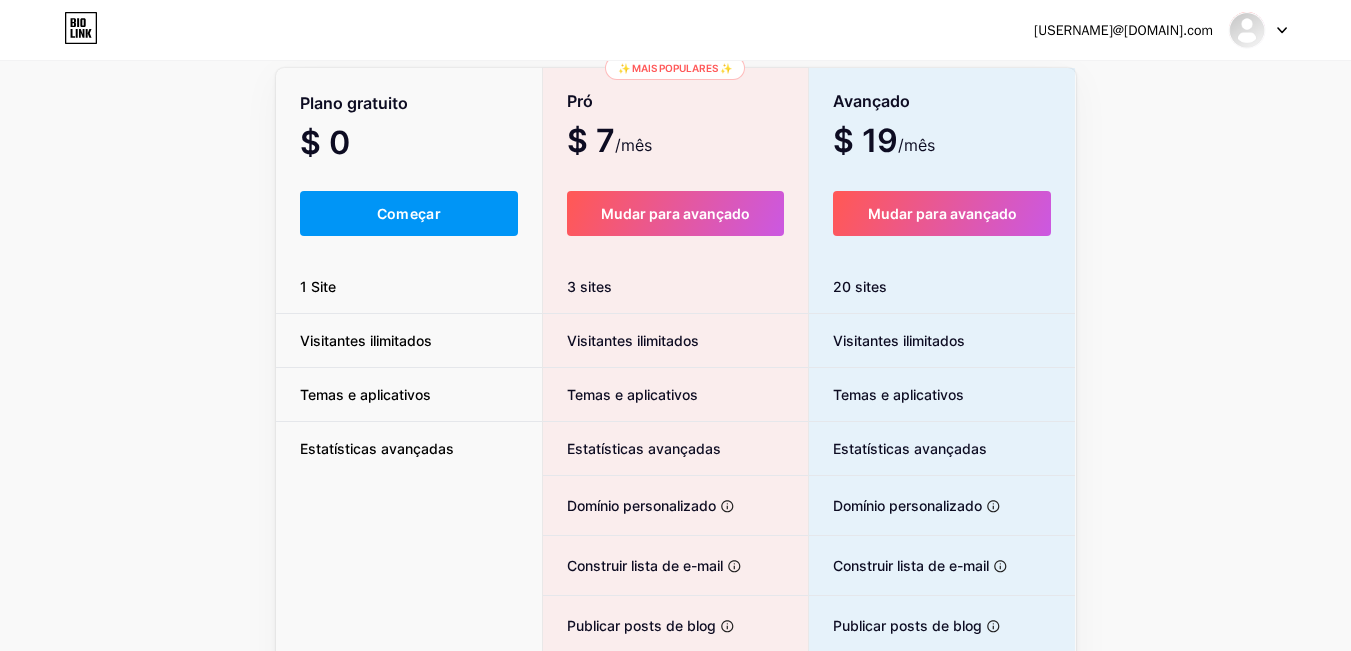 scroll, scrollTop: 123, scrollLeft: 0, axis: vertical 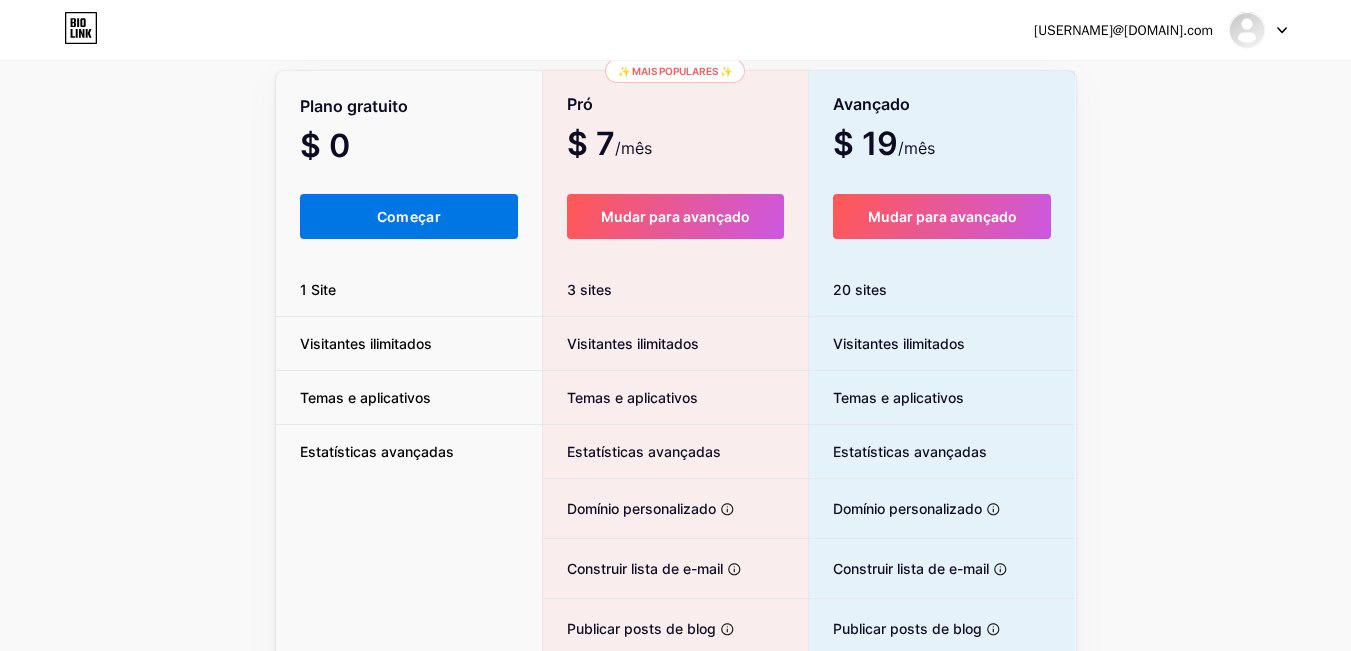 click on "Começar" at bounding box center [409, 216] 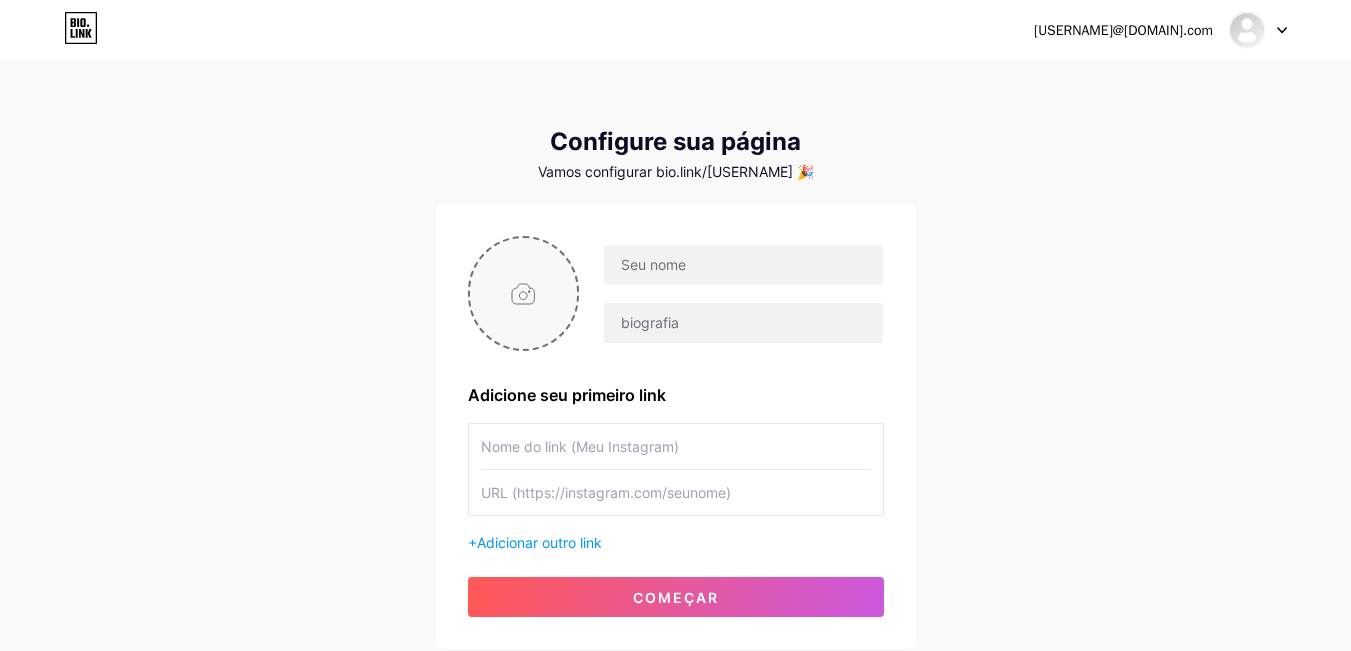 click at bounding box center [524, 293] 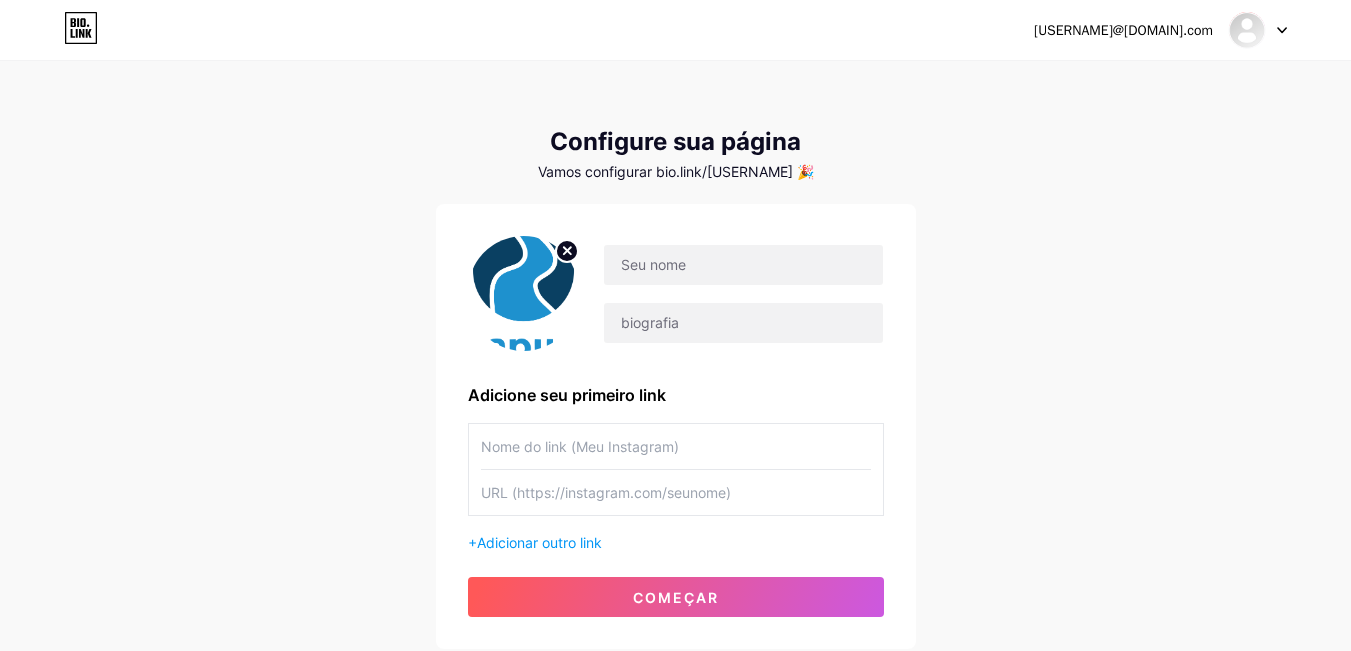 click at bounding box center [524, 293] 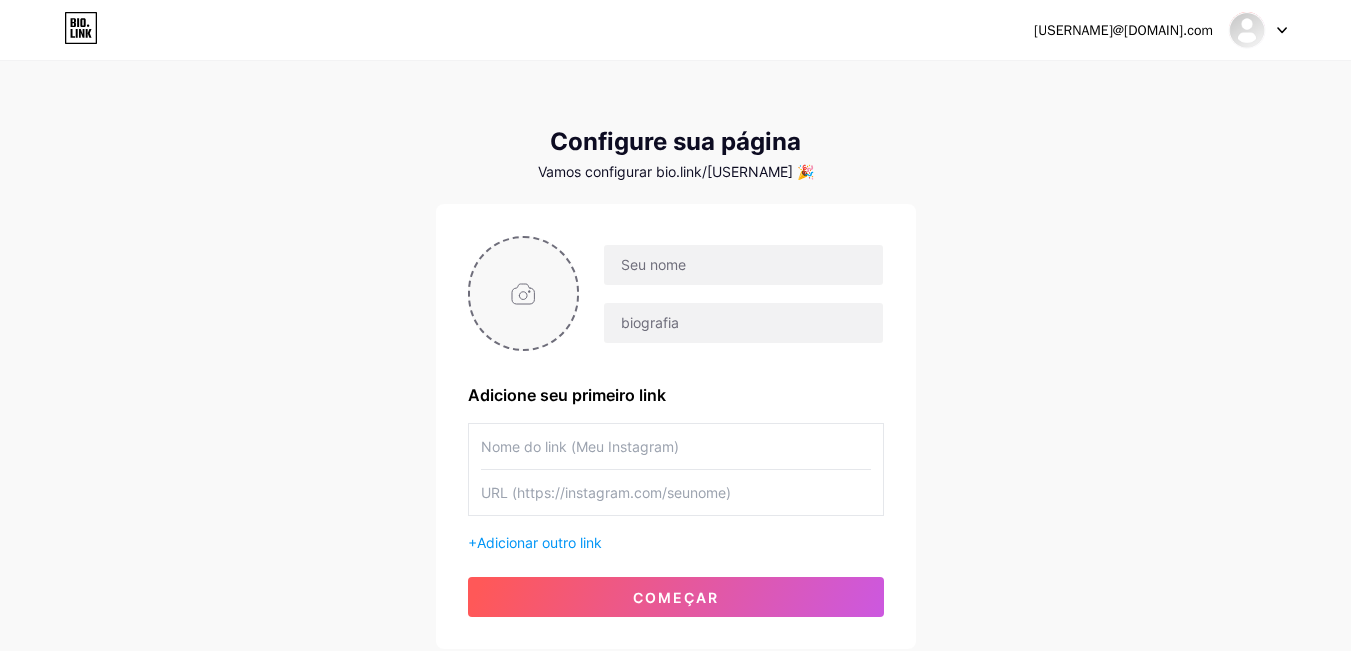 click at bounding box center (524, 293) 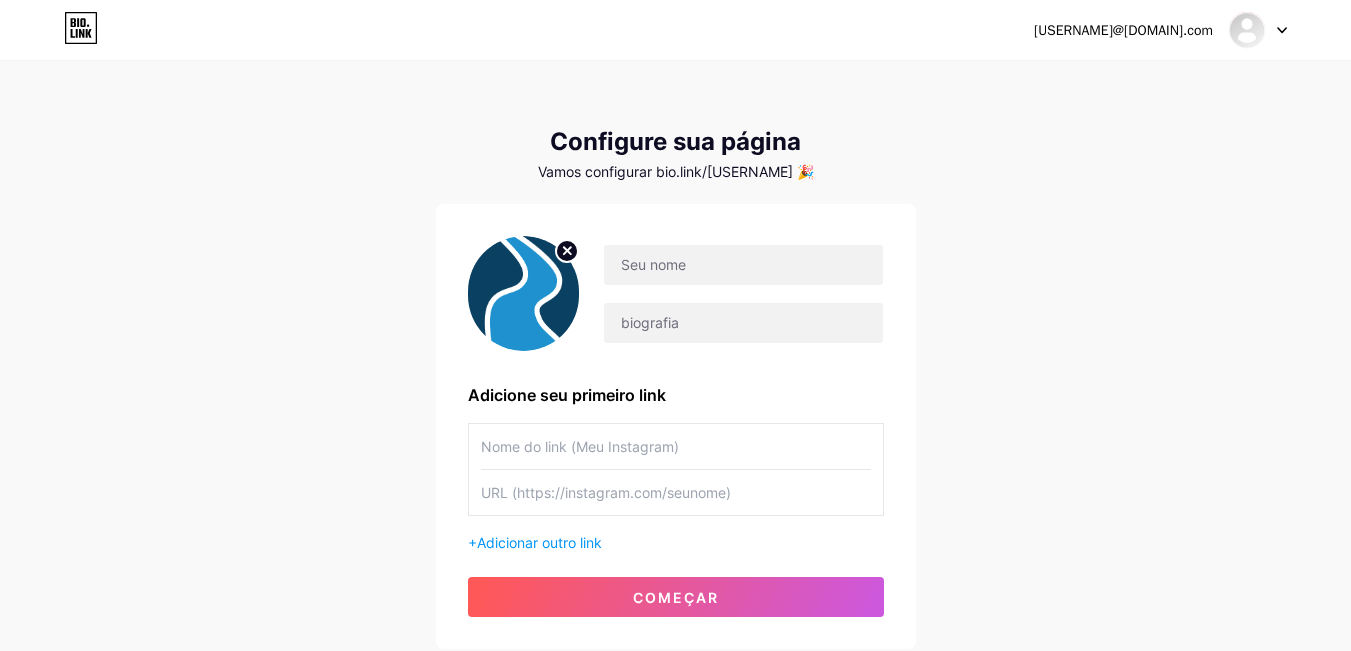 click on "[USERNAME]@[DOMAIN].com Painel Sair Configure sua página Vamos configurar bio.link/[USERNAME] 🎉 Adicione seu primeiro link + Adicionar outro link começar" at bounding box center (675, 356) 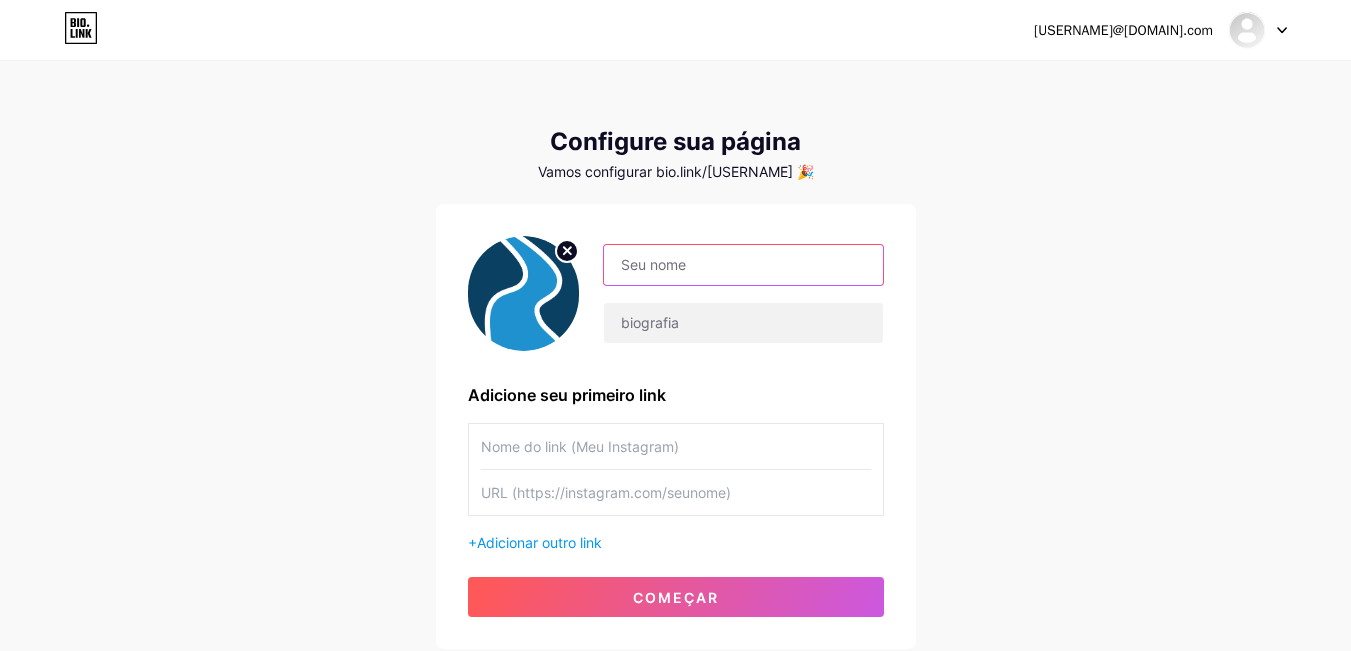 click at bounding box center [743, 265] 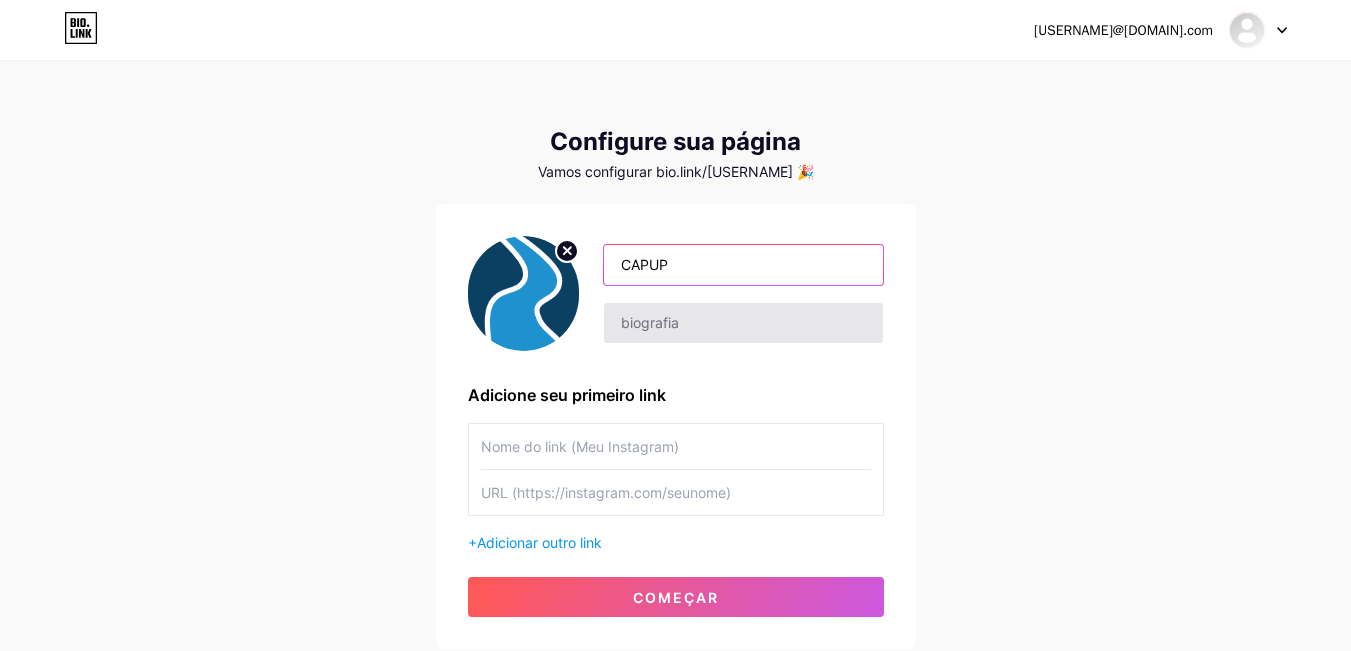 type on "CAPUP" 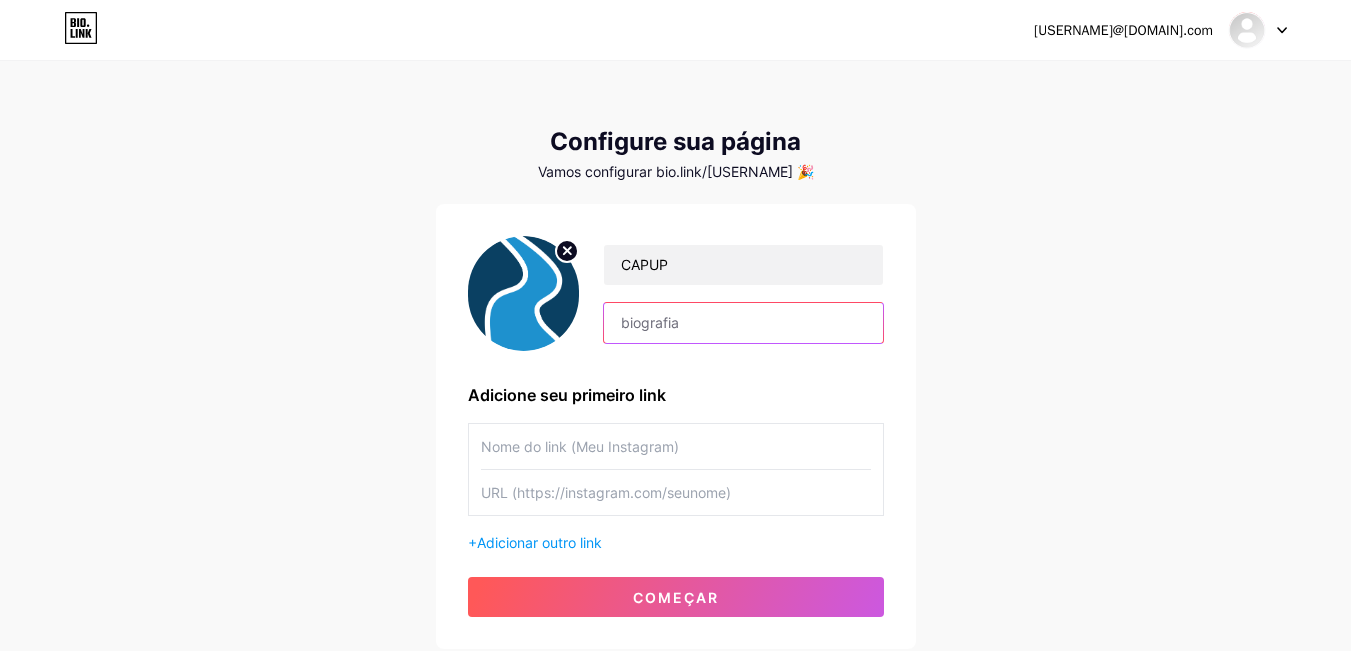 click at bounding box center [743, 323] 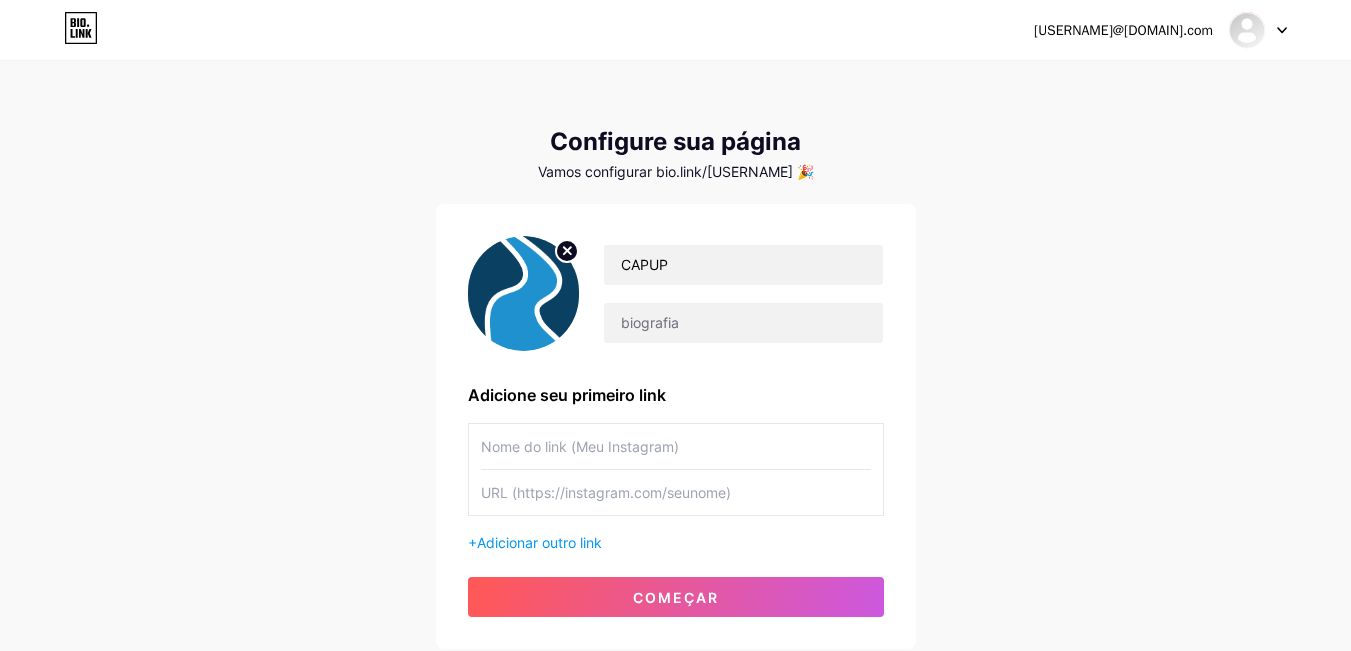 click on "[USERNAME]@[DOMAIN].com Painel Sair Configure sua página Vamos configurar bio.link/[USERNAME] 🎉 CAPUP Adicione seu primeiro link + Adicionar outro link começar" at bounding box center [675, 356] 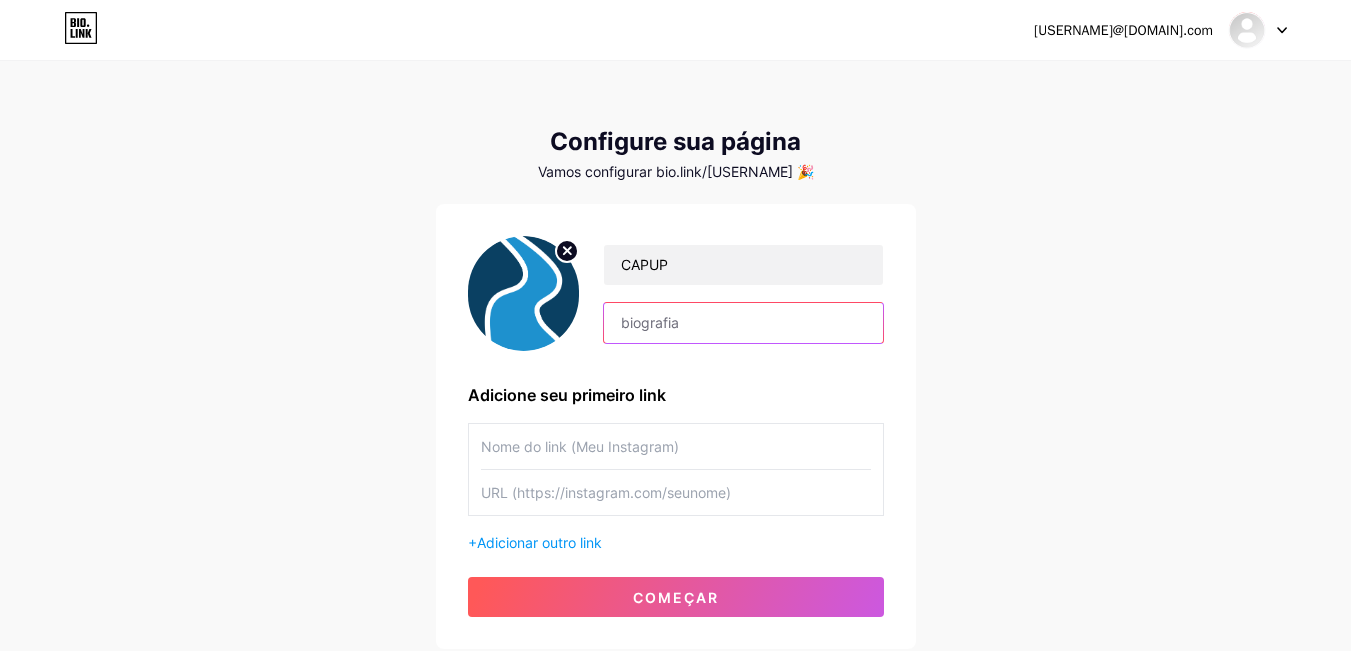 click at bounding box center [743, 323] 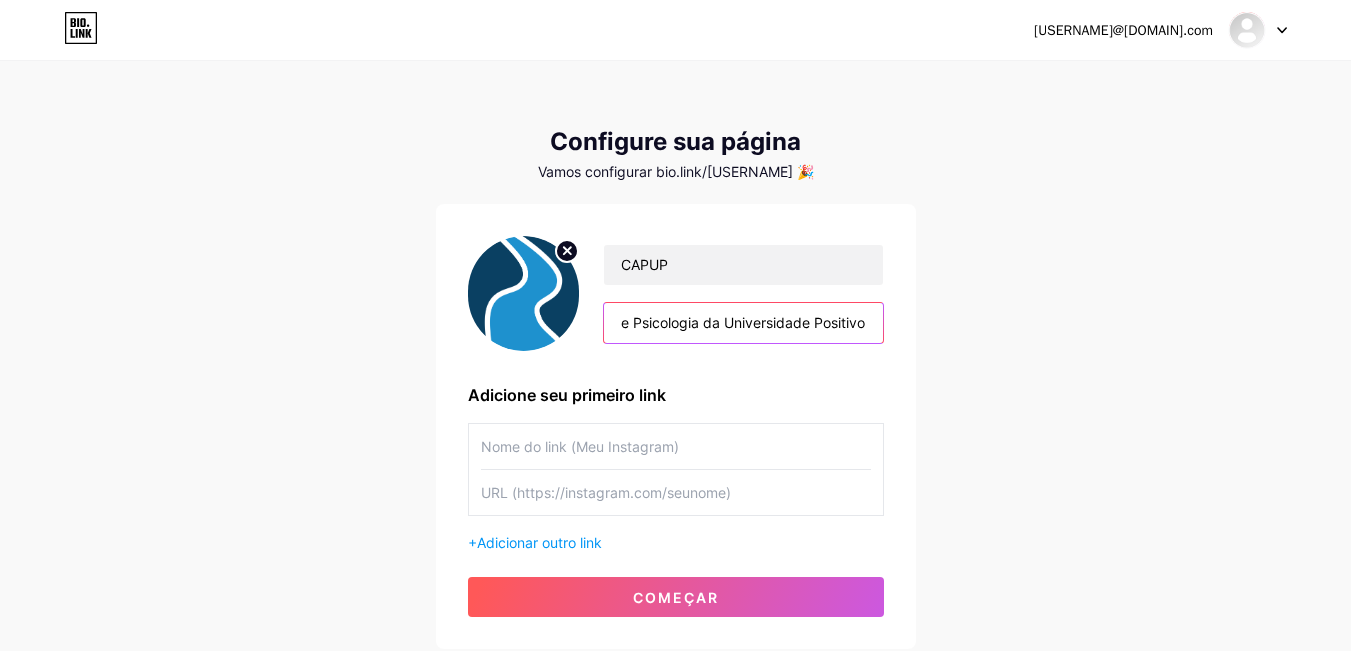 scroll, scrollTop: 0, scrollLeft: 142, axis: horizontal 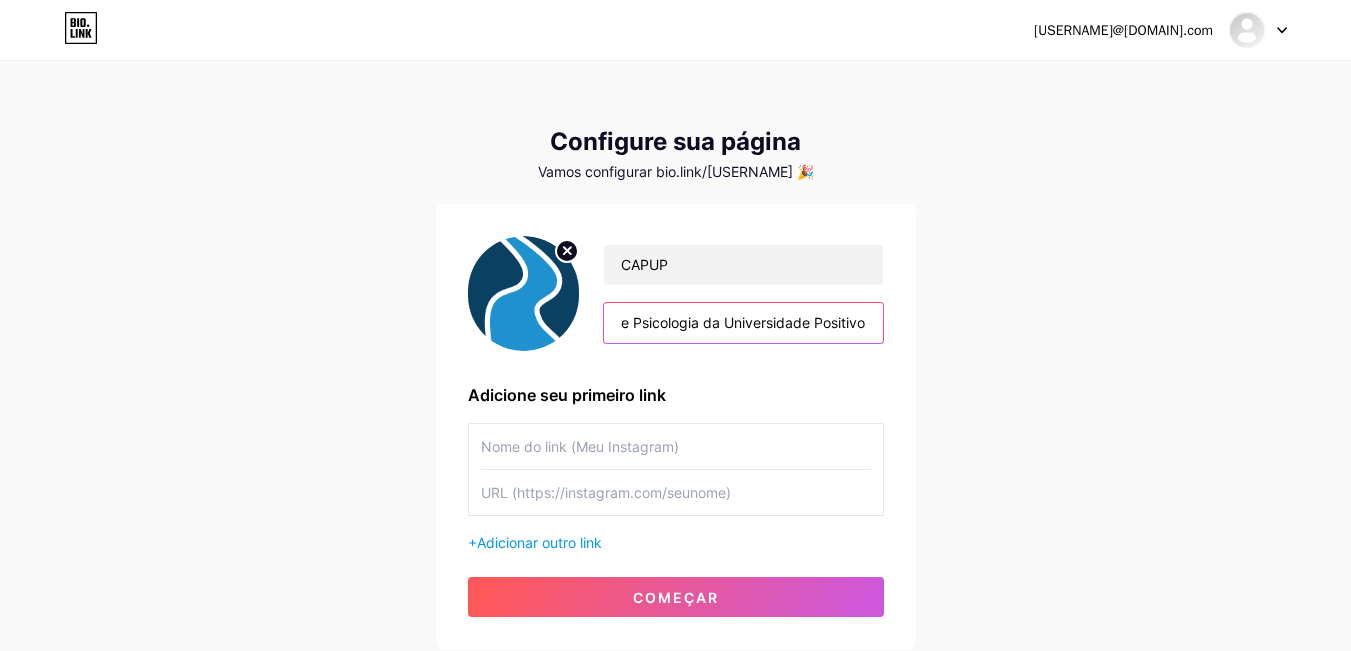 type on "Centro Acadêmico de Psicologia da Universidade Positivo" 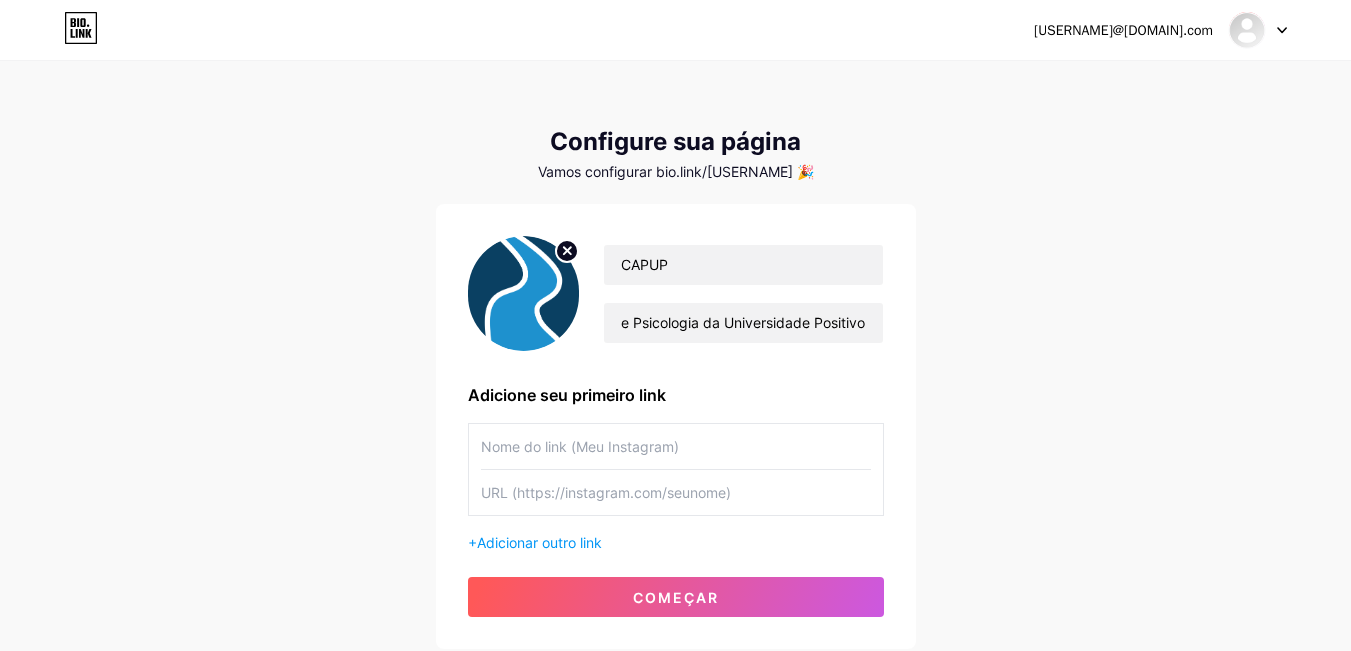 scroll, scrollTop: 0, scrollLeft: 0, axis: both 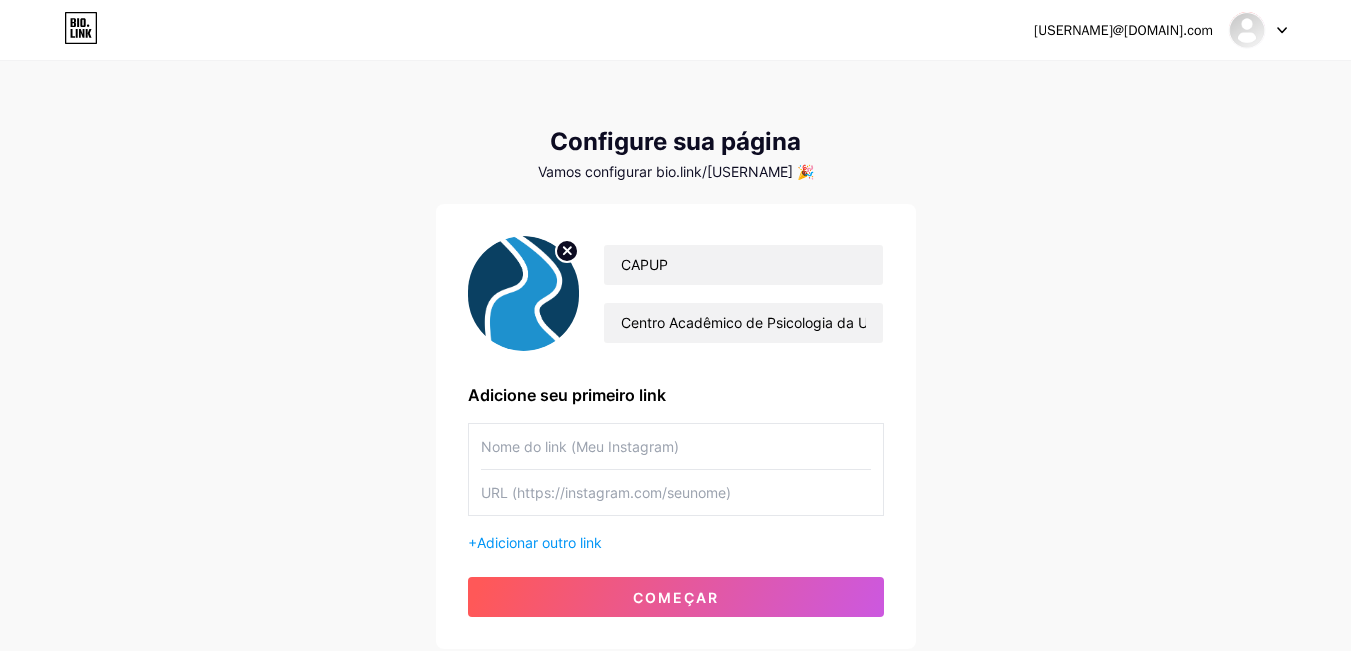 click at bounding box center [676, 446] 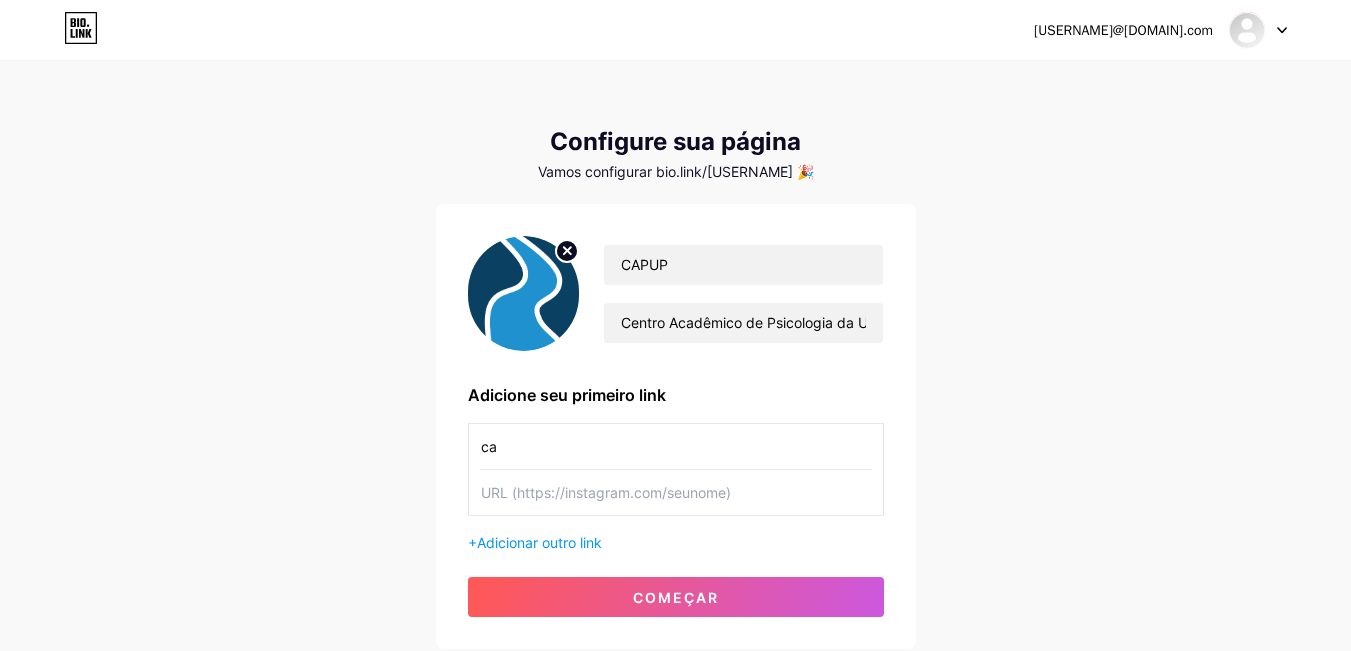 type on "c" 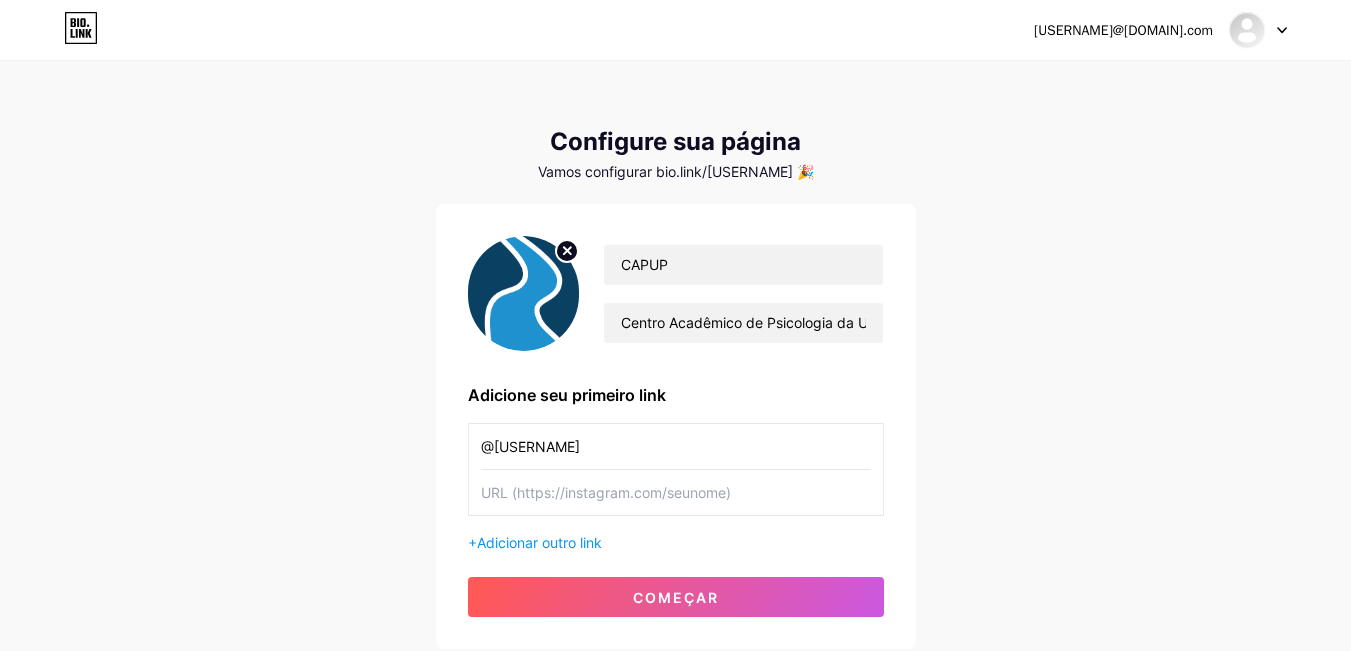 type on "@[USERNAME]" 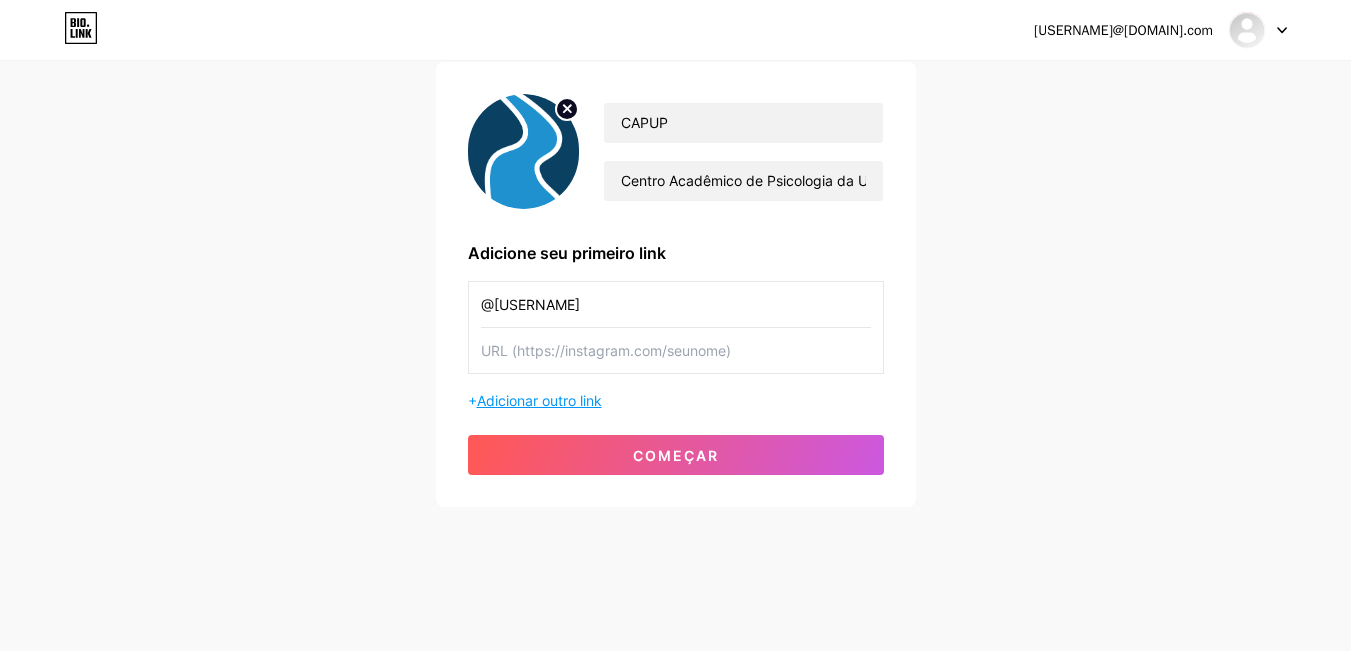 click on "Adicionar outro link" at bounding box center [539, 400] 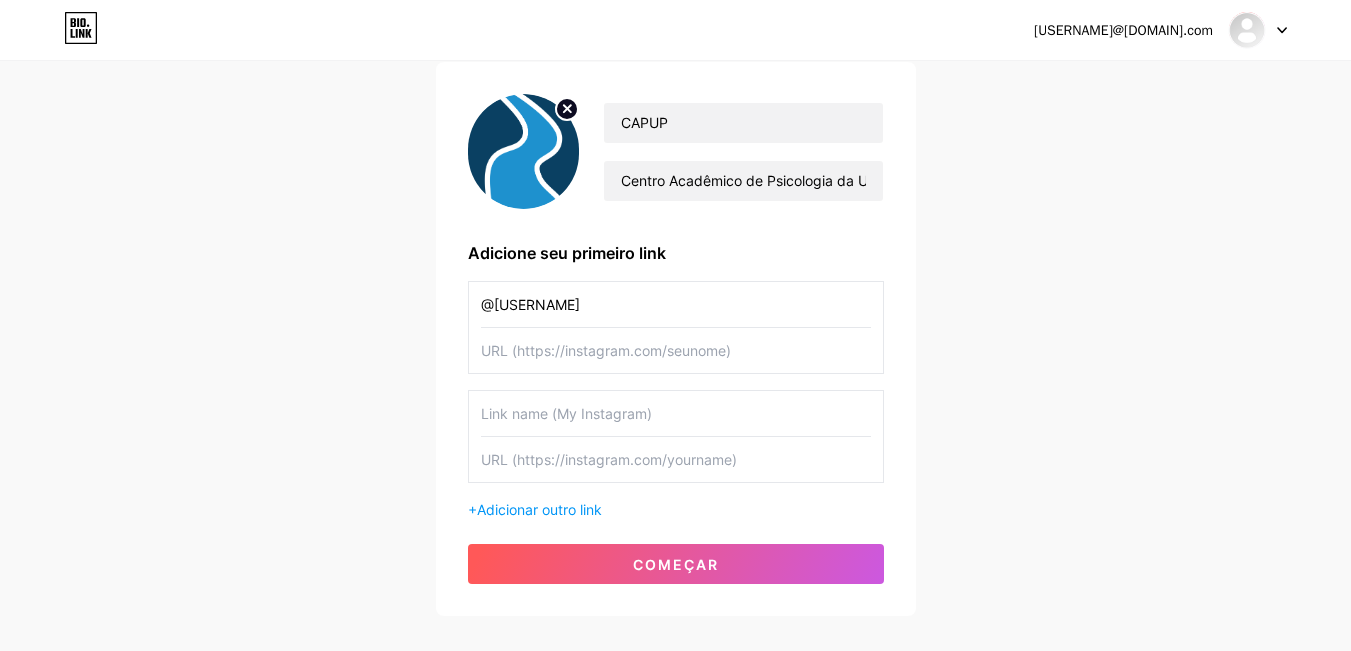 click at bounding box center [676, 350] 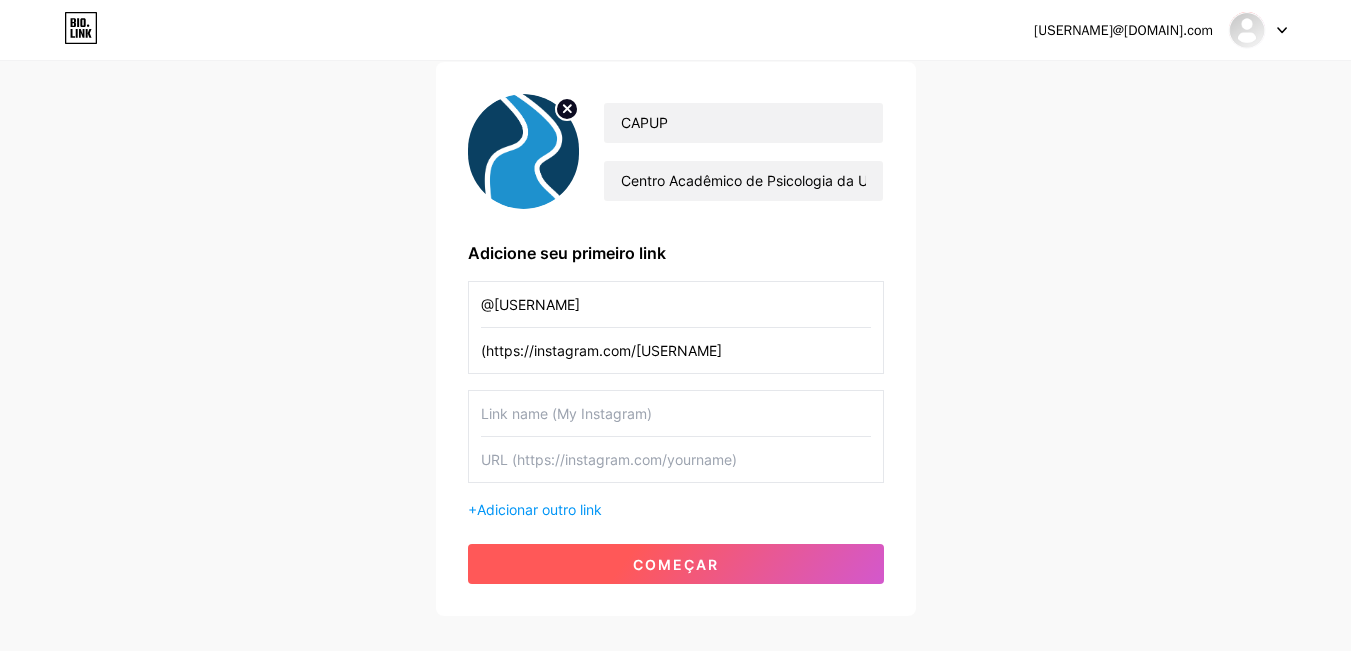 type on "(https://instagram.com/[USERNAME]" 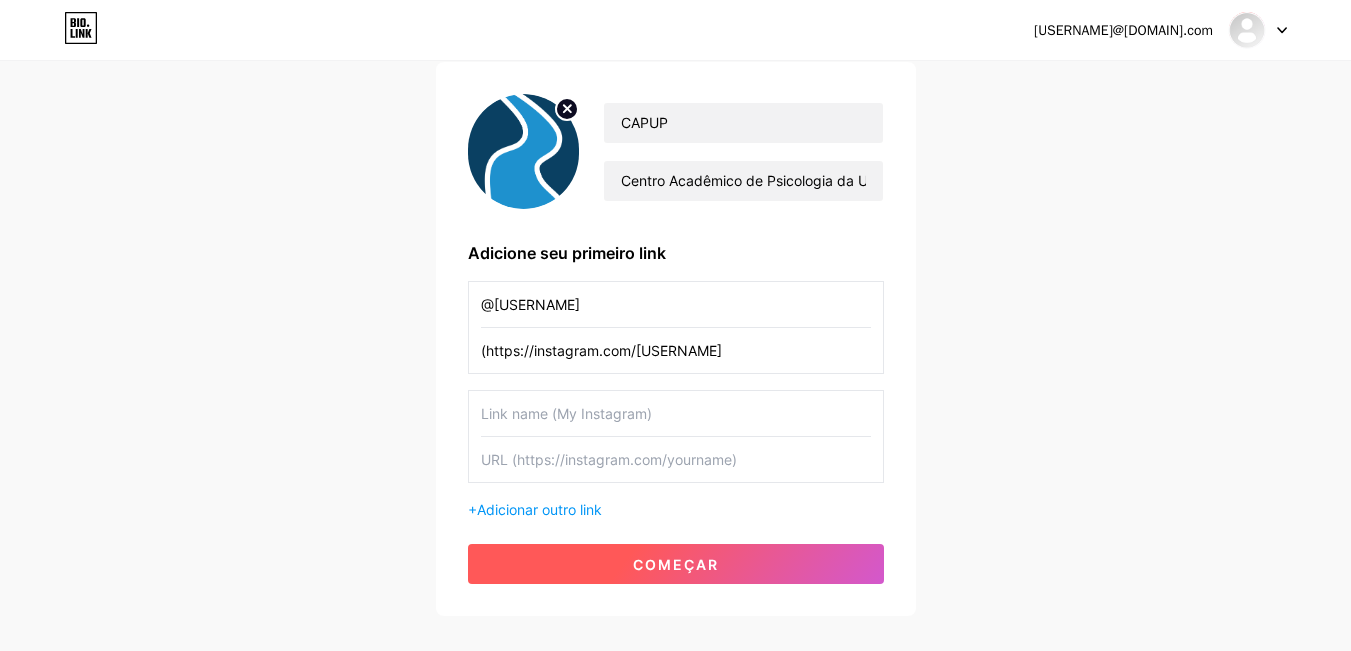 click on "começar" at bounding box center (676, 564) 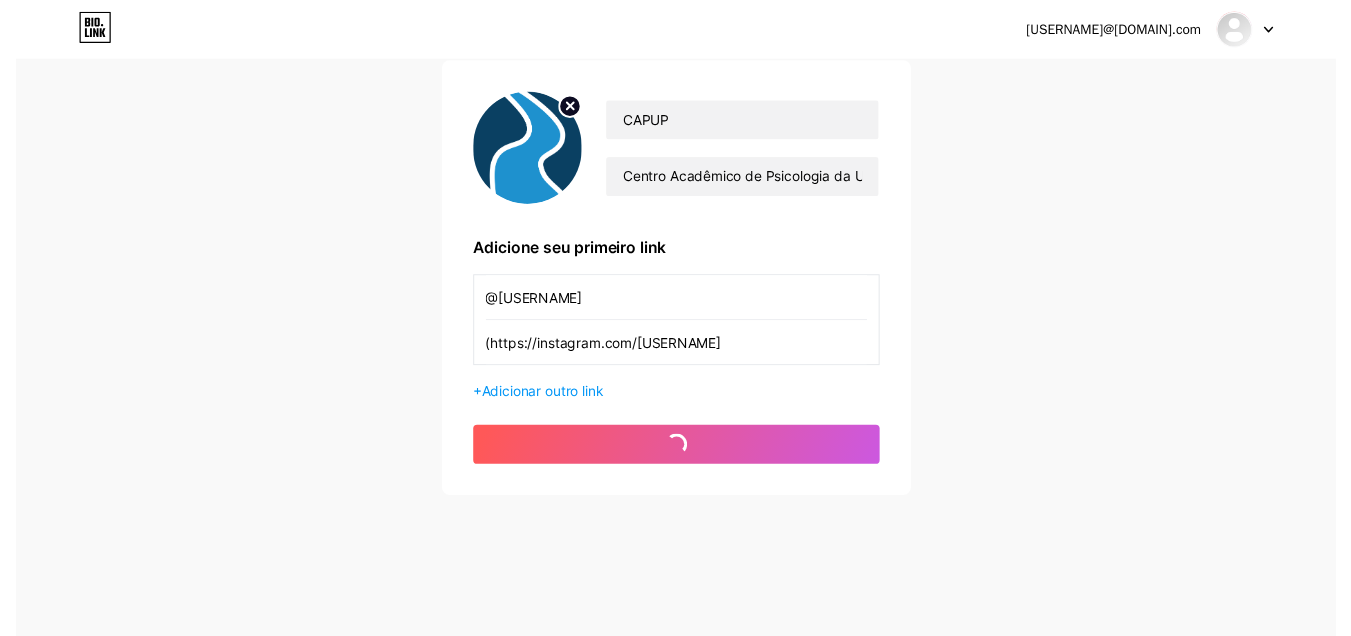 scroll, scrollTop: 0, scrollLeft: 0, axis: both 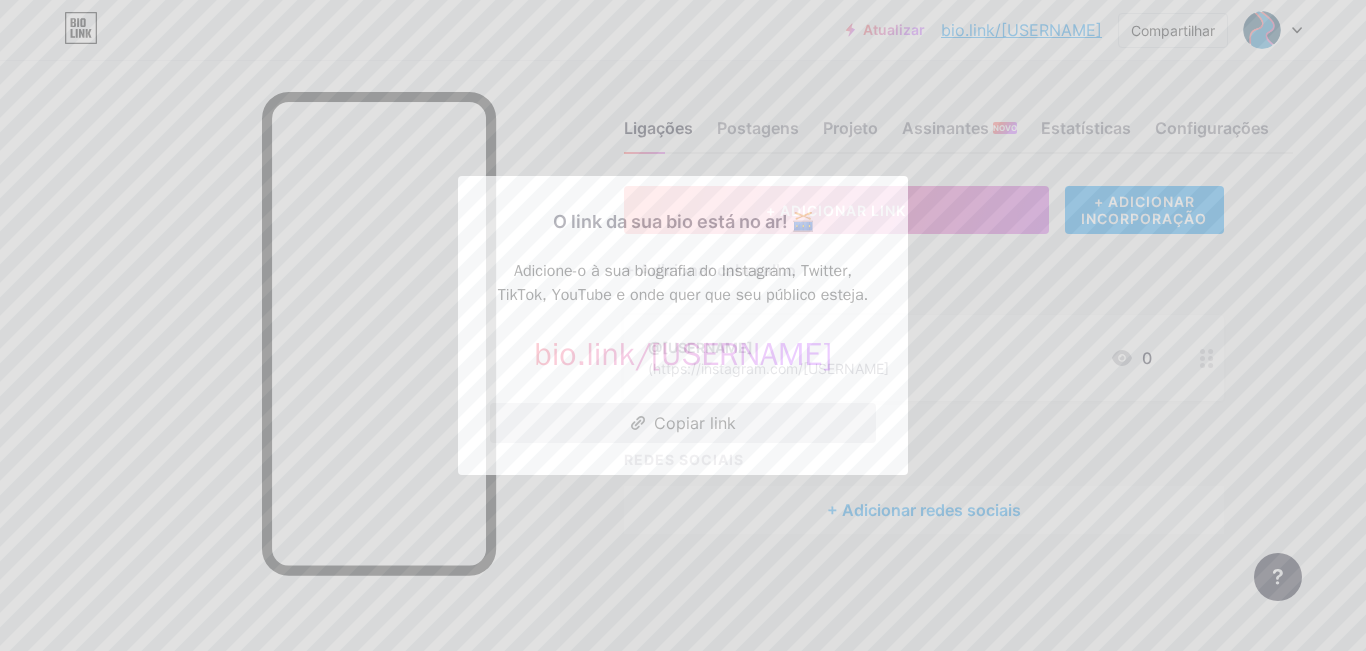 click on "Copiar link" at bounding box center (683, 423) 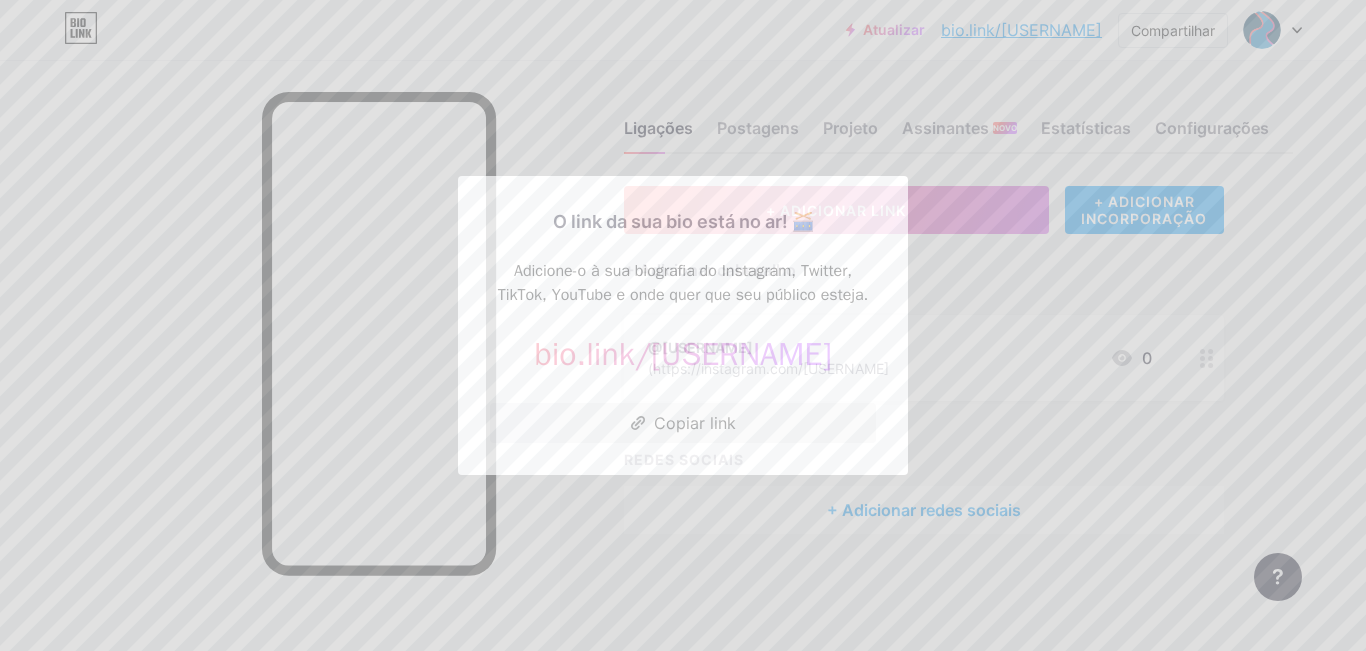 click at bounding box center (683, 325) 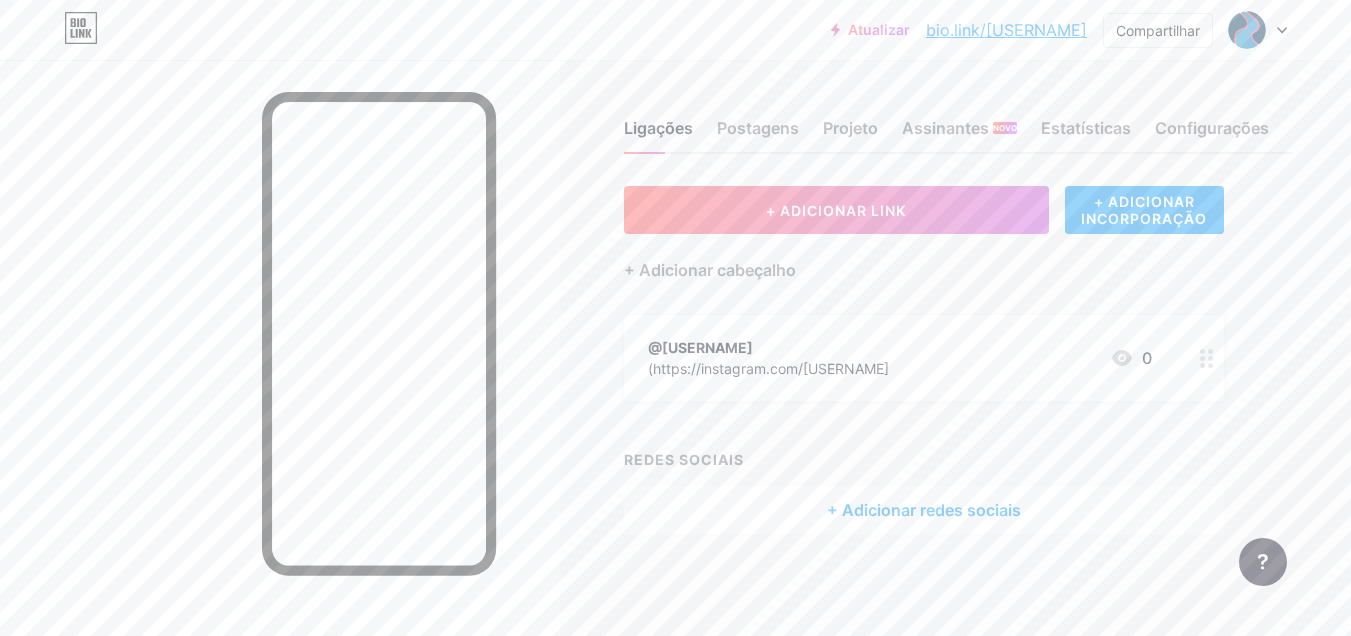 scroll, scrollTop: 0, scrollLeft: 0, axis: both 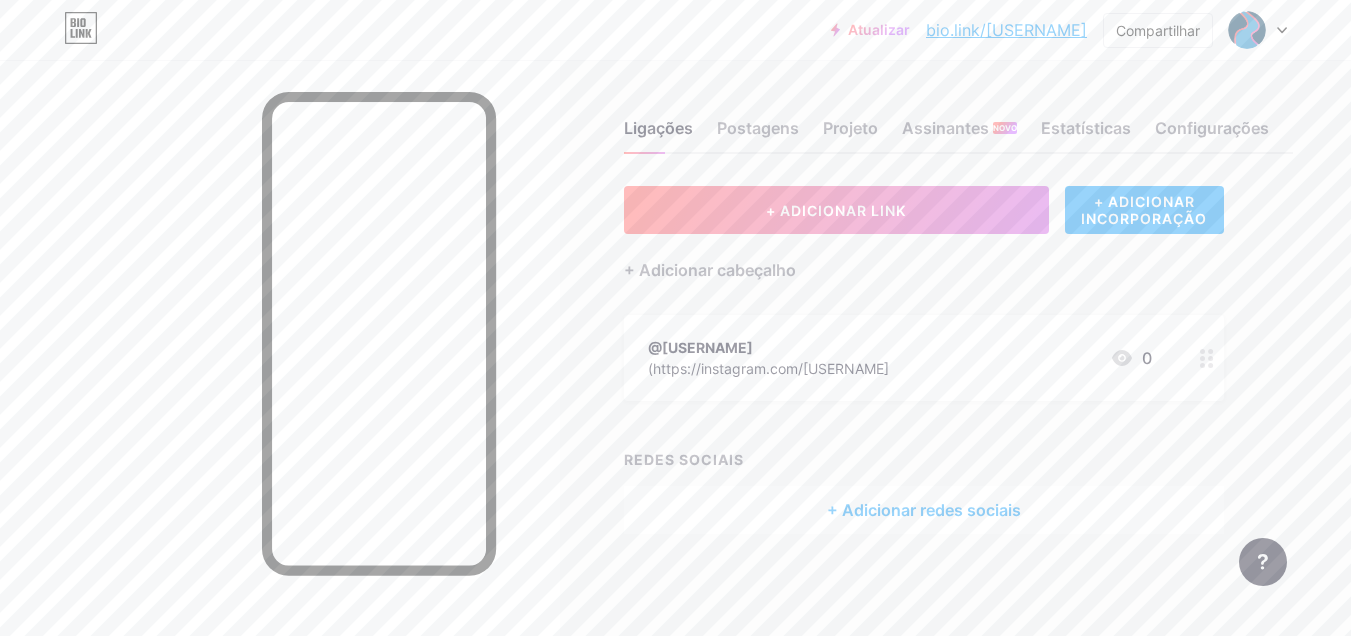 click at bounding box center (1207, 358) 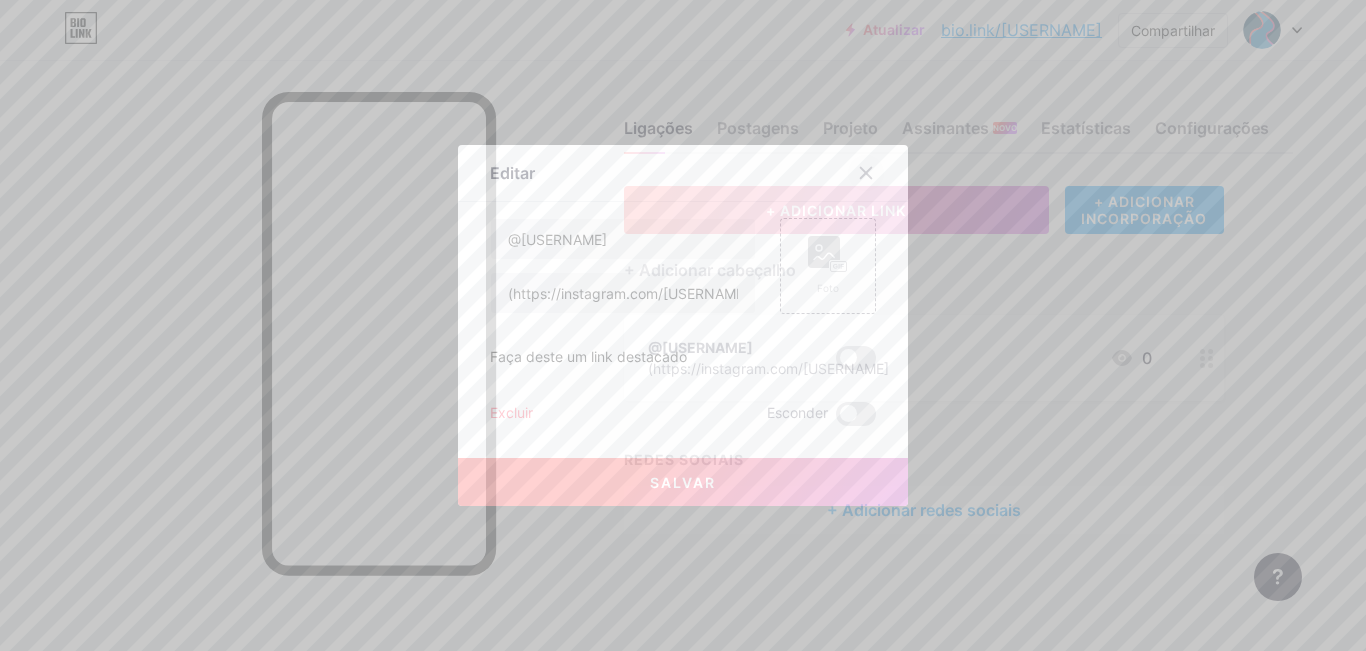 click 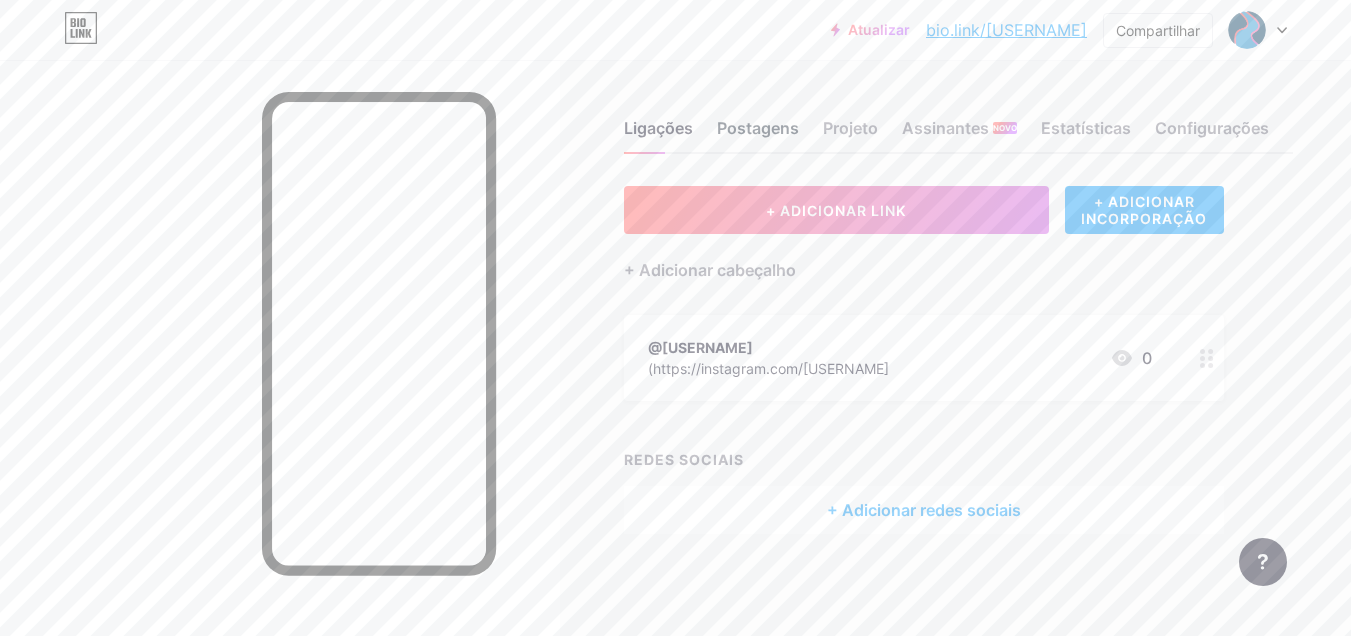 click on "Postagens" at bounding box center [758, 128] 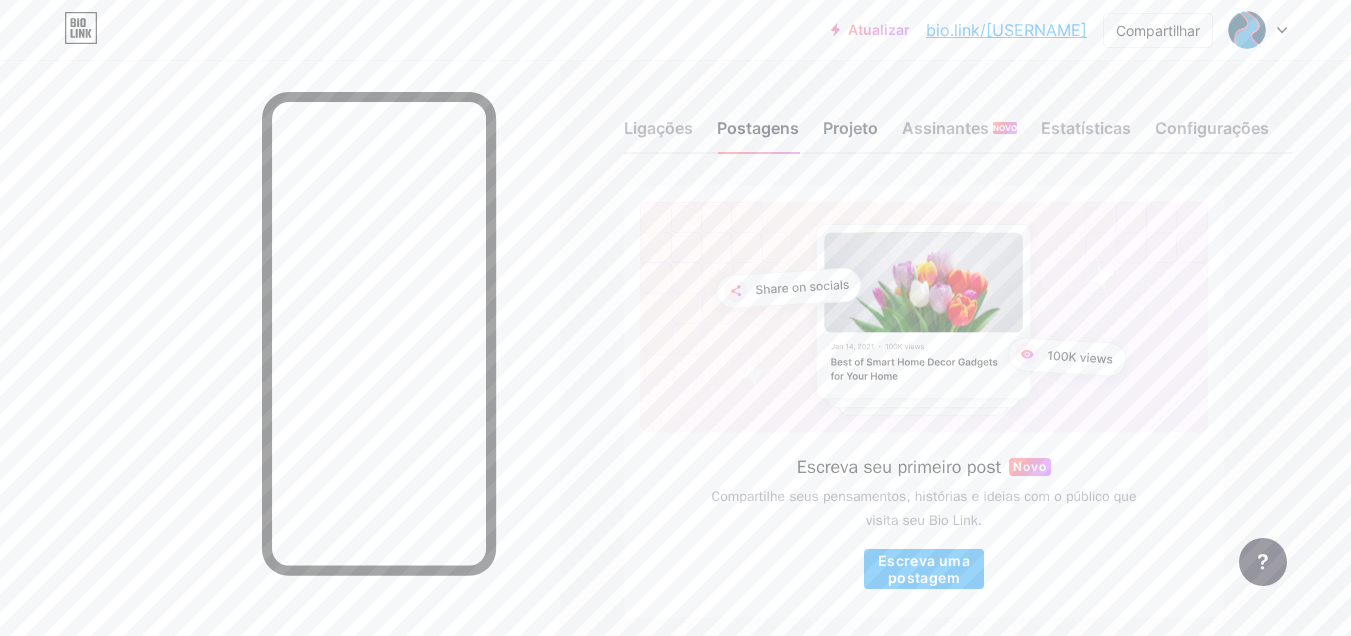click on "Projeto" at bounding box center [850, 134] 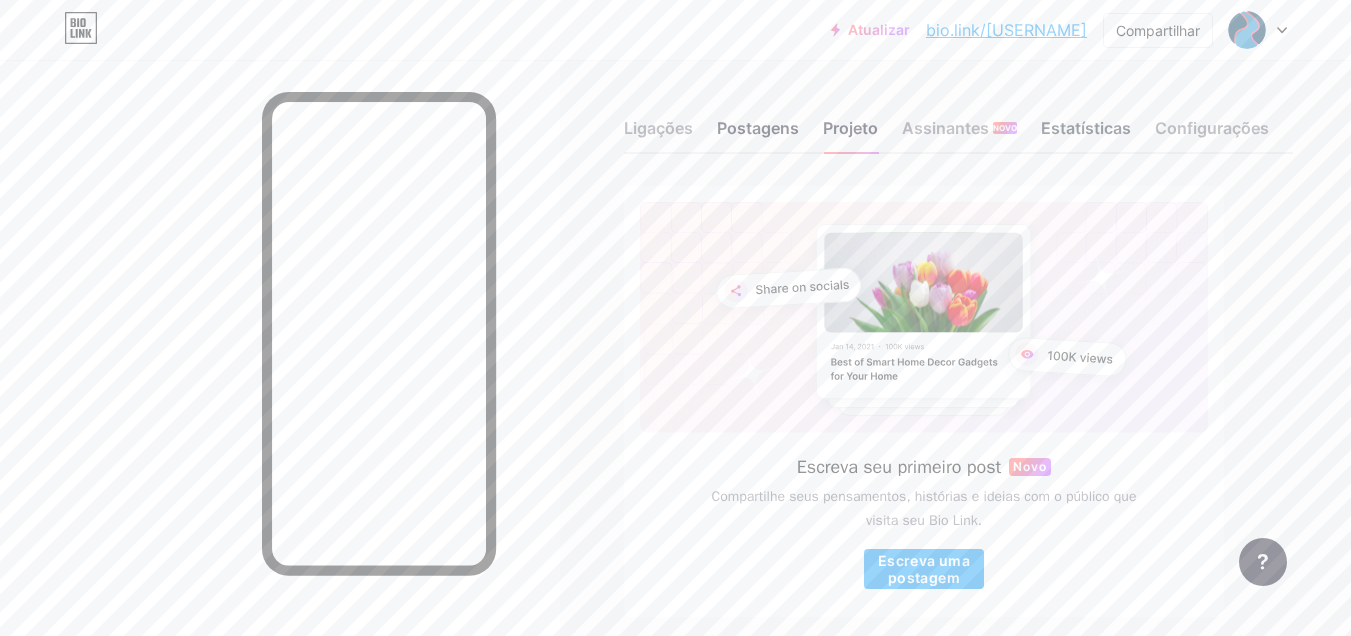 click on "Estatísticas" at bounding box center [1086, 128] 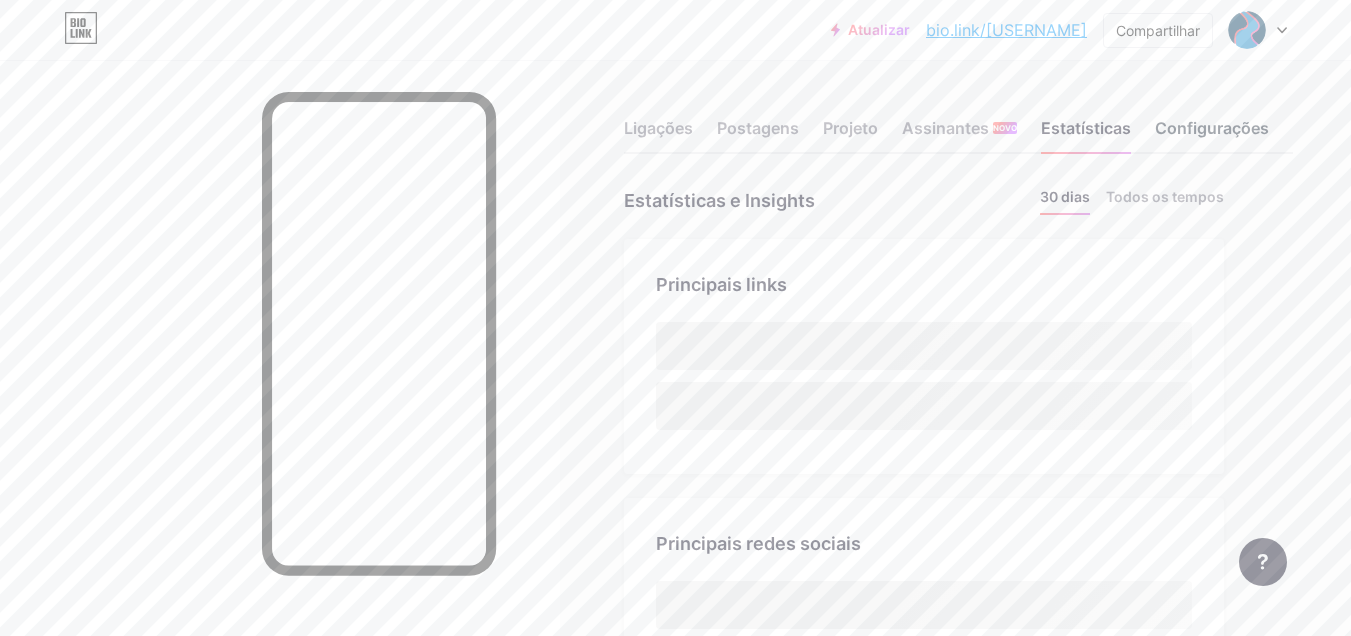 click on "Configurações" at bounding box center (1212, 134) 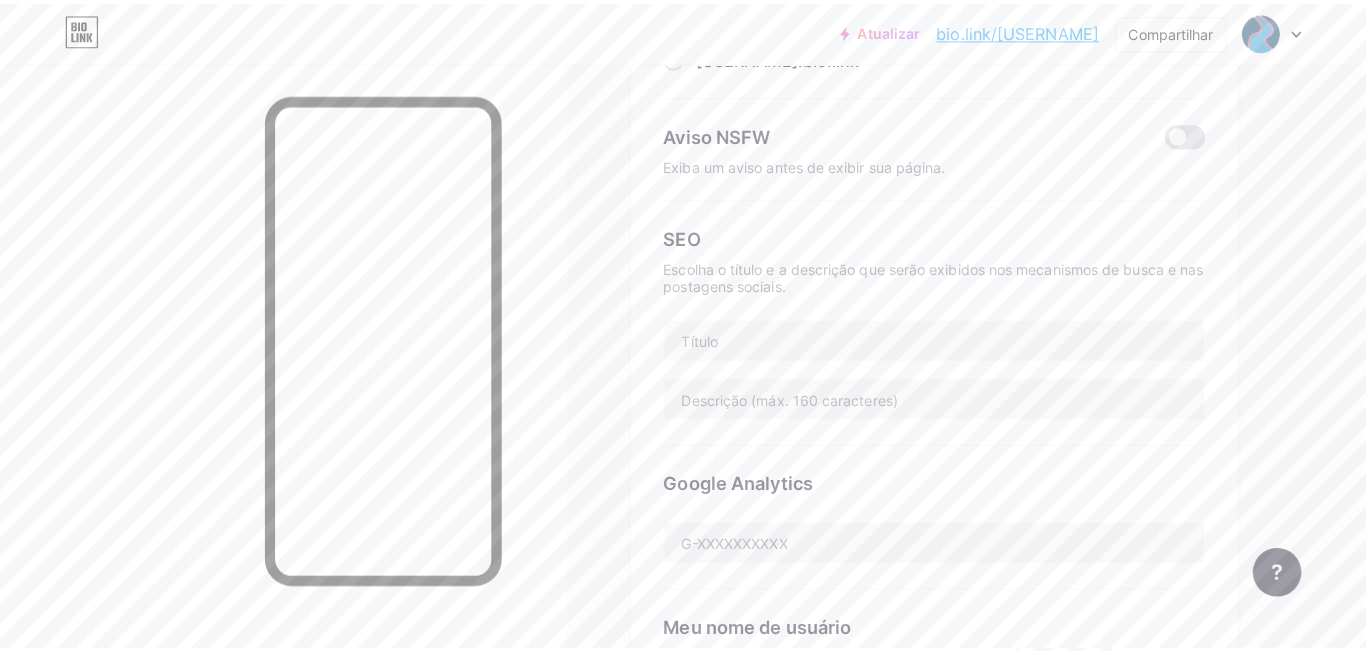 scroll, scrollTop: 0, scrollLeft: 0, axis: both 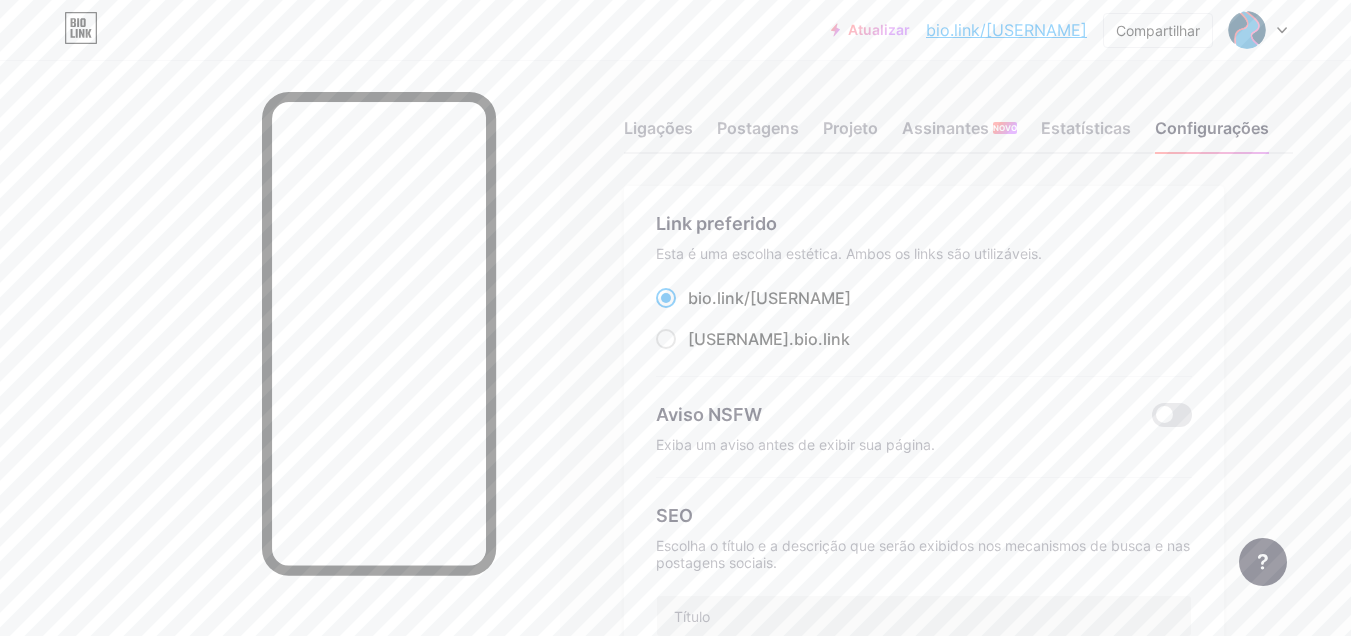 click on "Ligações
Postagens
Projeto
Assinantes
NOVO
Estatísticas
Configurações" at bounding box center (958, 119) 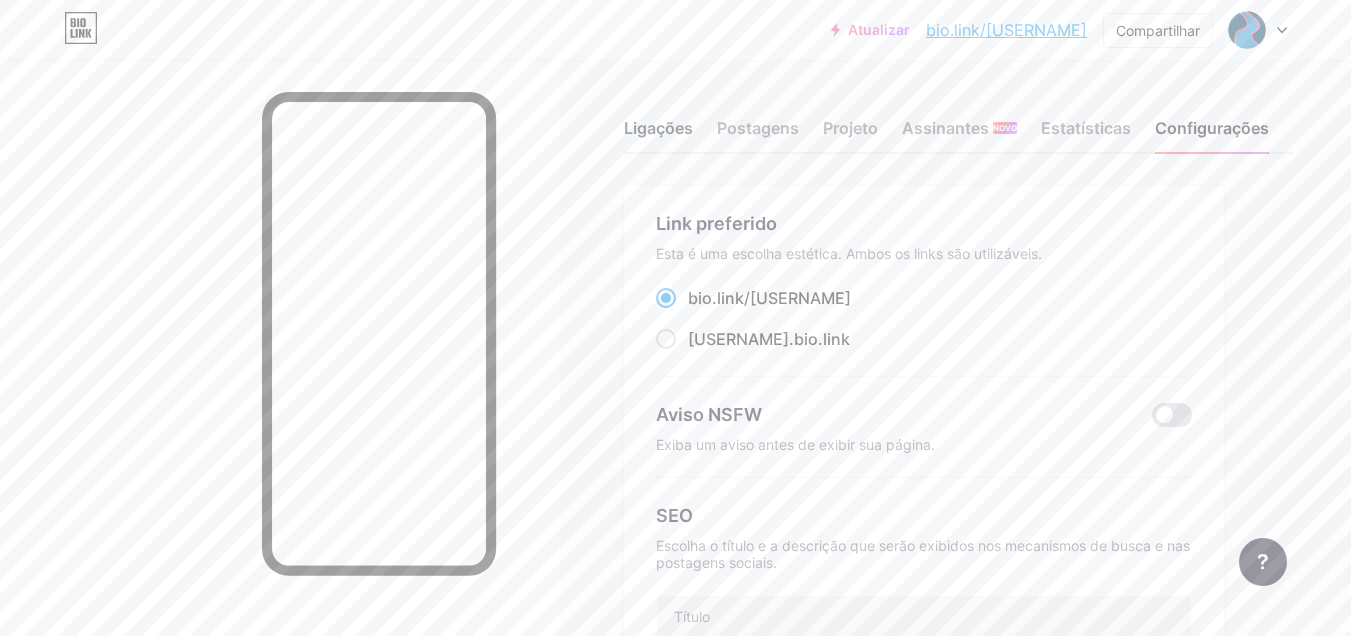 click on "Ligações" at bounding box center (658, 134) 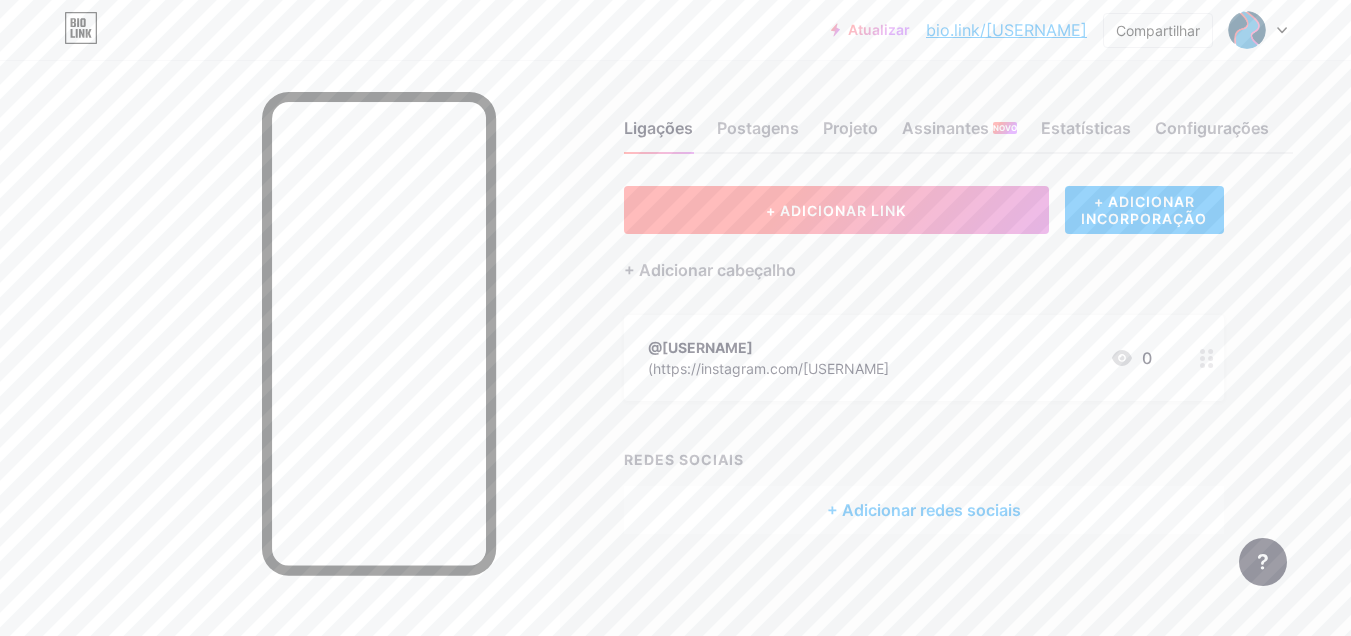 click on "+ ADICIONAR LINK" at bounding box center (836, 210) 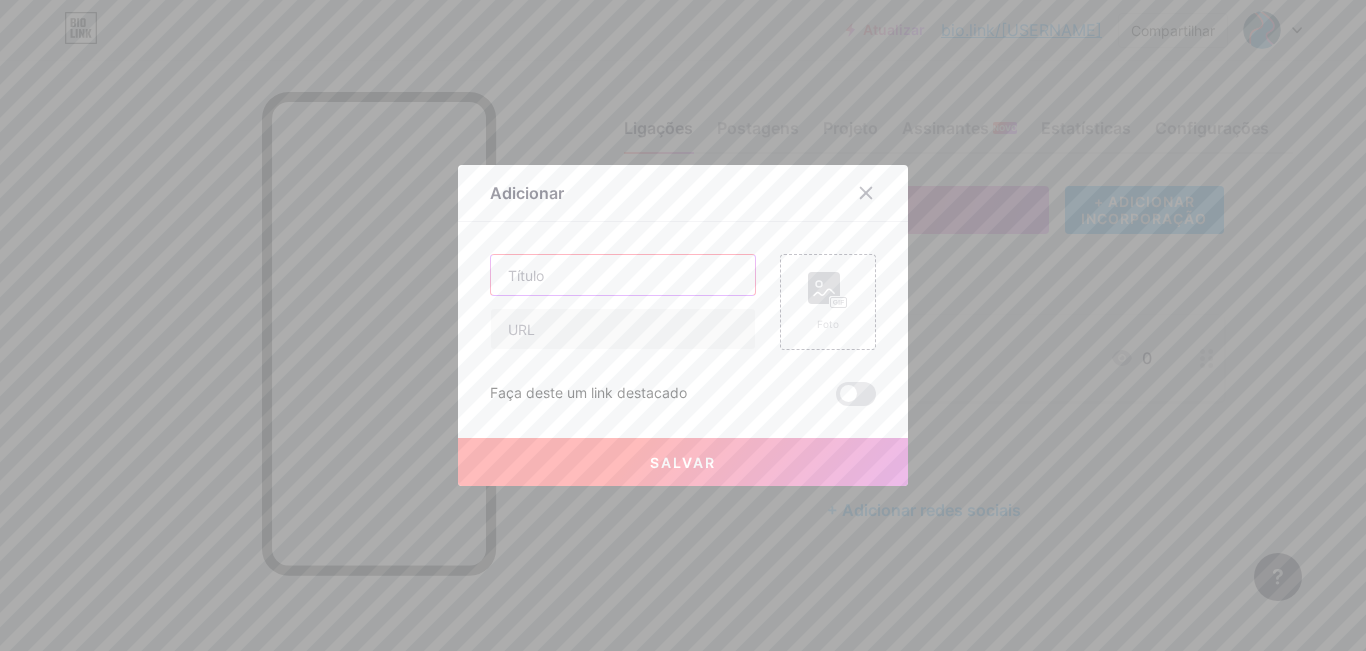 click at bounding box center (623, 275) 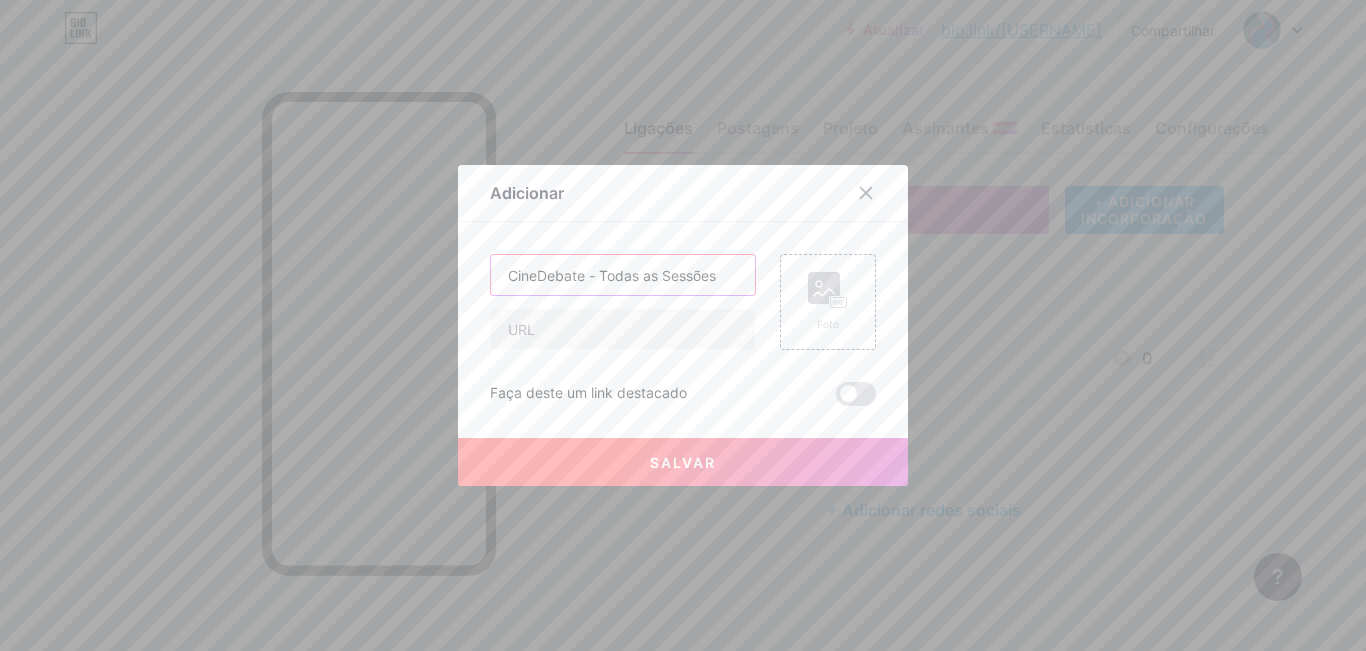 type on "CineDebate - Todas as Sessões" 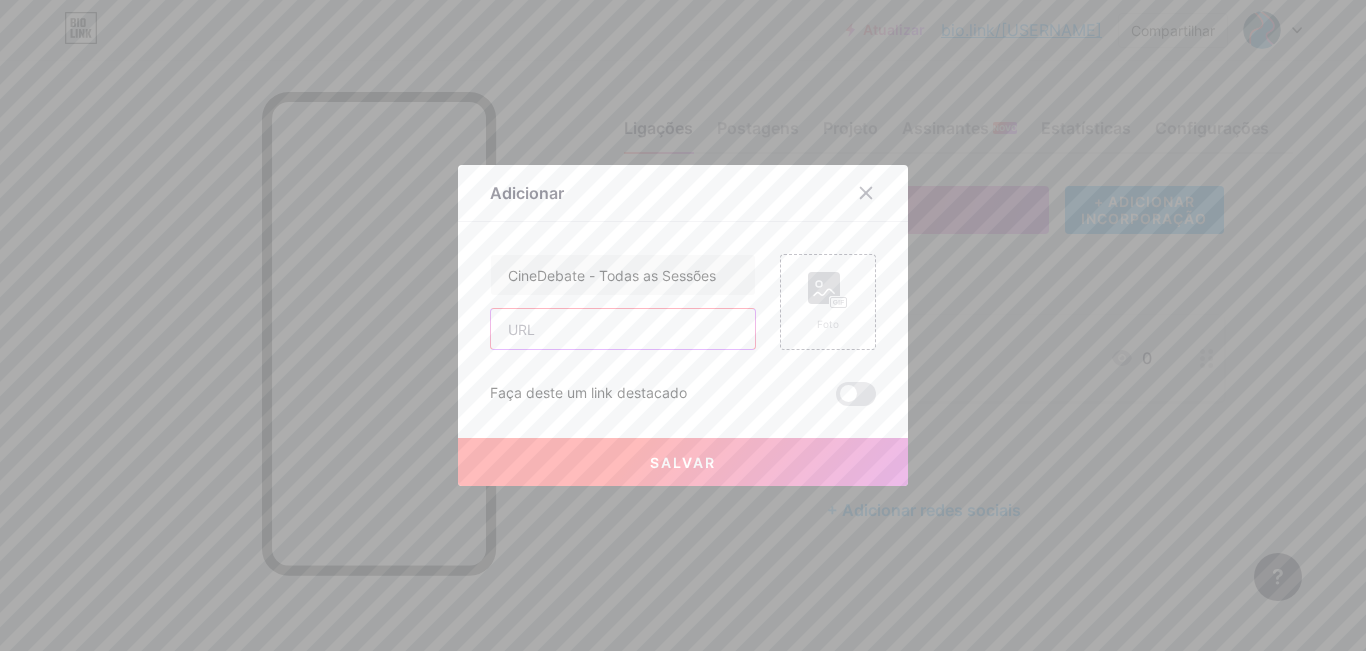 click at bounding box center (623, 329) 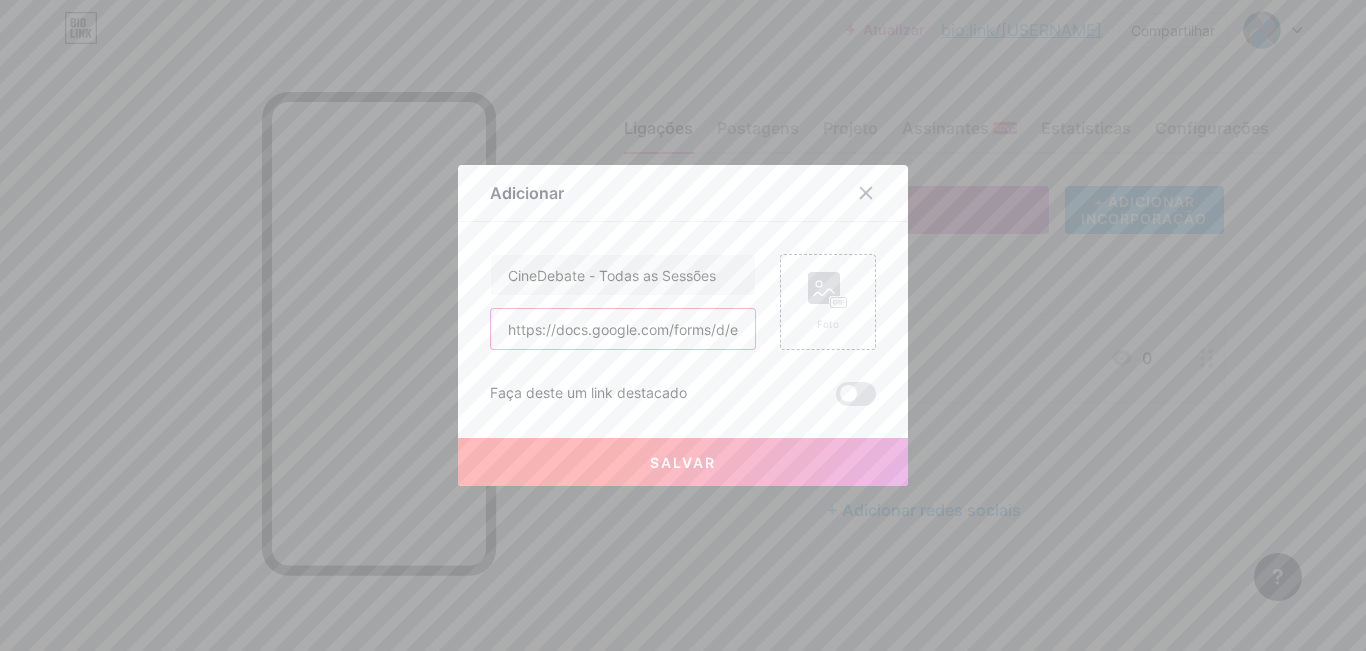 scroll, scrollTop: 0, scrollLeft: 580, axis: horizontal 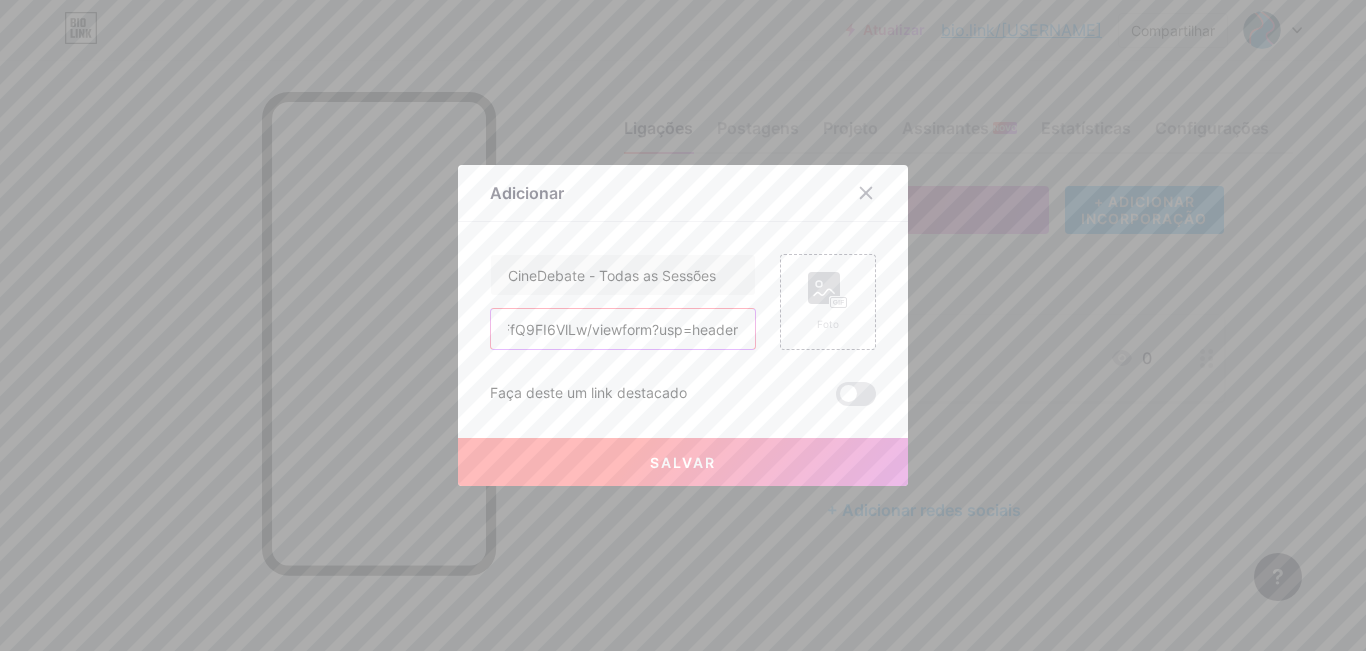 click on "https://docs.google.com/forms/d/e/1FAIpQLSfHYcDJP7obC2j0jIRtL57tojHk0B0czepjIlOFfQ9FI6VlLw/viewform?usp=header" at bounding box center [623, 329] 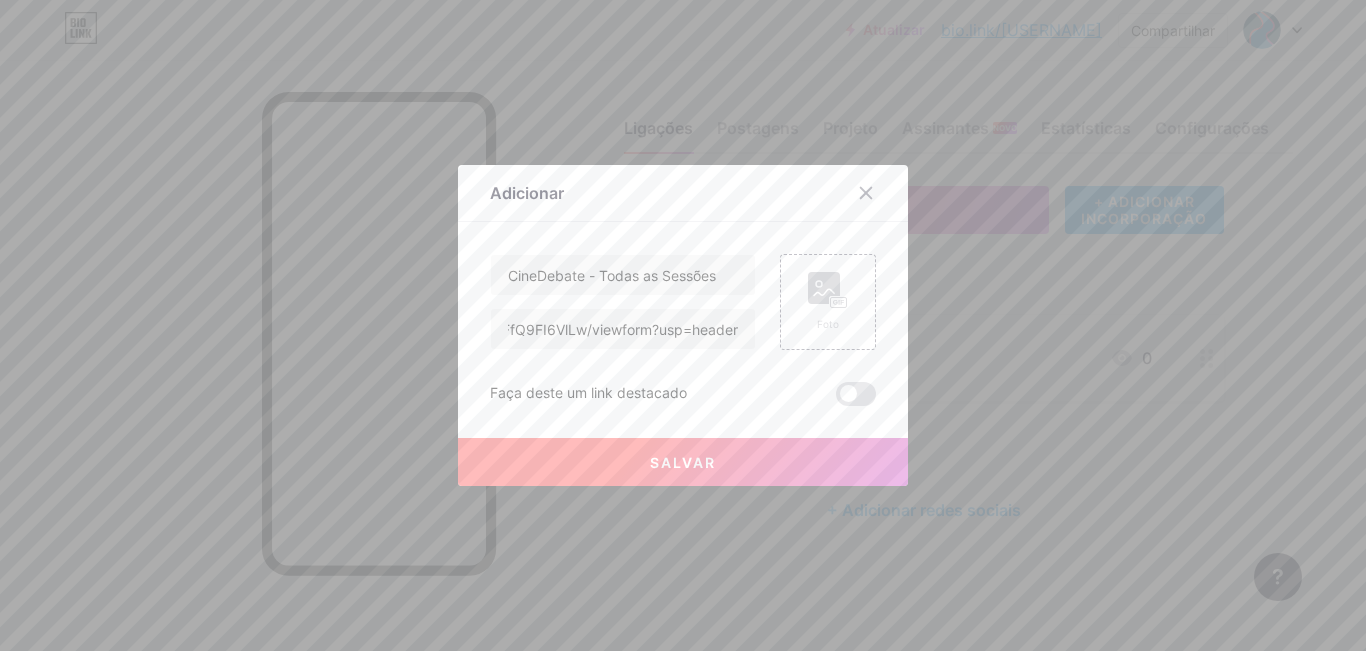 scroll, scrollTop: 0, scrollLeft: 0, axis: both 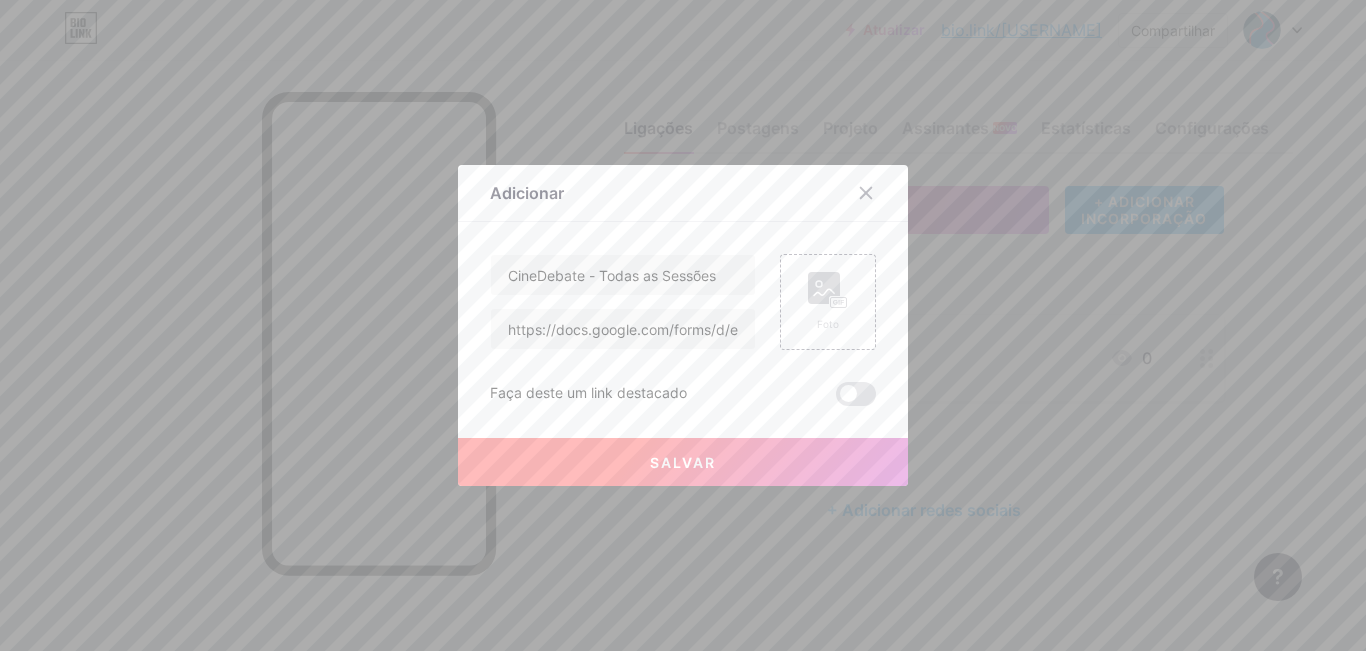 click on "CineDebate - Todas as Sessões https://docs.google.com/forms/d/e/1FAIpQLSfHYcDJP7obC2j0jIRtL57tojHk0B0czepjIlOFfQ9FI6VlLw/viewform?usp=header Foto Faça deste um link destacado Salvar" at bounding box center (683, 330) 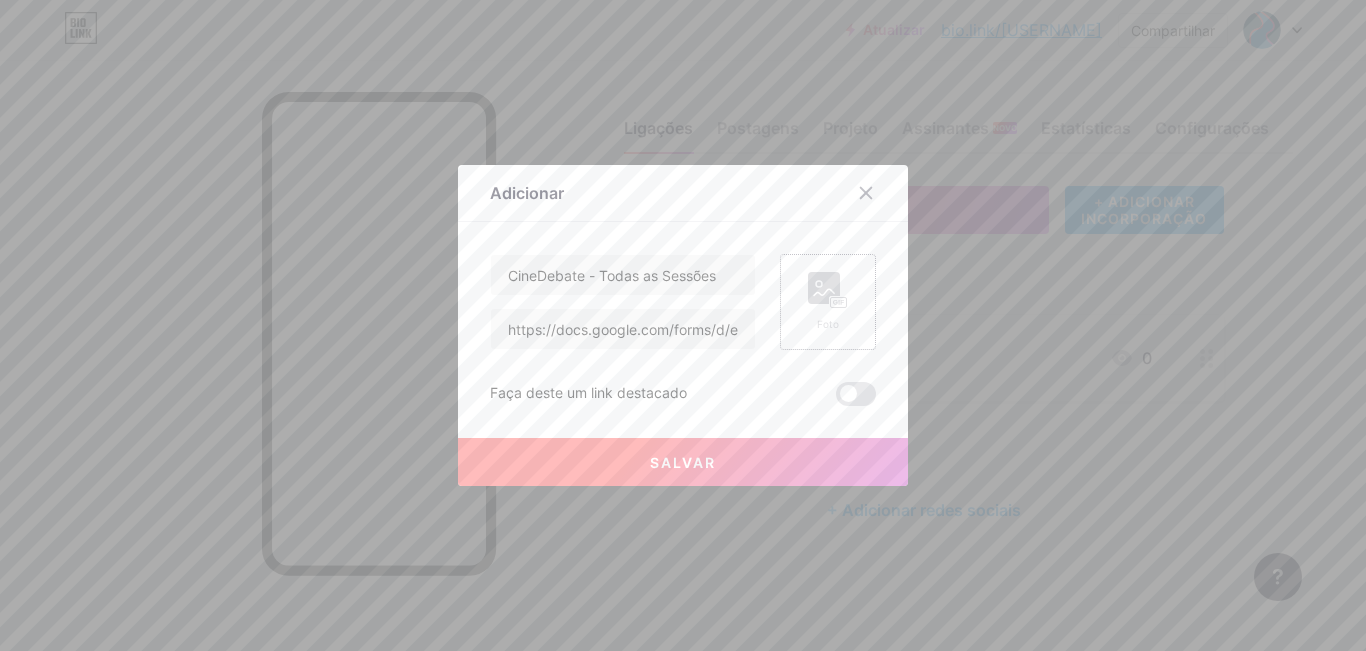 click on "Foto" at bounding box center [828, 302] 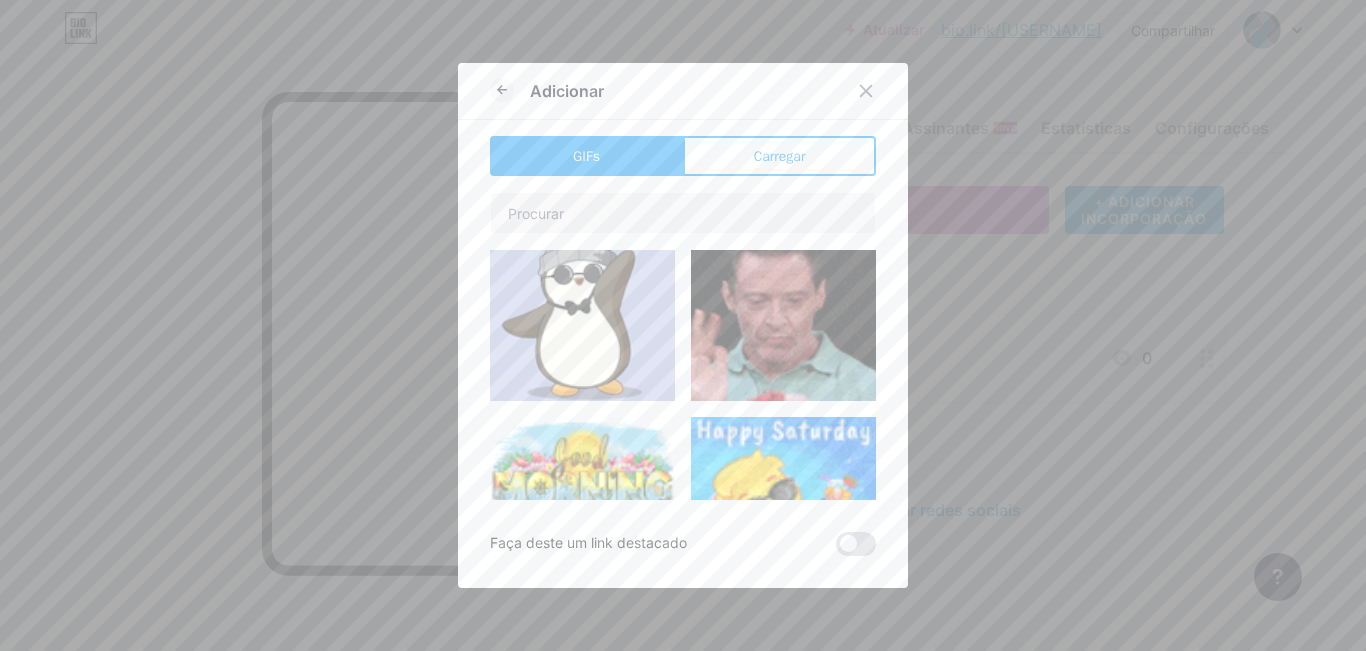 scroll, scrollTop: 0, scrollLeft: 0, axis: both 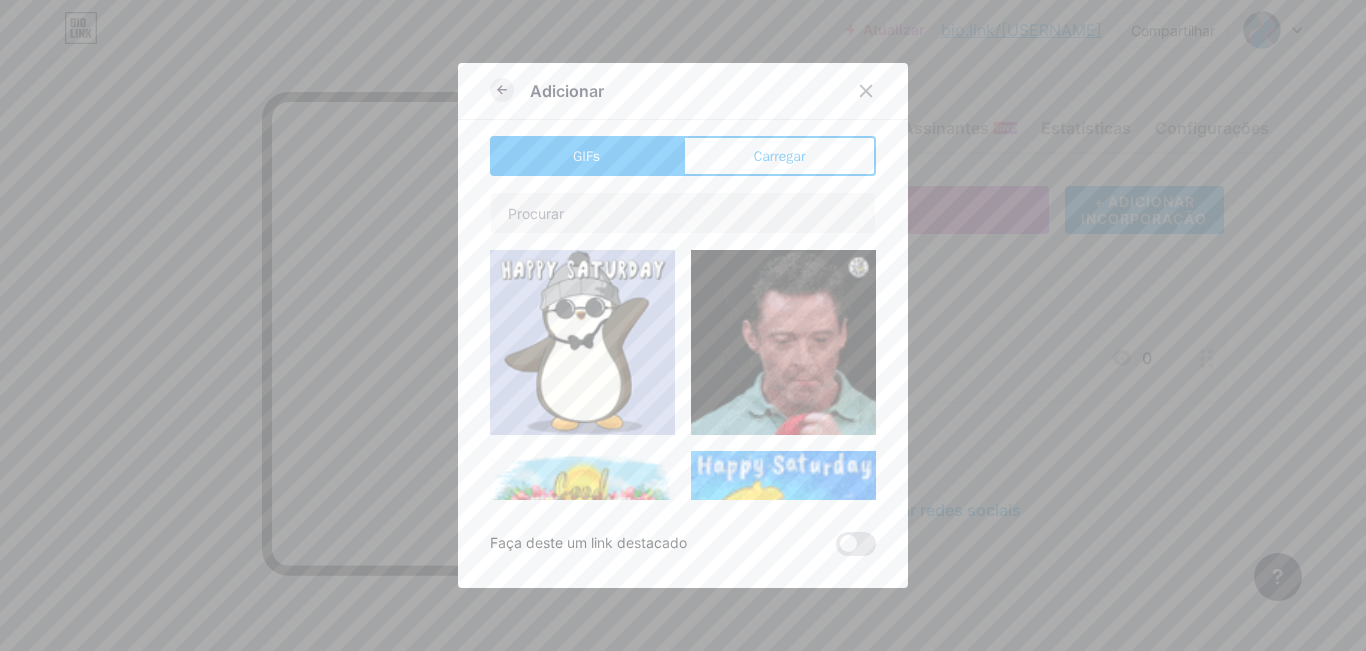 click 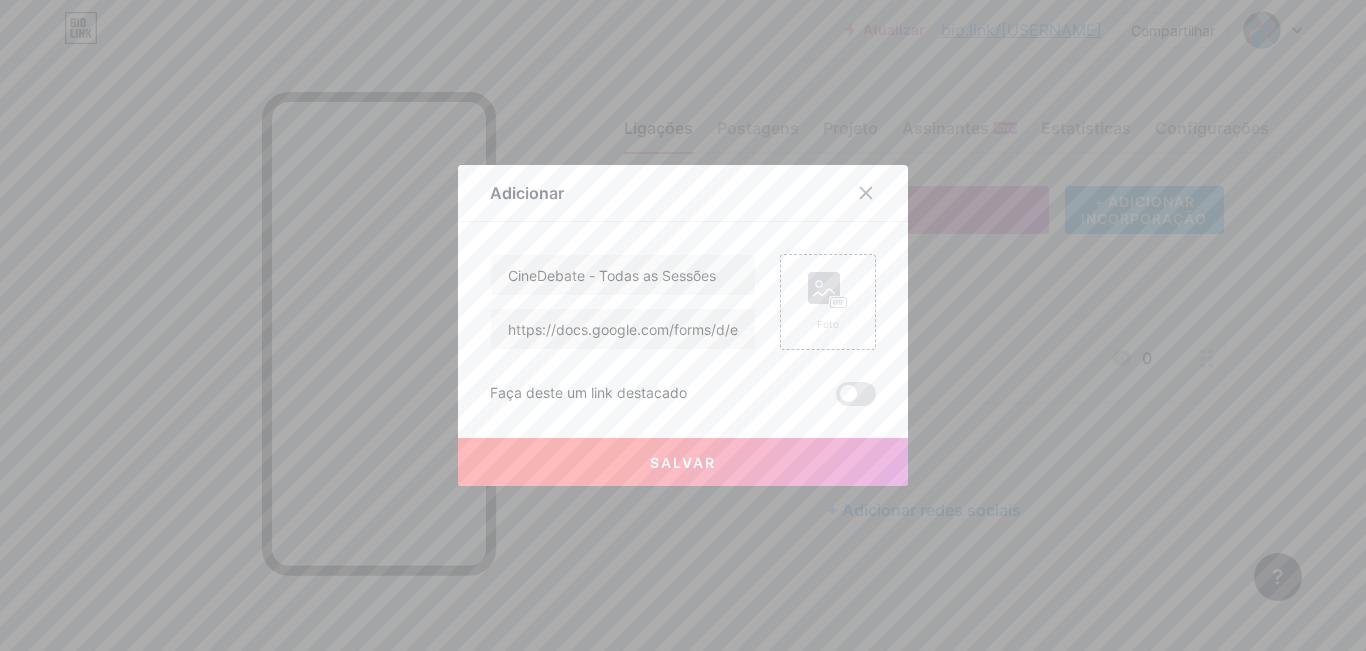 click on "Salvar" at bounding box center (683, 462) 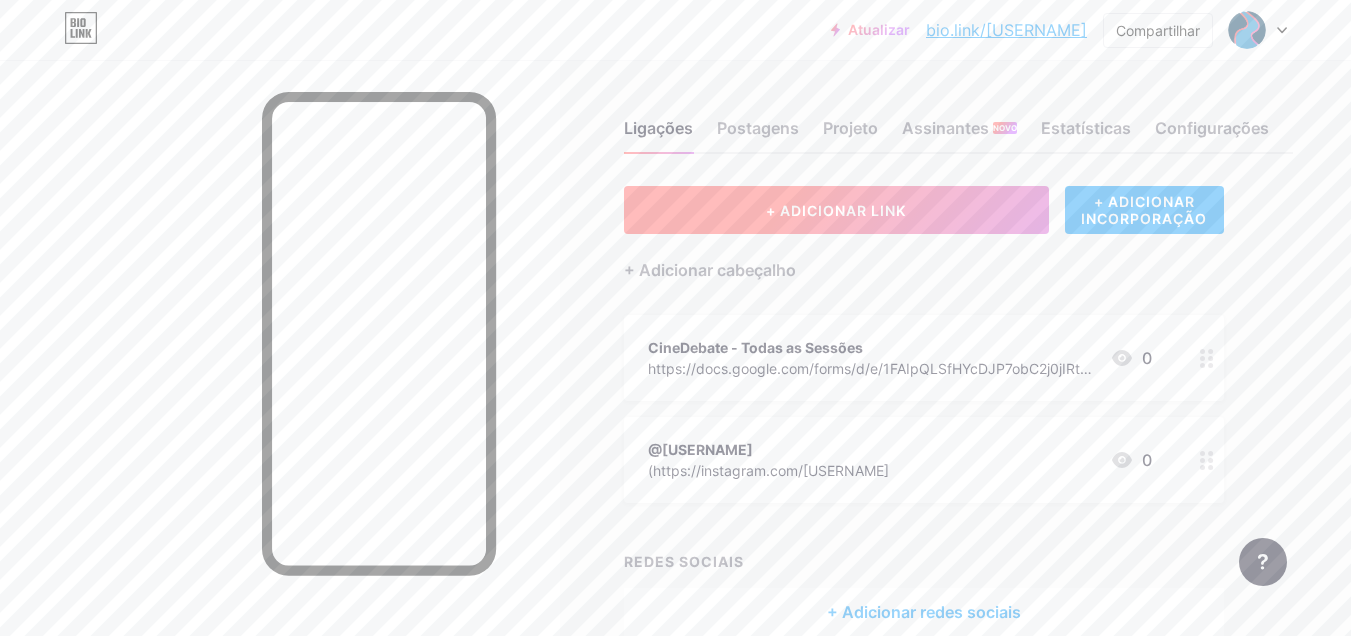 click on "+ ADICIONAR LINK" at bounding box center [836, 210] 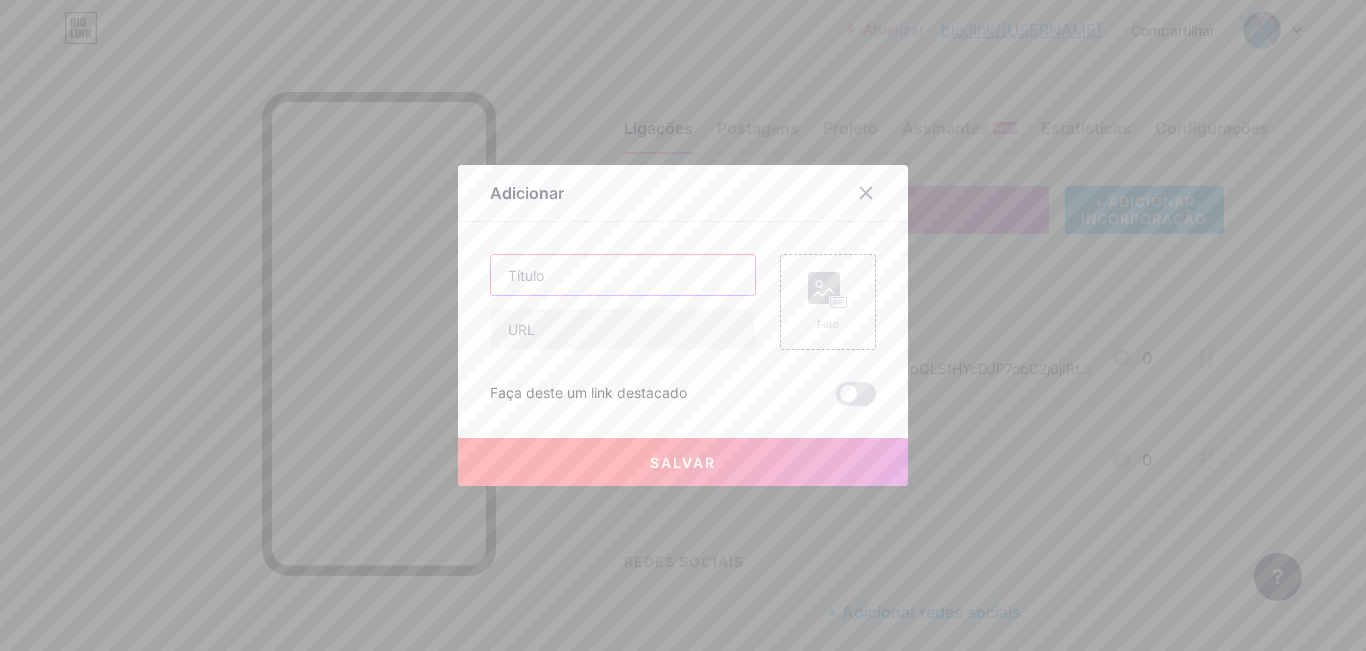 click at bounding box center [623, 275] 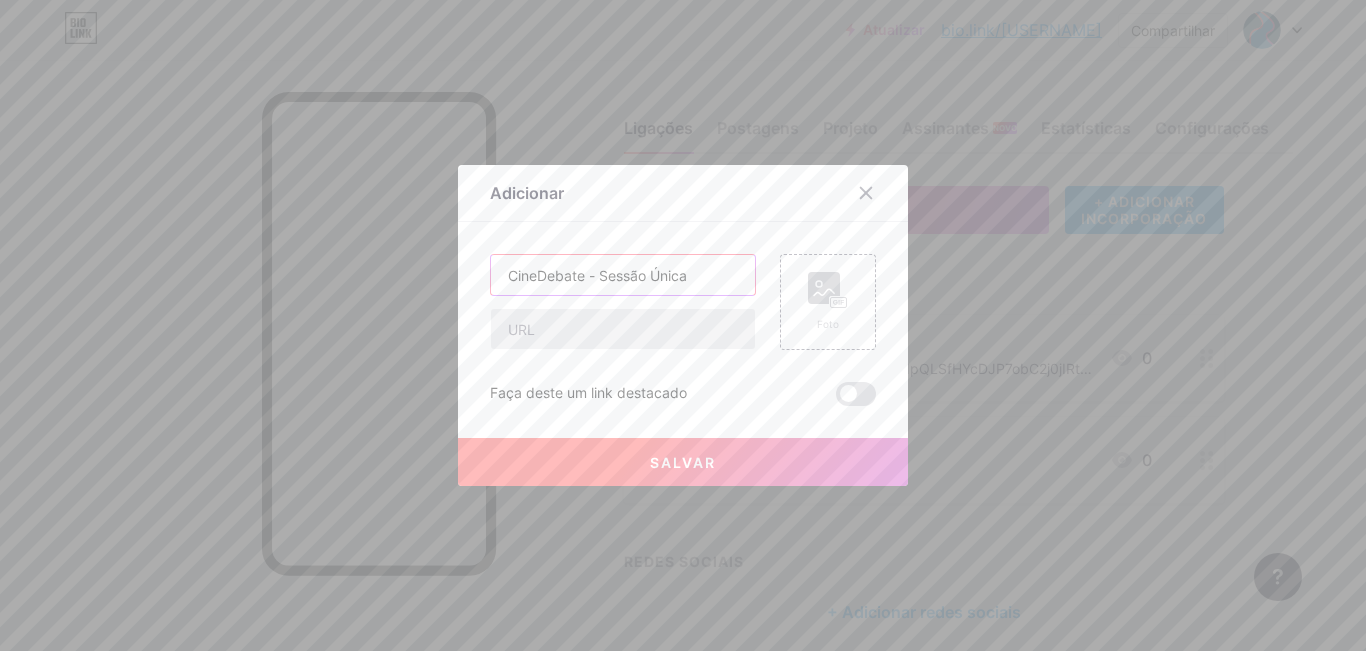 type on "CineDebate - Sessão Única" 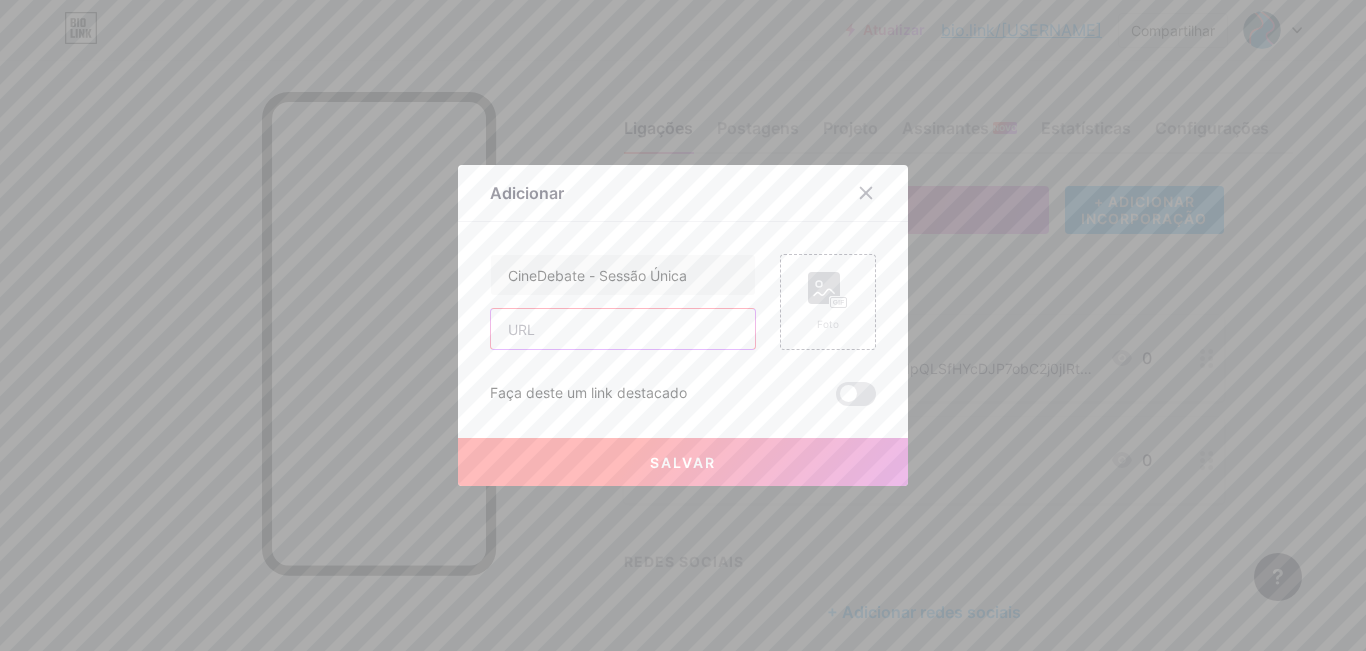 click at bounding box center [623, 329] 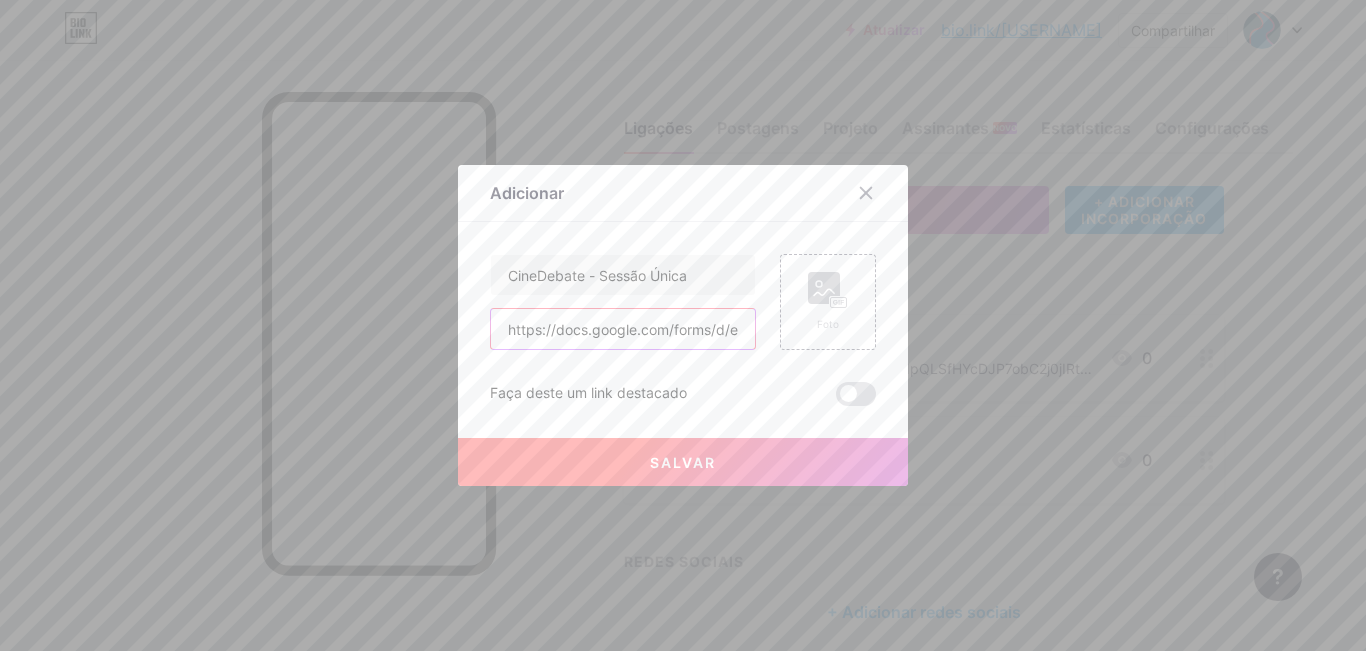 scroll, scrollTop: 0, scrollLeft: 618, axis: horizontal 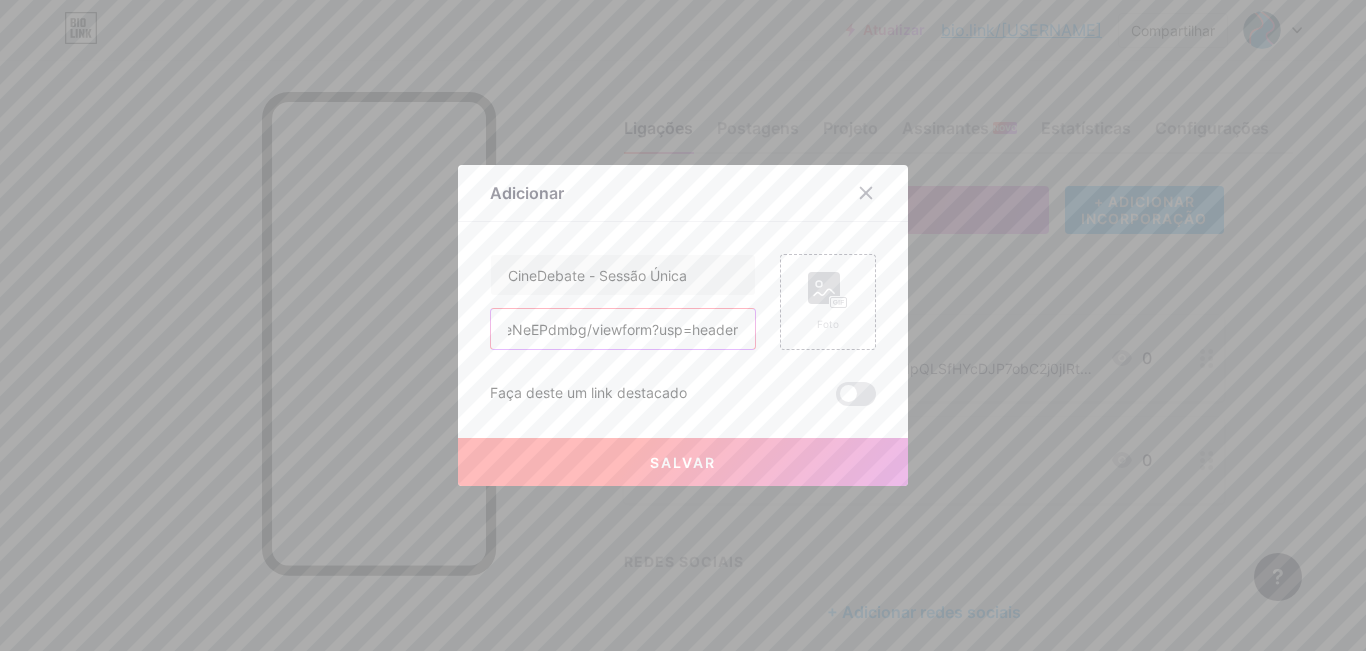 type on "https://docs.google.com/forms/d/e/1FAIpQLSeXvkLLcYFAMTuEf2knLpr4YauRdjnnIWZzNakyoeNeEPdmbg/viewform?usp=header" 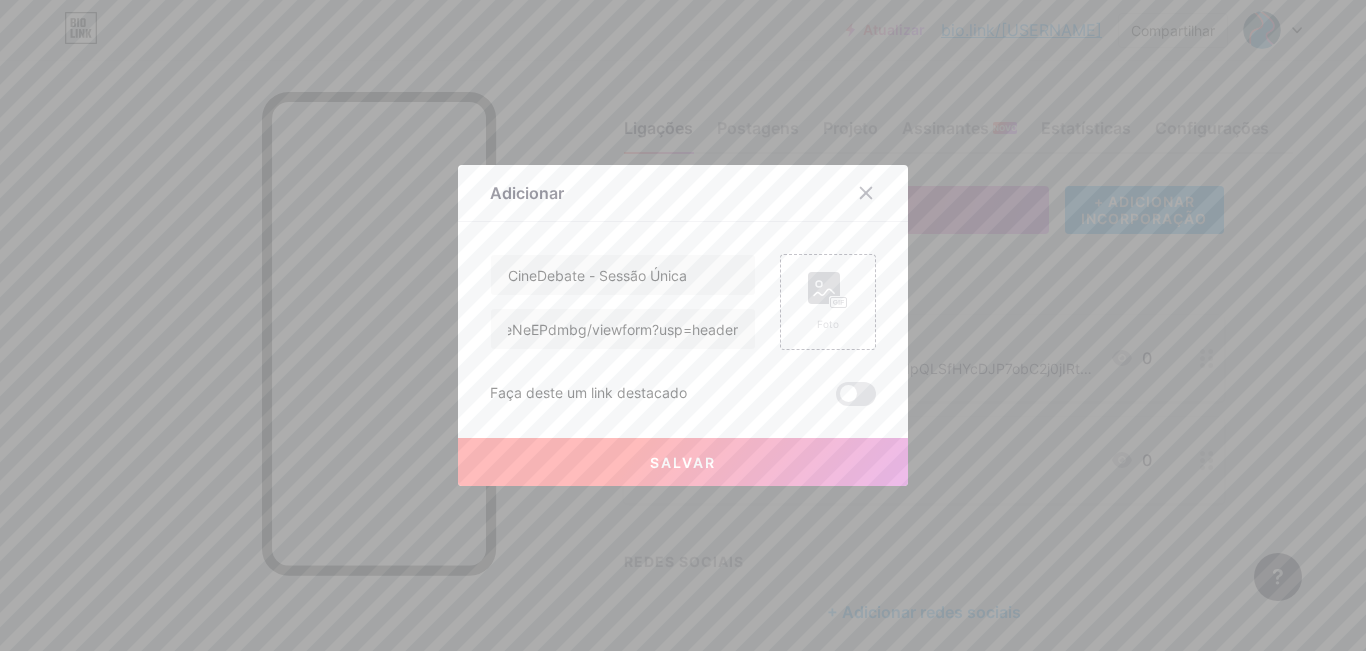 click on "Salvar" at bounding box center (683, 462) 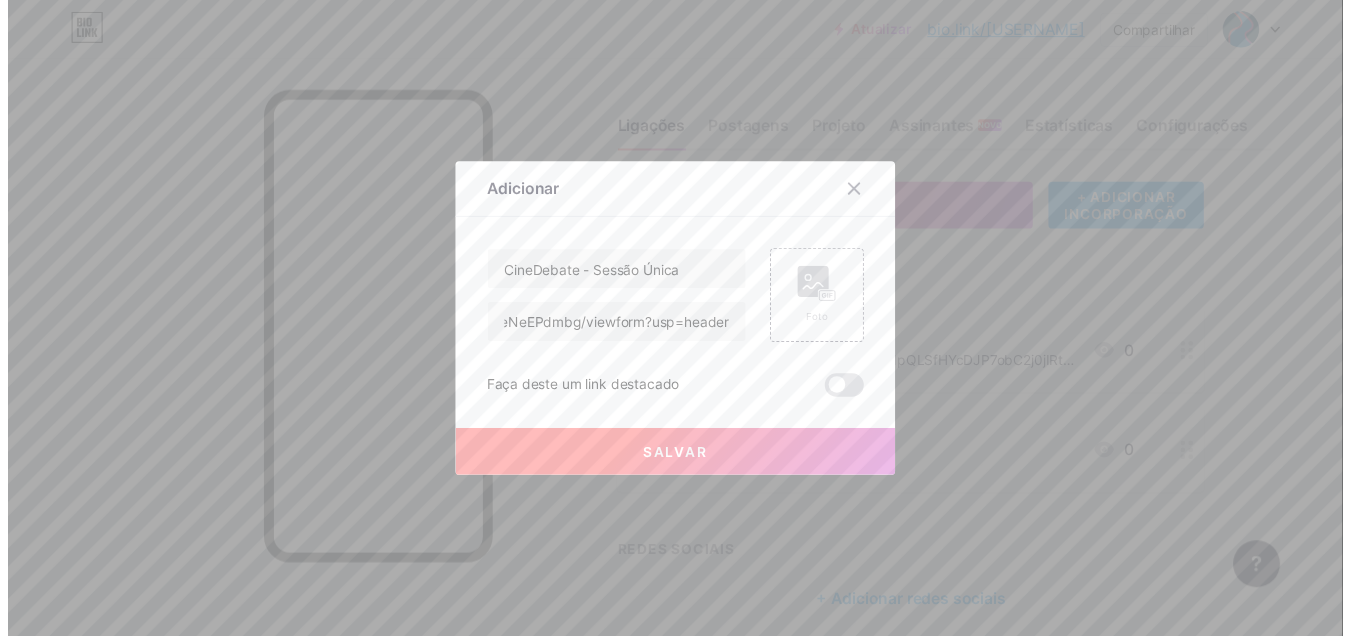 scroll, scrollTop: 0, scrollLeft: 0, axis: both 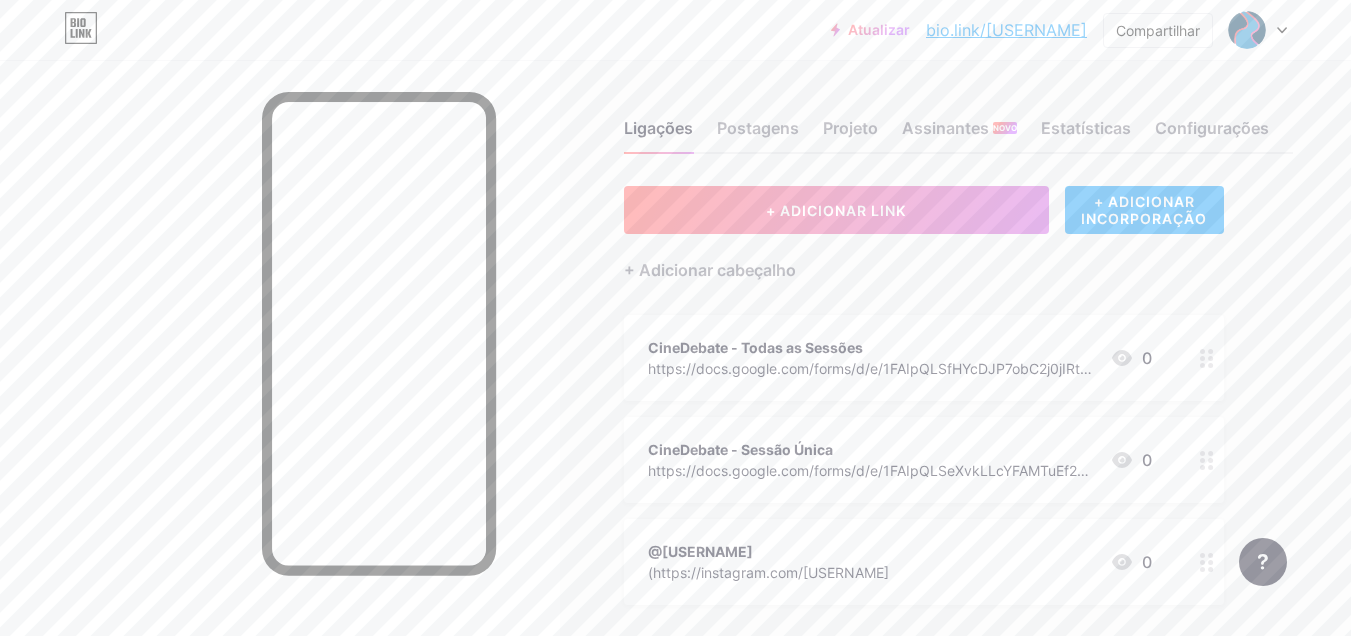 click at bounding box center [1207, 562] 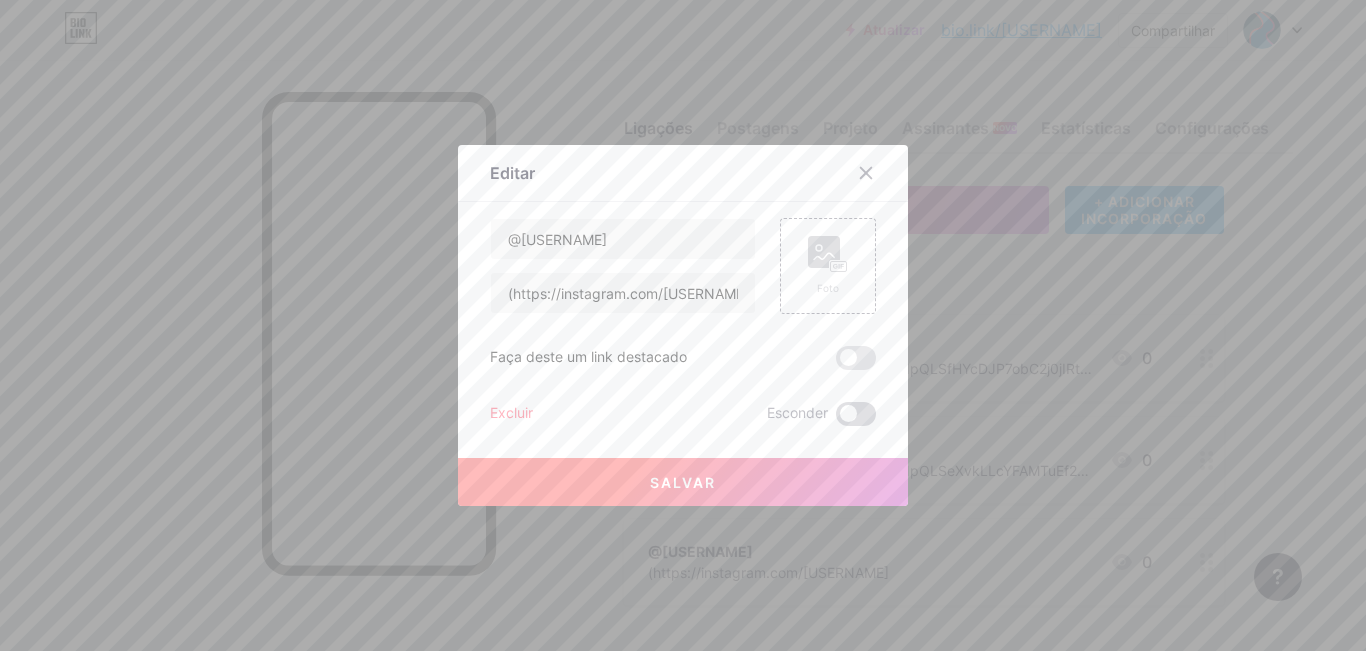 click at bounding box center (856, 414) 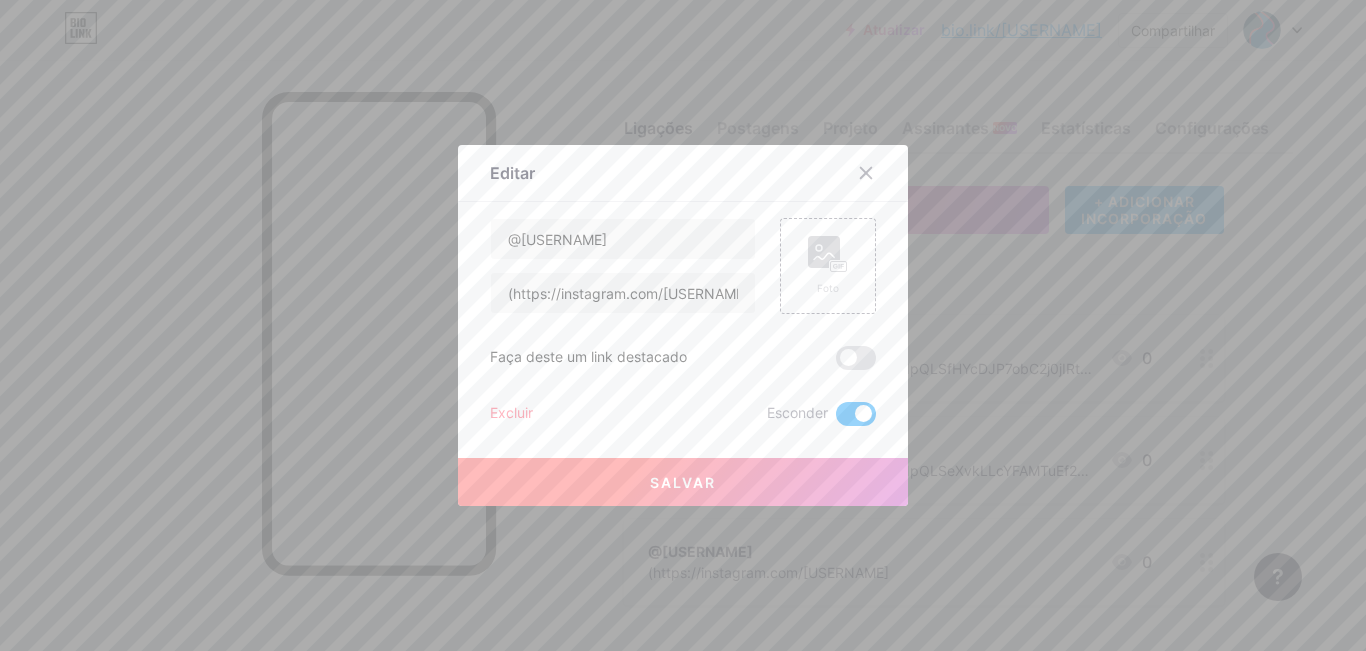click on "Salvar" at bounding box center (683, 482) 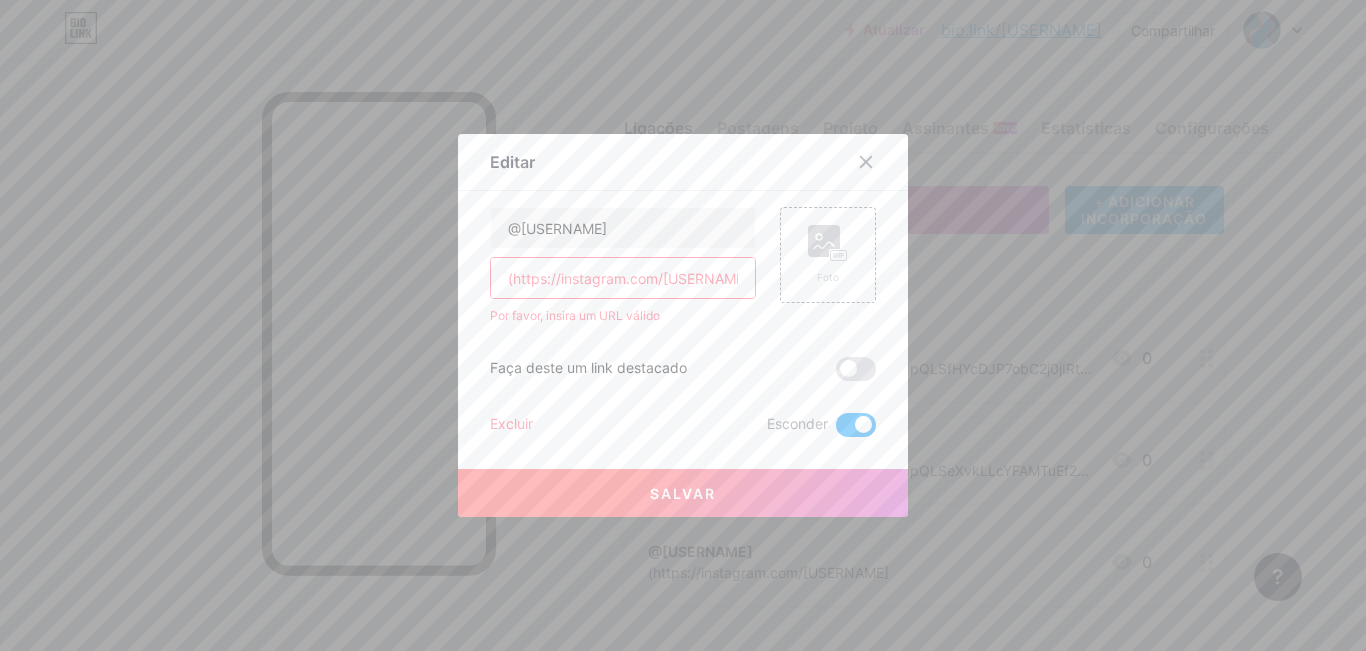click on "Salvar" at bounding box center (683, 493) 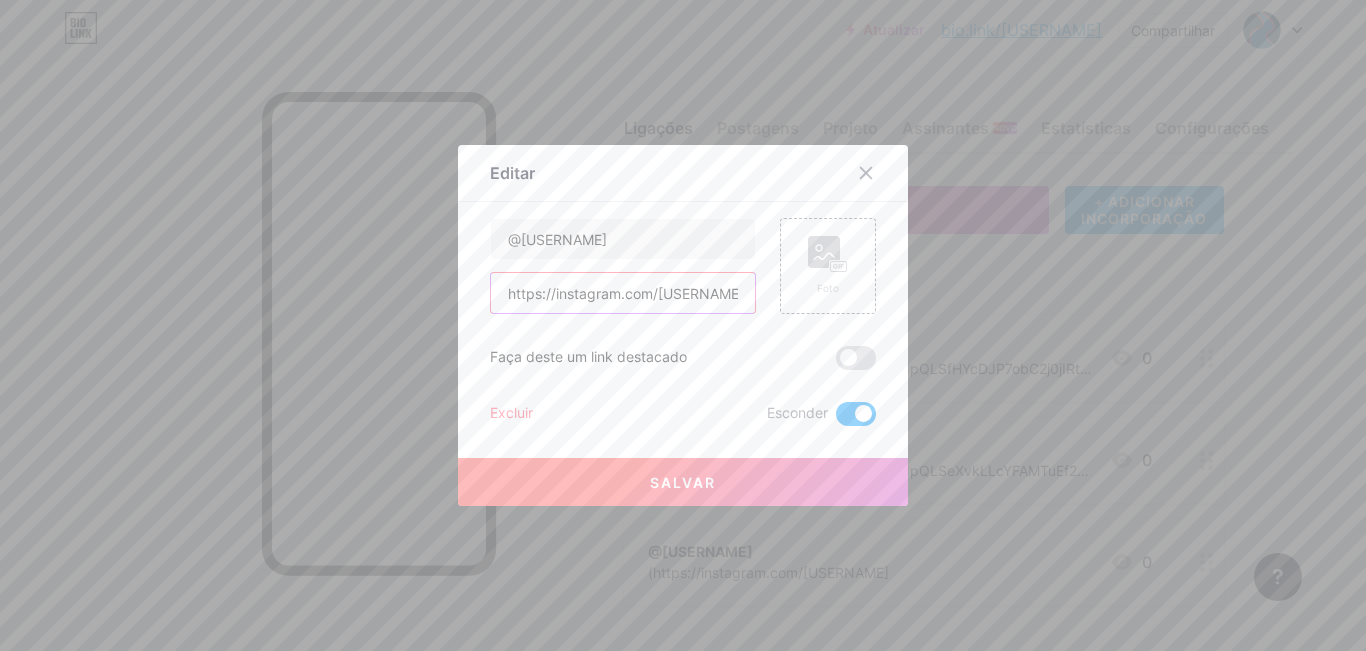type on "https://instagram.com/[USERNAME]" 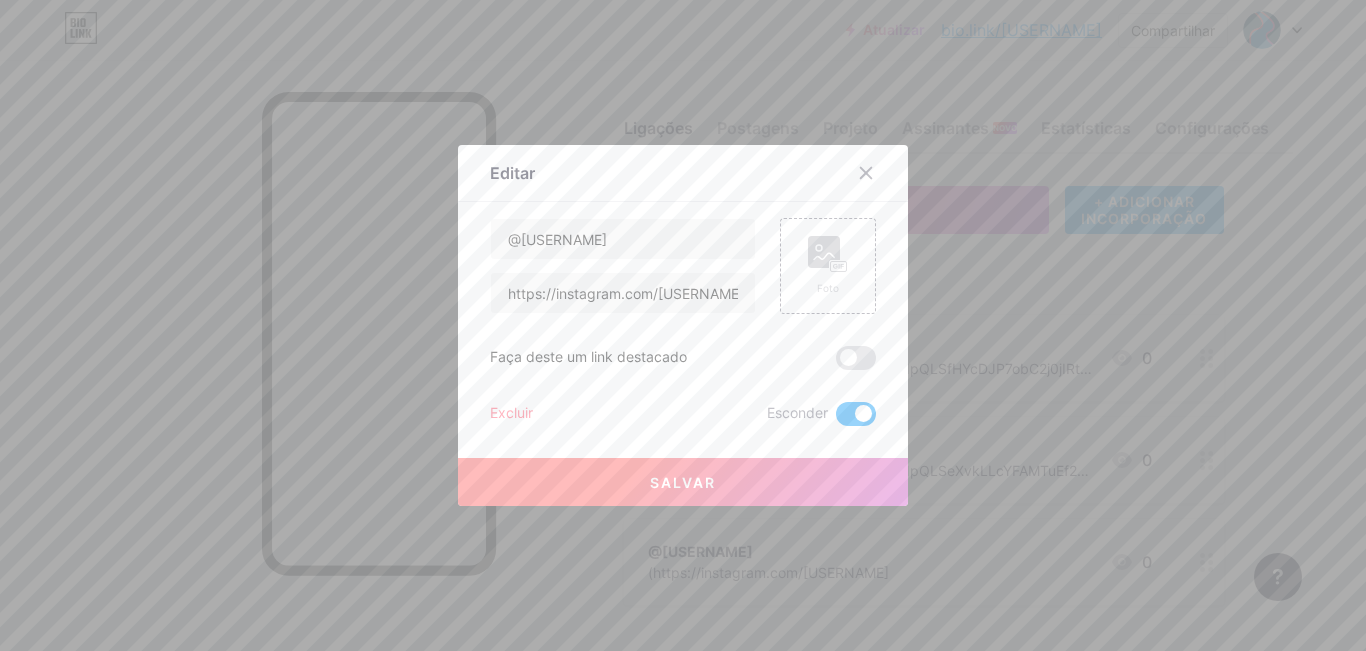 click on "Salvar" at bounding box center (683, 482) 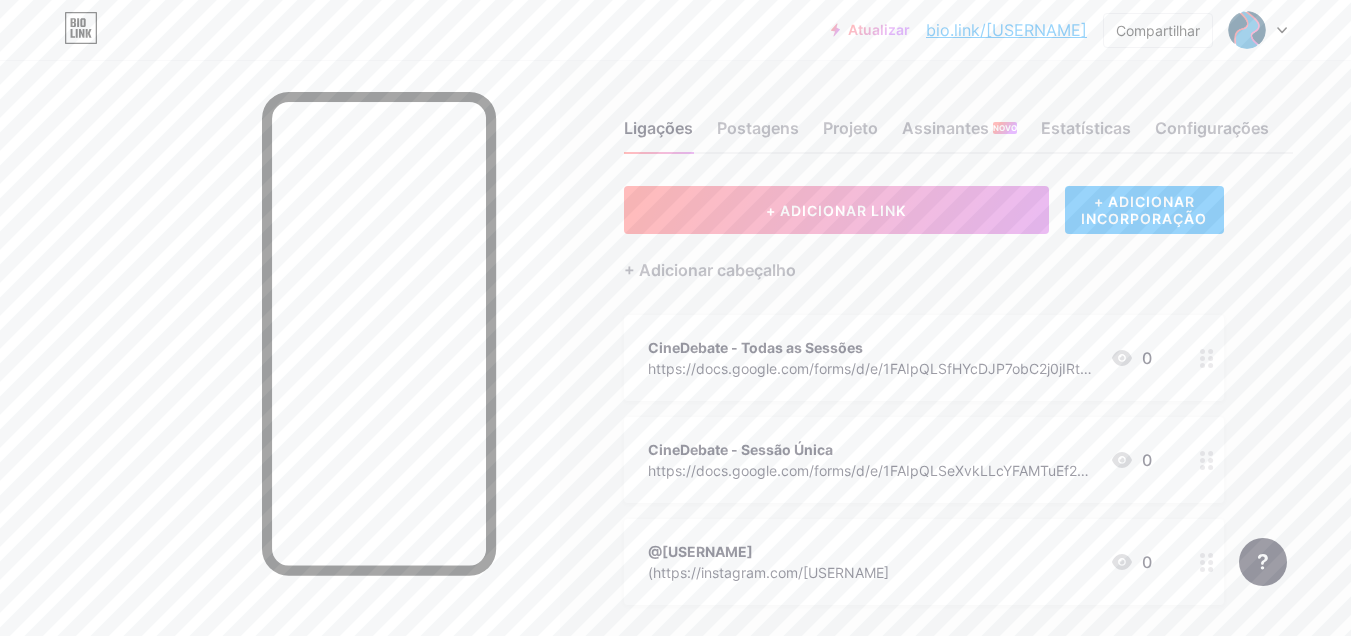click at bounding box center [1207, 562] 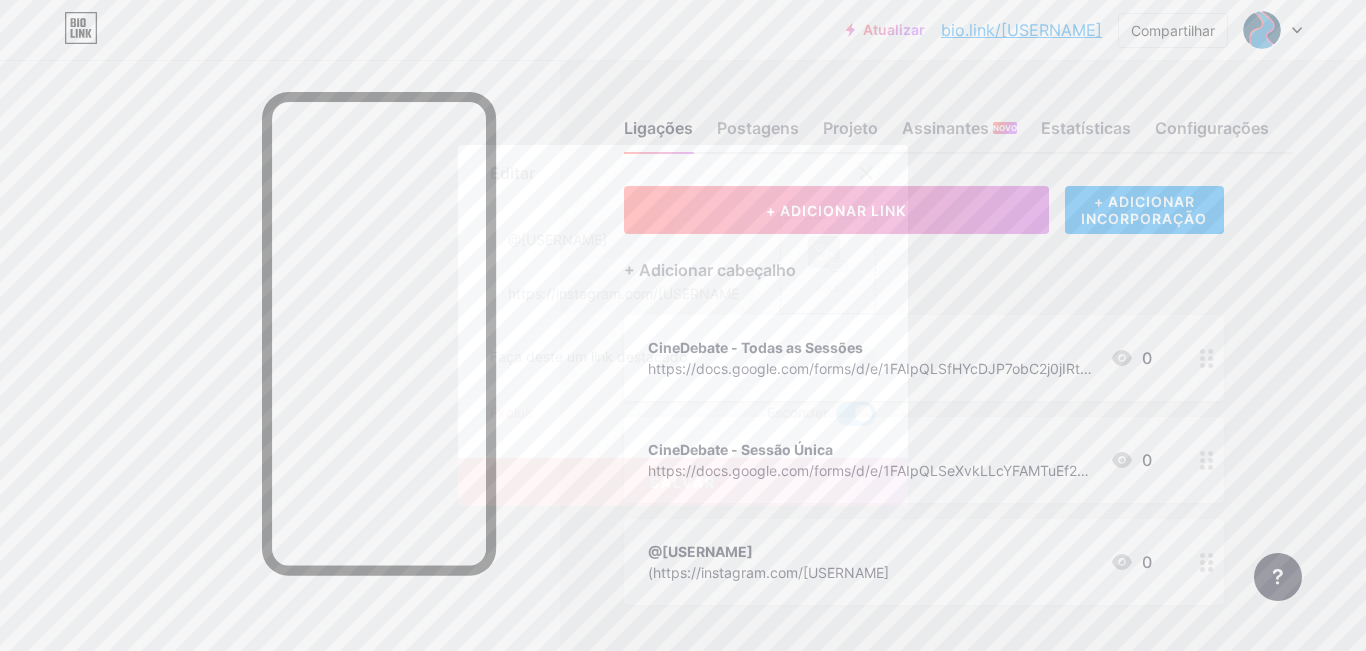 click on "Salvar" at bounding box center (683, 482) 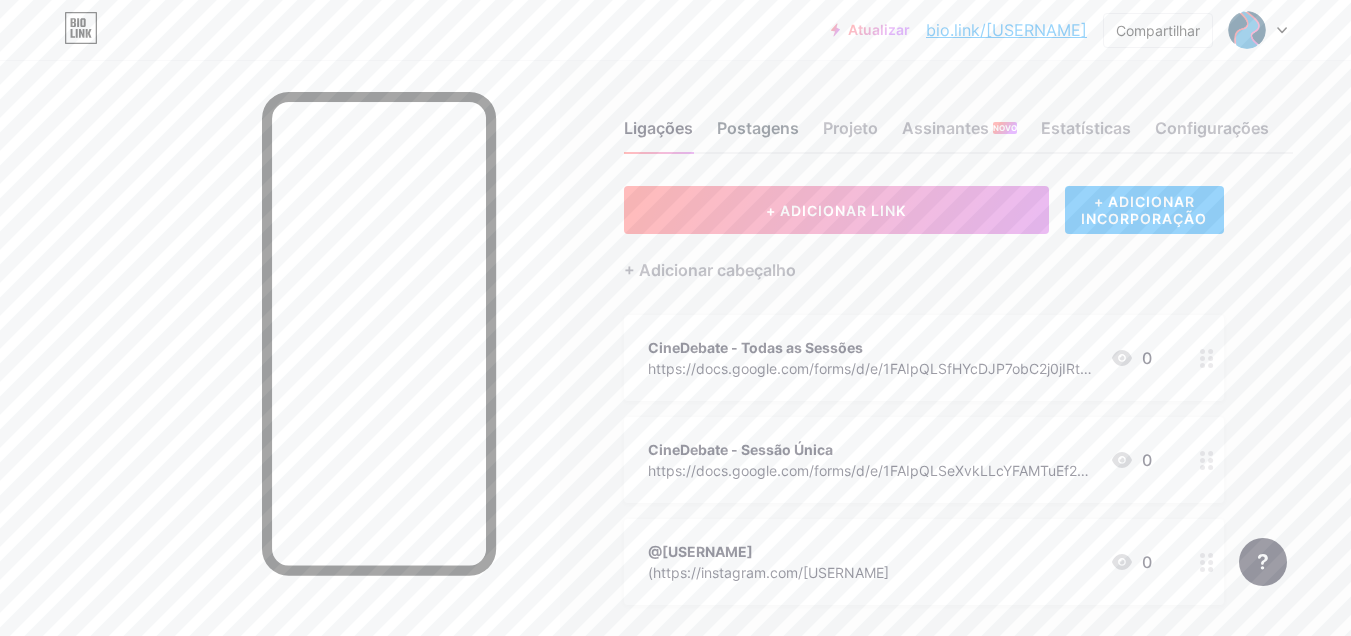 click on "Postagens" at bounding box center [758, 128] 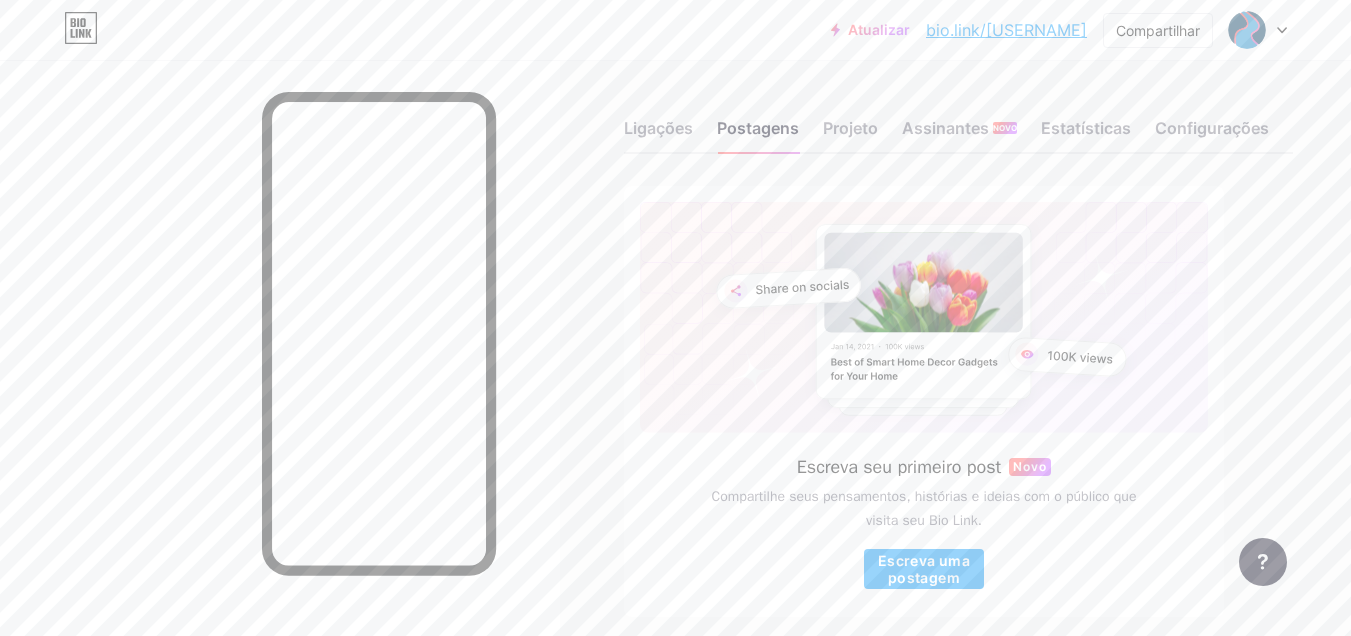 click on "Ligações
Postagens
Projeto
Assinantes
NOVO
Estatísticas
Configurações" at bounding box center [958, 119] 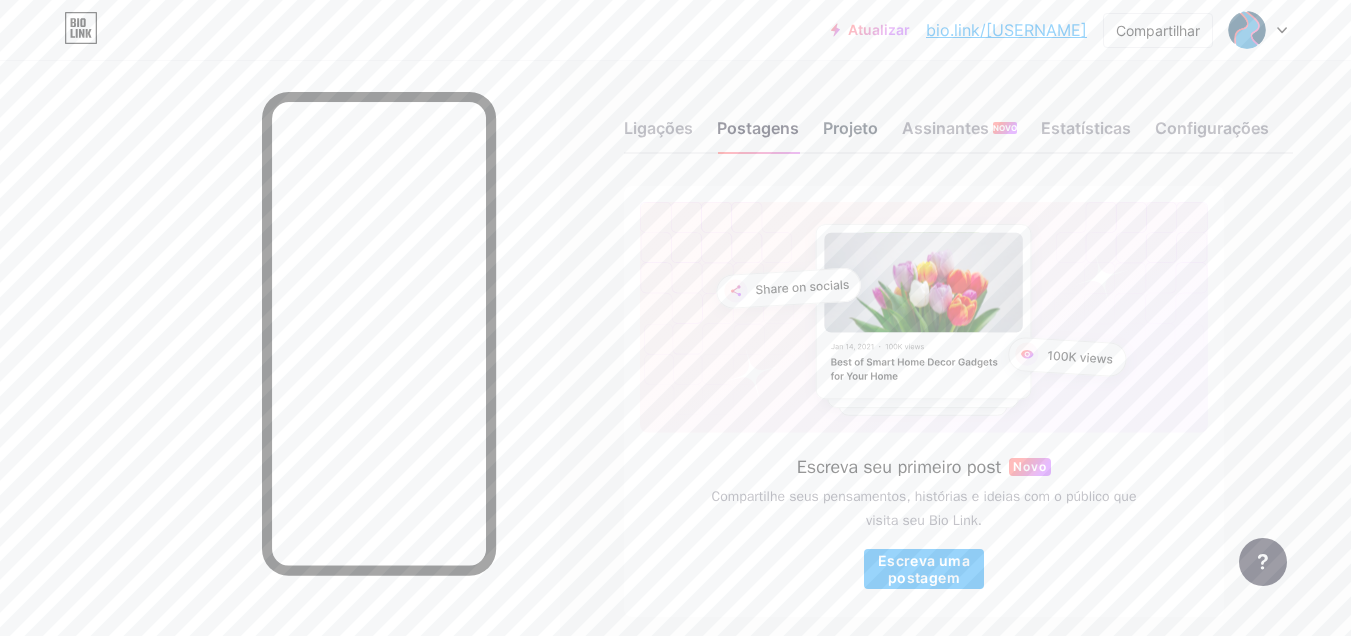 click on "Projeto" at bounding box center [850, 128] 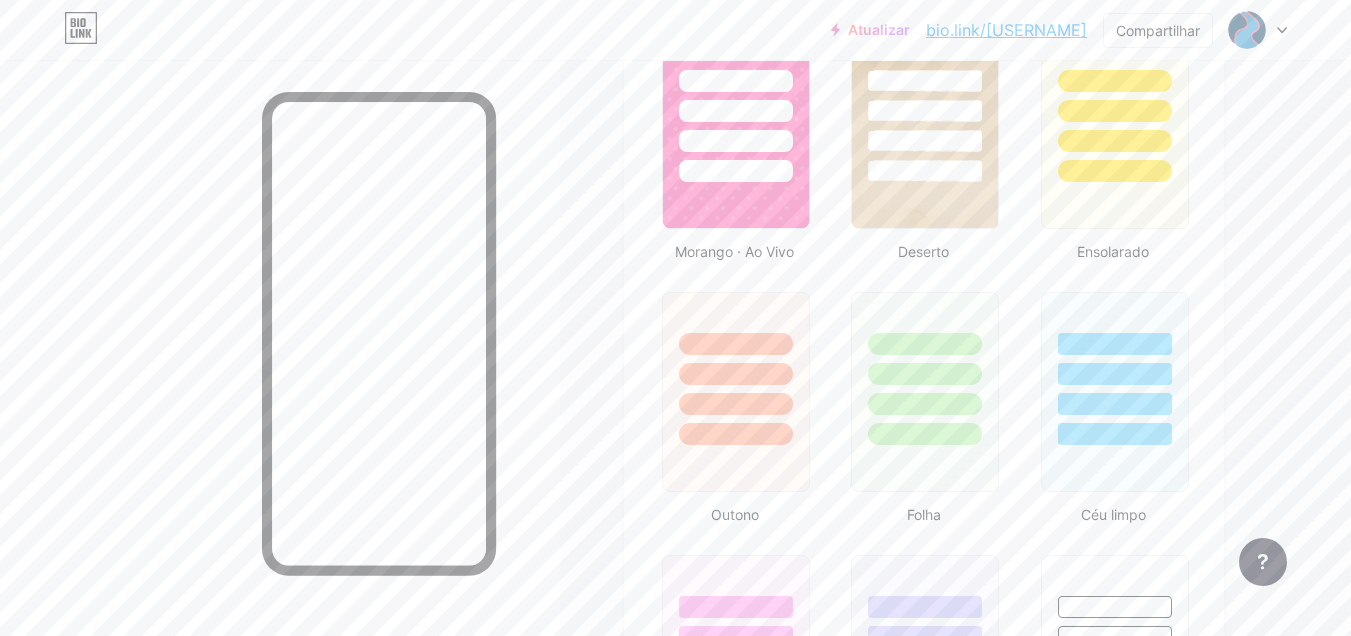 scroll, scrollTop: 1631, scrollLeft: 0, axis: vertical 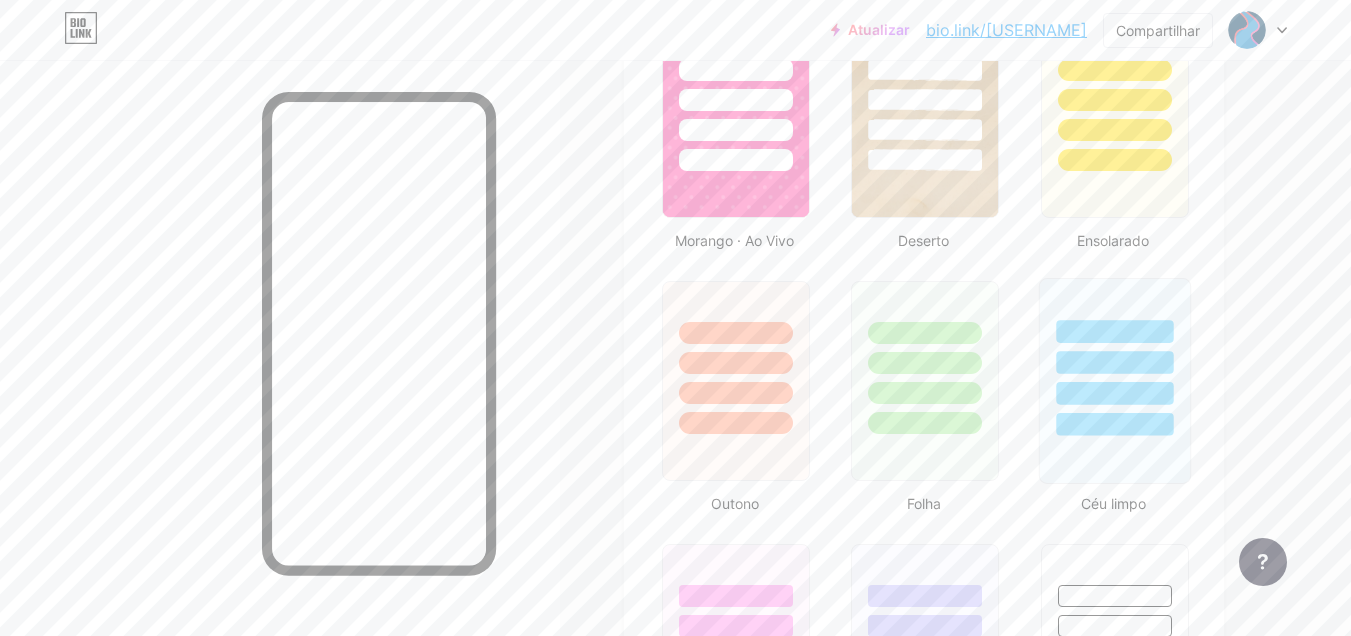 click at bounding box center [1114, 357] 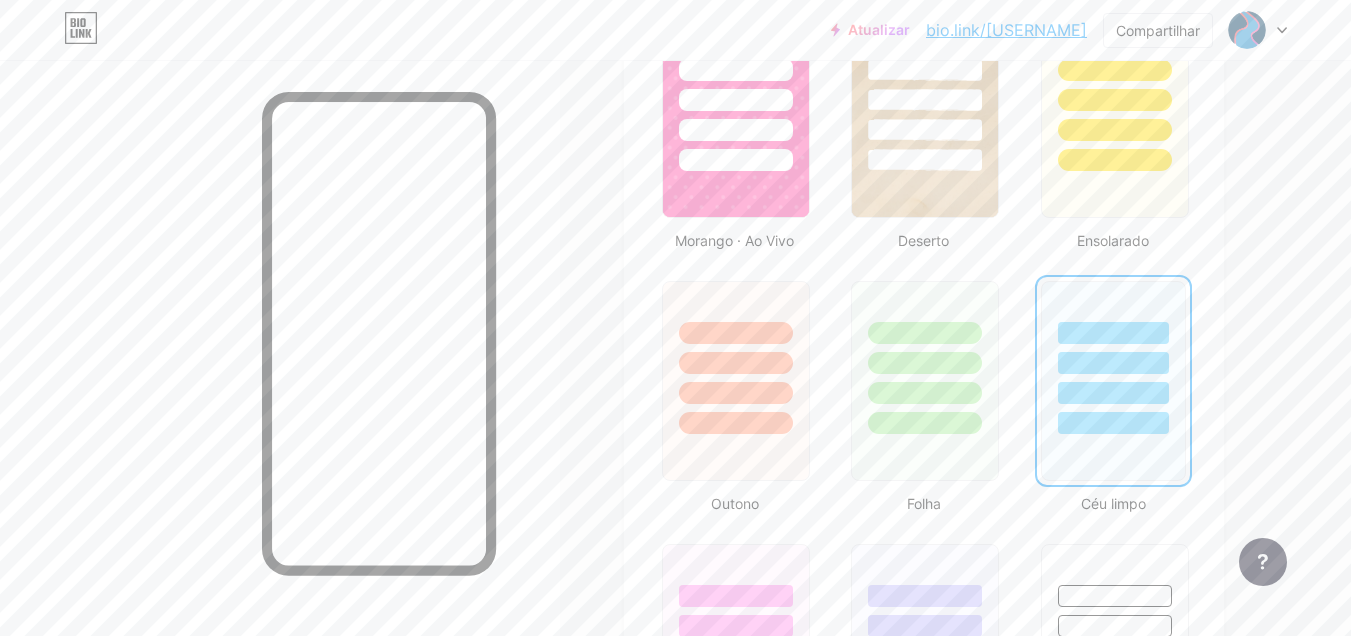 click on "Ligações
Postagens
Projeto
Assinantes
NOVO
Estatísticas
Configurações     Perfil   CAPUP     Centro Acadêmico de Psicologia da Universidade Positivo                   Temas   Link na biografia   Blogue   Comprar       Noções básicas       Carbono       Natal 23       Orgulho       Falha       Inverno · Ao Vivo       Vítreo · Ao vivo       Camaleão · Ao Vivo       Noite Chuvosa · Ao Vivo       Neon · Ao Vivo       Verão       Retrô       Morango · Ao Vivo       Deserto       Ensolarado       Outono       Folha       Céu limpo       Corar       Unicórnio       Mínimo       Nublado       Sombra     Crie o seu próprio           Alterações salvas       Posição para exibir redes sociais                 Principal                     Fundo
Desativar a marca Bio Link
Ocultará a marca Bio Link da página inicial     Exibir botão Compartilhar" at bounding box center [688, 106] 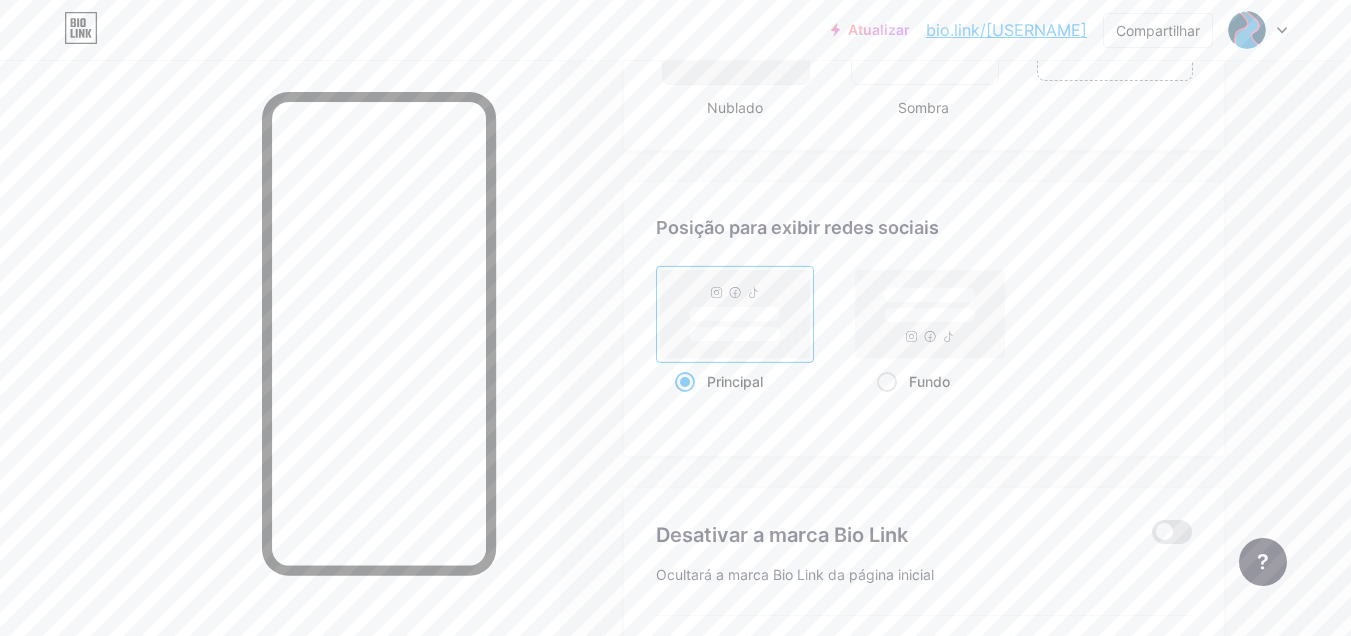 scroll, scrollTop: 2559, scrollLeft: 0, axis: vertical 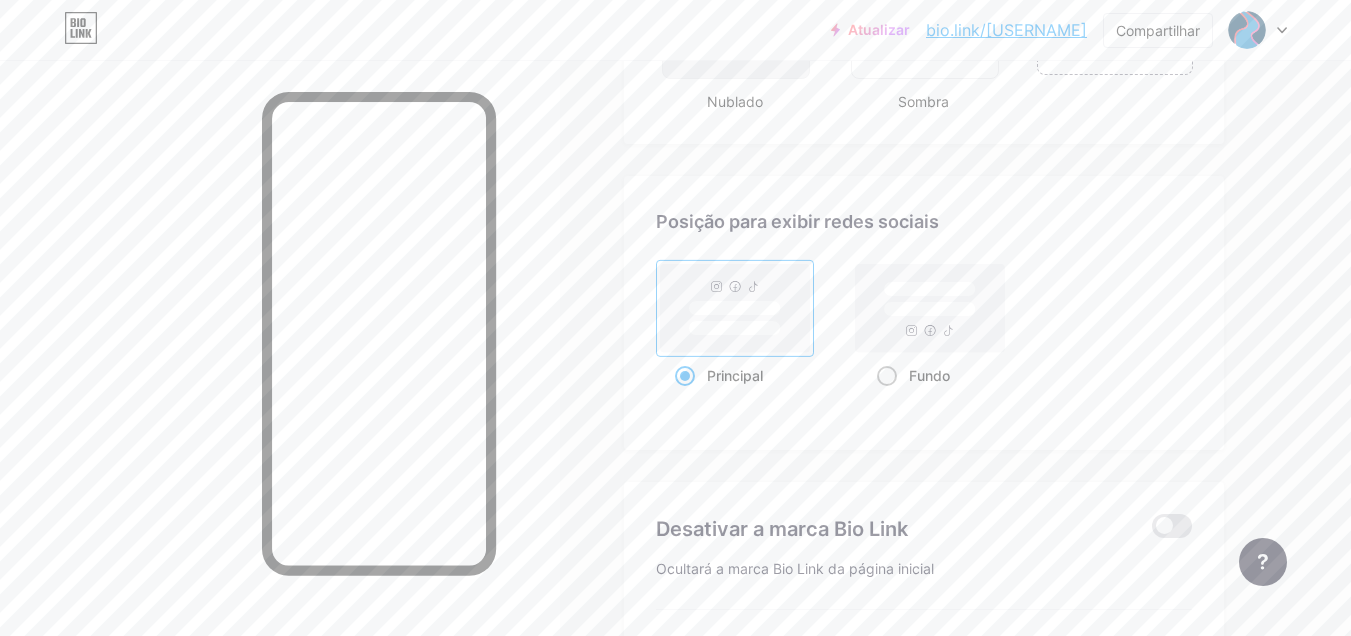 click 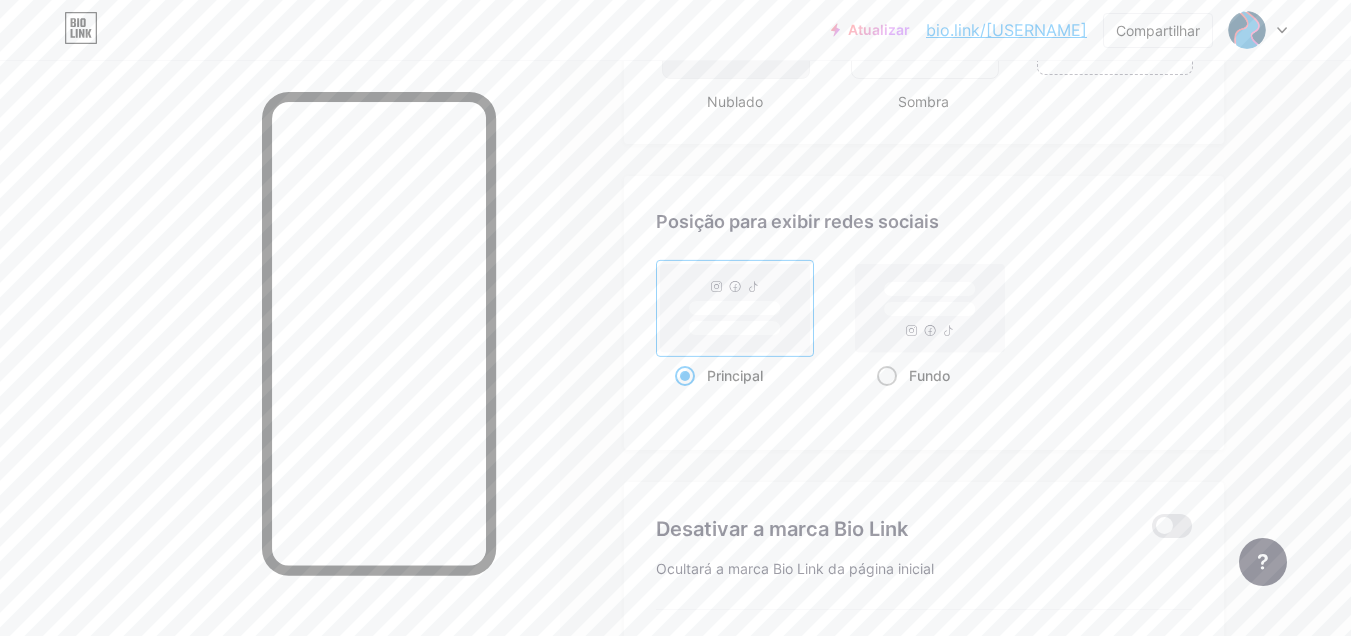 click on "Fundo" at bounding box center [883, 400] 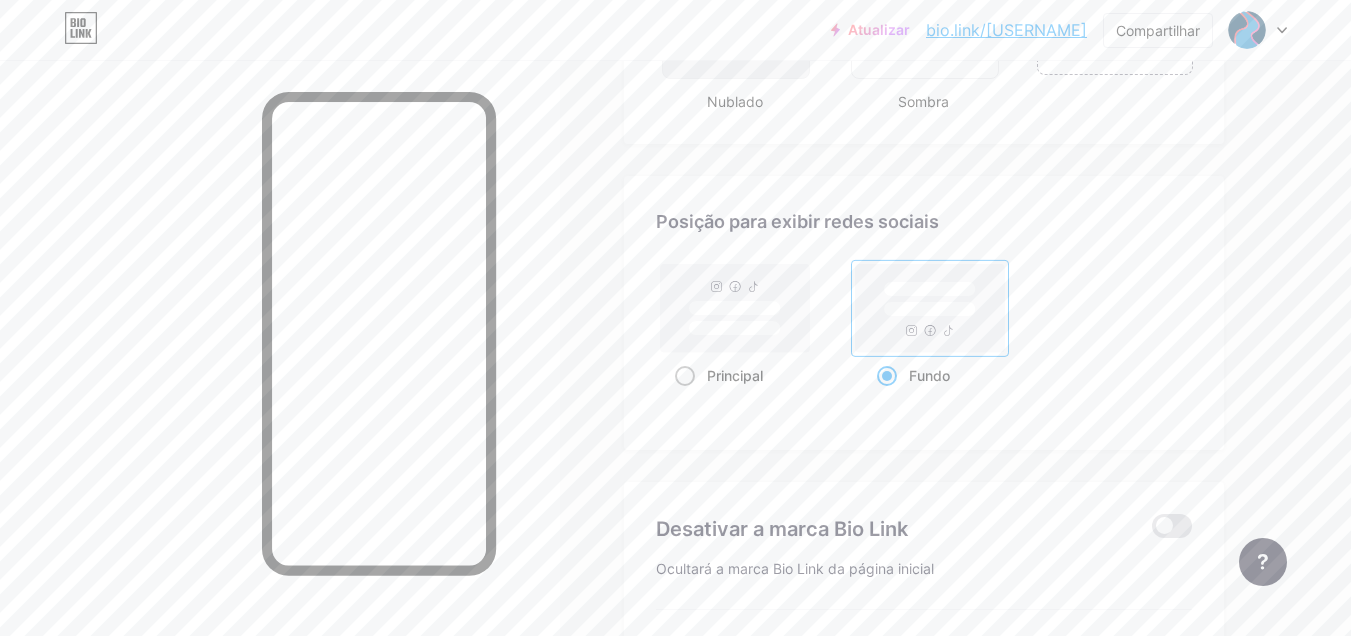 click 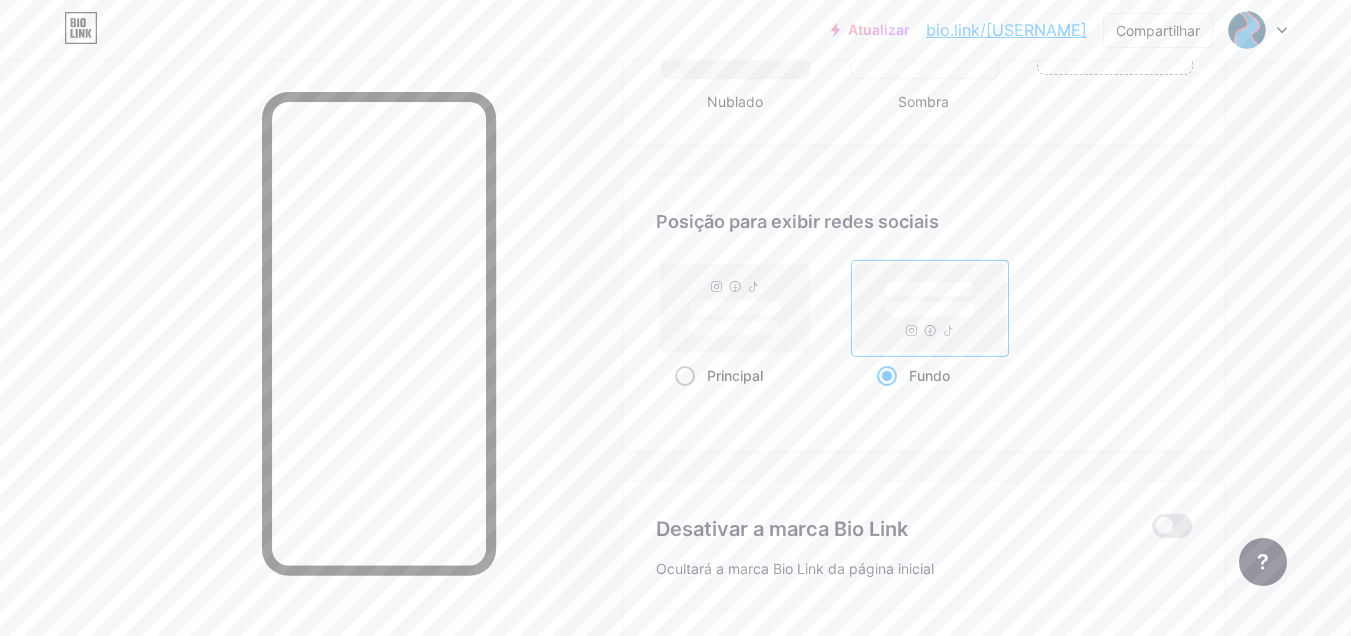 click on "Principal" at bounding box center (681, 400) 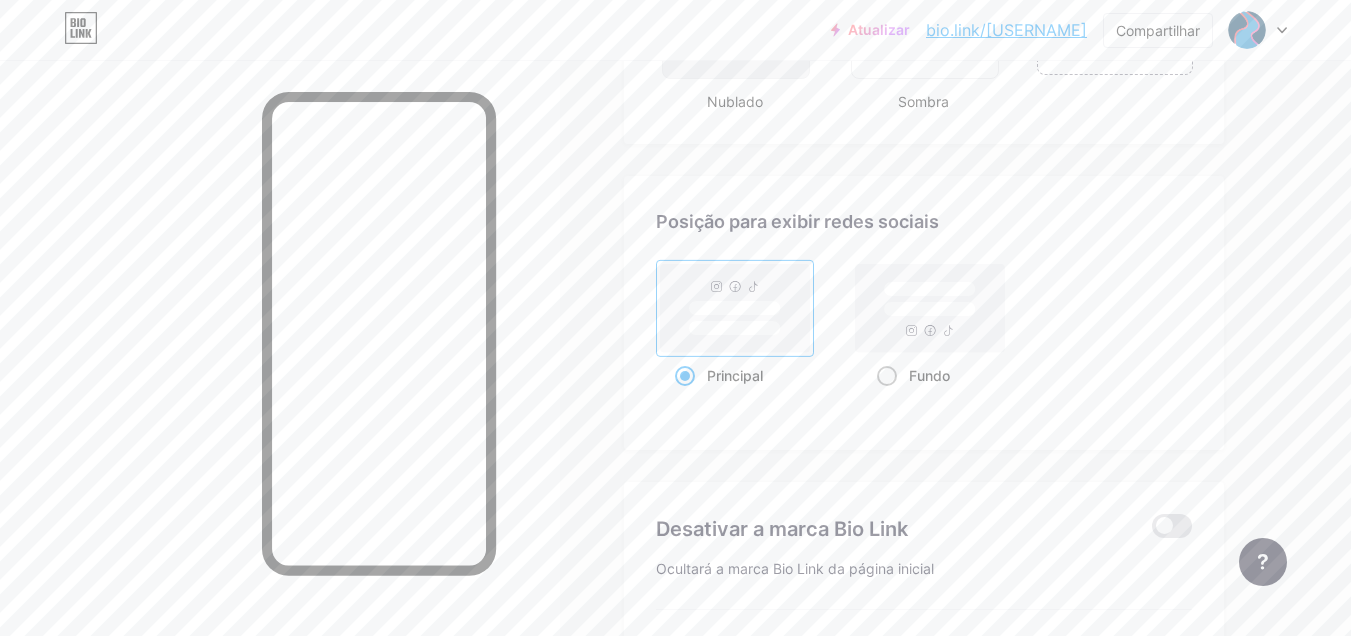 click 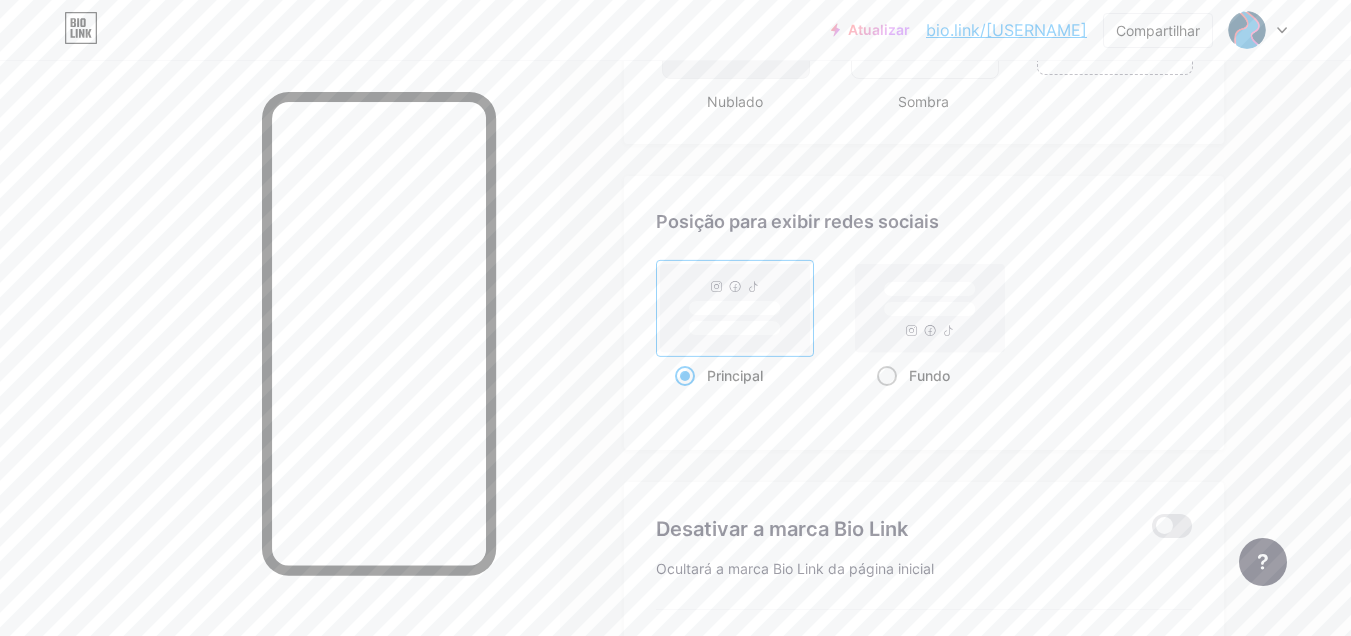 click on "Fundo" at bounding box center [883, 400] 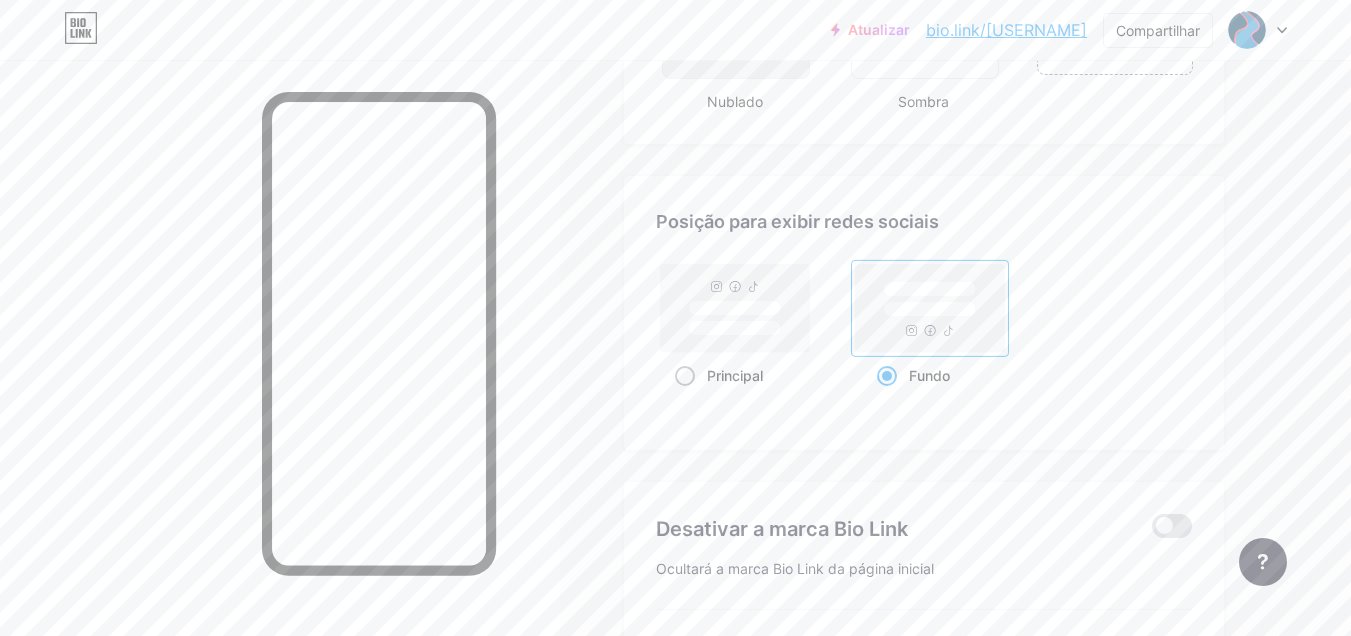 click 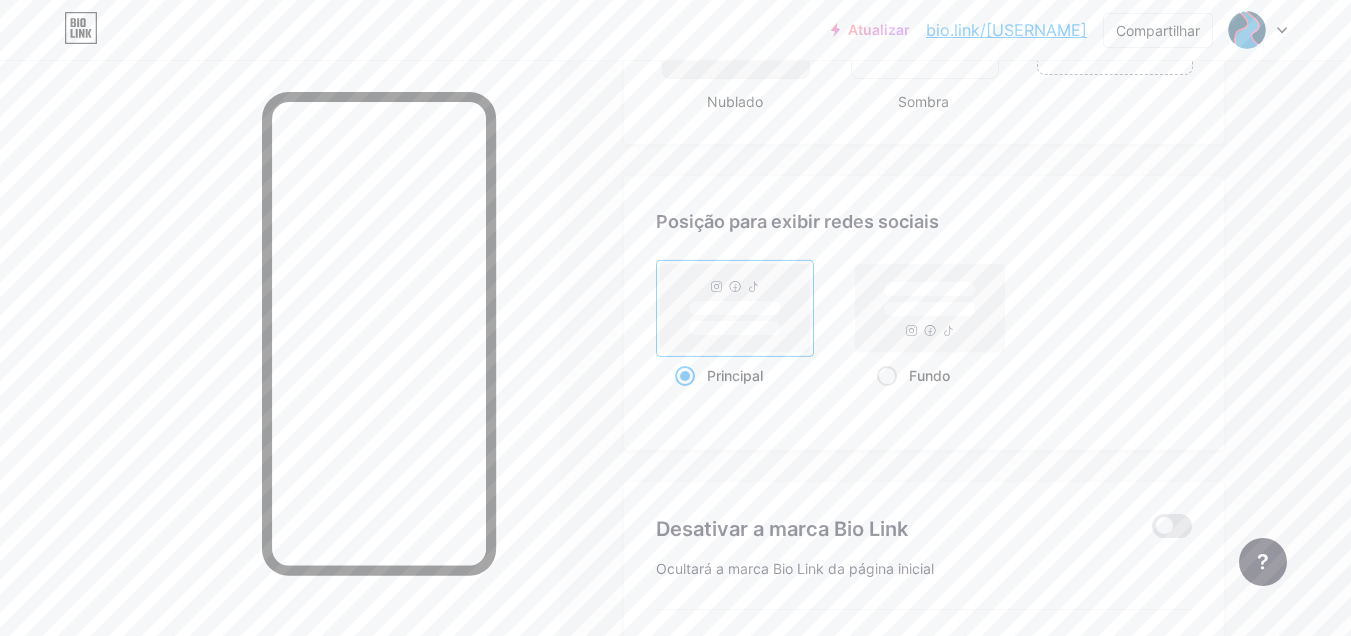 click on "Ligações
Postagens
Projeto
Assinantes
NOVO
Estatísticas
Configurações     Perfil   CAPUP     Centro Acadêmico de Psicologia da Universidade Positivo                   Temas   Link na biografia   Blogue   Comprar       Noções básicas       Carbono       Natal 23       Orgulho       Falha       Inverno · Ao Vivo       Vítreo · Ao vivo       Camaleão · Ao Vivo       Noite Chuvosa · Ao Vivo       Neon · Ao Vivo       Verão       Retrô       Morango · Ao Vivo       Deserto       Ensolarado       Outono       Folha       Céu limpo       Corar       Unicórnio       Mínimo       Nublado       Sombra     Crie o seu próprio           Alterações salvas       Posição para exibir redes sociais                 Principal                     Fundo
Desativar a marca Bio Link
Ocultará a marca Bio Link da página inicial     Exibir botão Compartilhar" at bounding box center (688, -822) 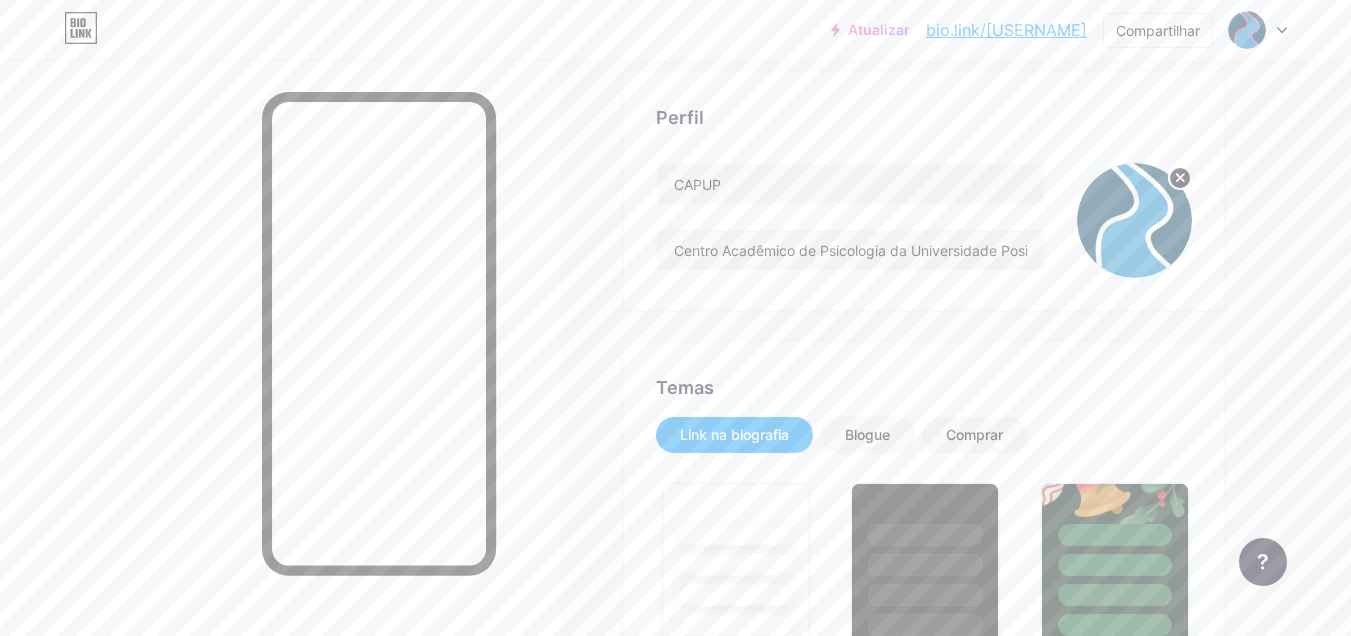 scroll, scrollTop: 0, scrollLeft: 0, axis: both 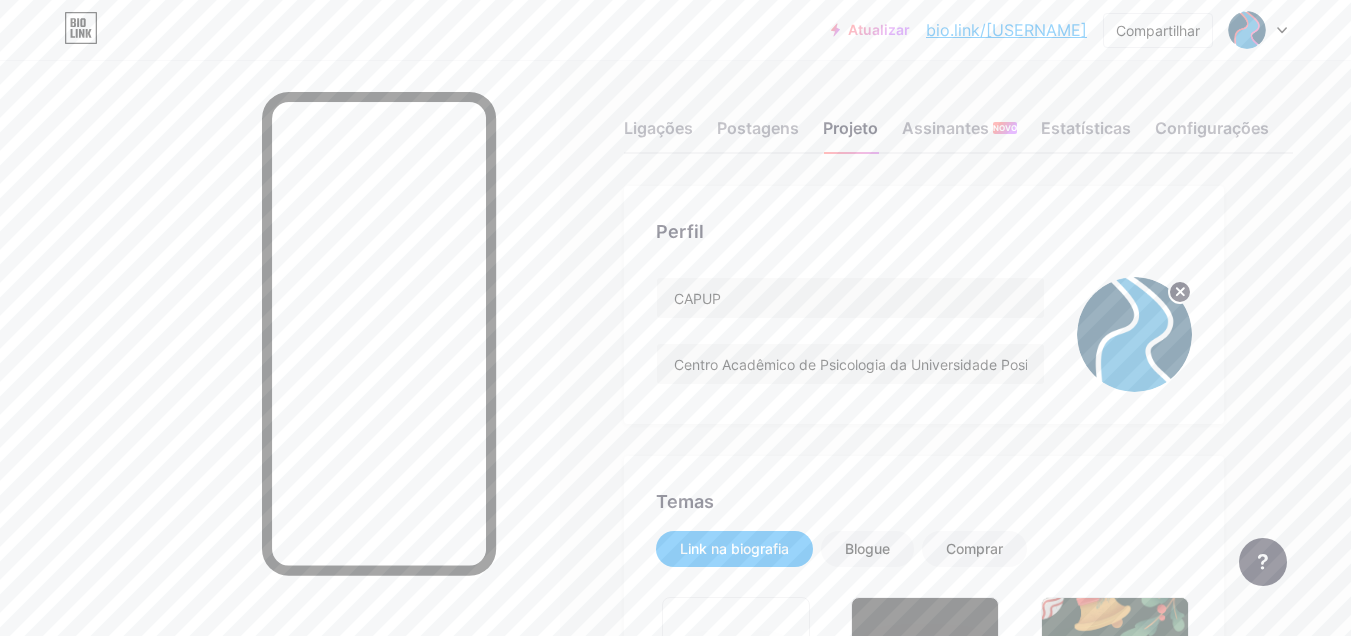 click on "Ligações
Postagens
Projeto
Assinantes
NOVO
Estatísticas
Configurações     Perfil   CAPUP     Centro Acadêmico de Psicologia da Universidade Positivo                   Temas   Link na biografia   Blogue   Comprar       Noções básicas       Carbono       Natal 23       Orgulho       Falha       Inverno · Ao Vivo       Vítreo · Ao vivo       Camaleão · Ao Vivo       Noite Chuvosa · Ao Vivo       Neon · Ao Vivo       Verão       Retrô       Morango · Ao Vivo       Deserto       Ensolarado       Outono       Folha       Céu limpo       Corar       Unicórnio       Mínimo       Nublado       Sombra     Crie o seu próprio           Alterações salvas       Posição para exibir redes sociais                 Principal                     Fundo
Desativar a marca Bio Link
Ocultará a marca Bio Link da página inicial     Exibir botão Compartilhar" at bounding box center (688, 1737) 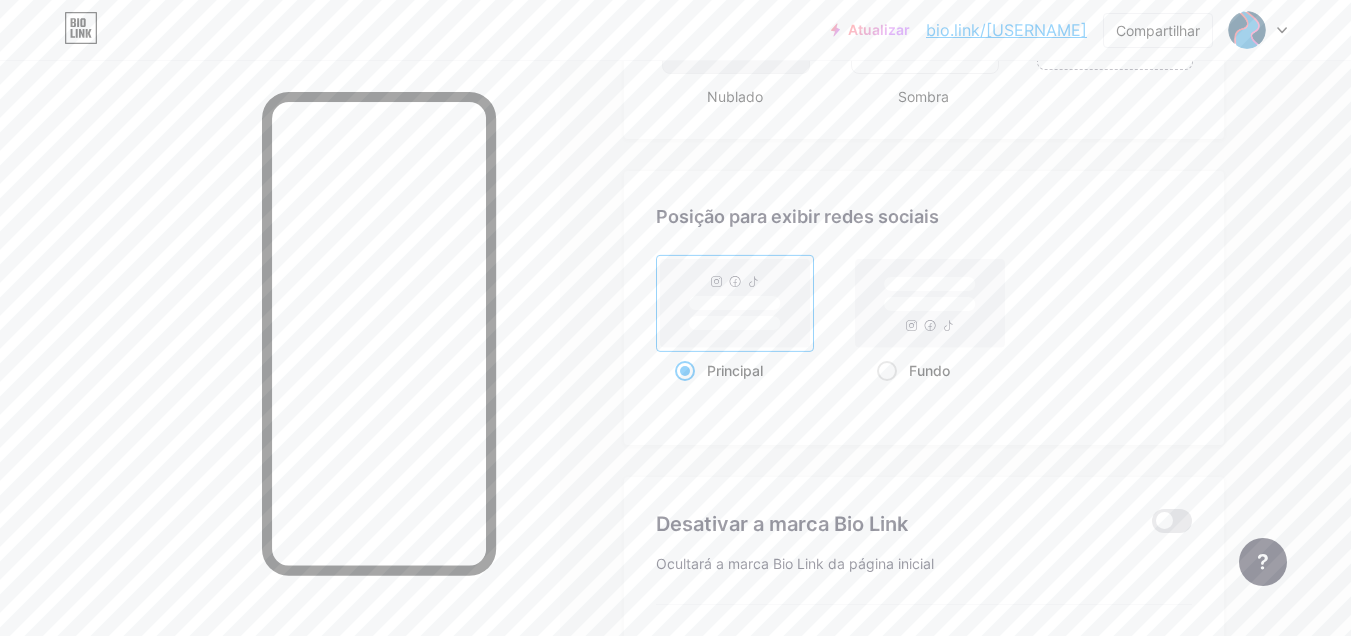 scroll, scrollTop: 2559, scrollLeft: 0, axis: vertical 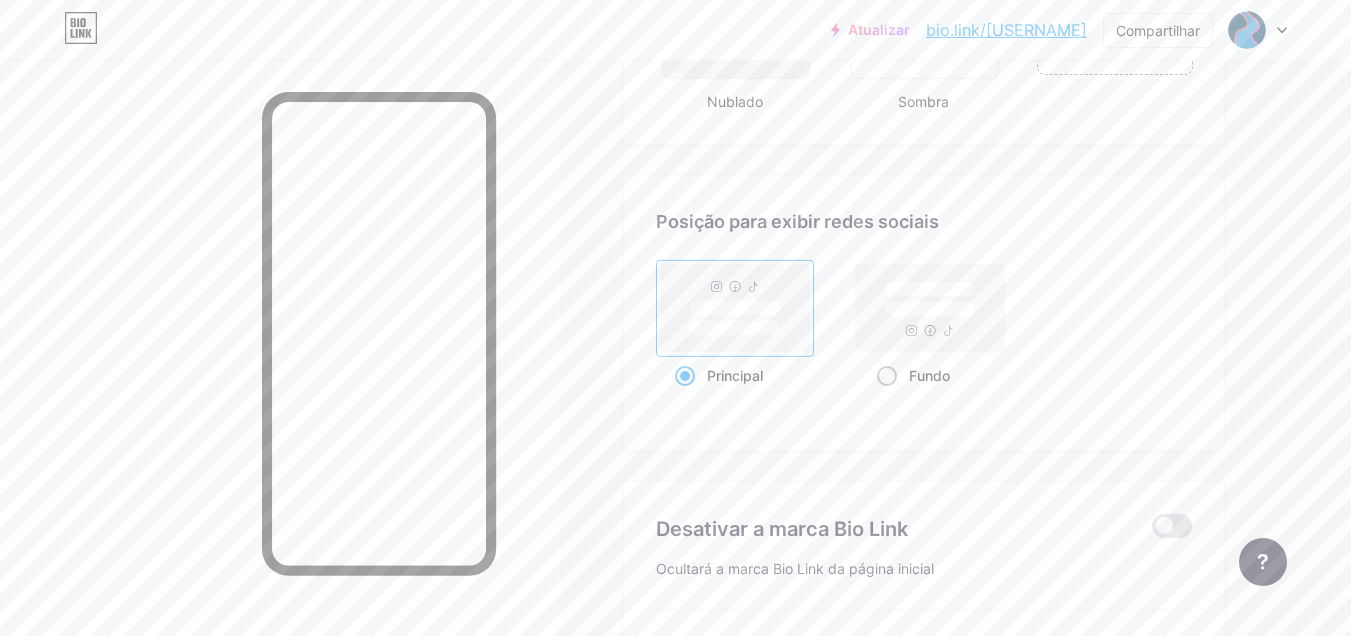 click 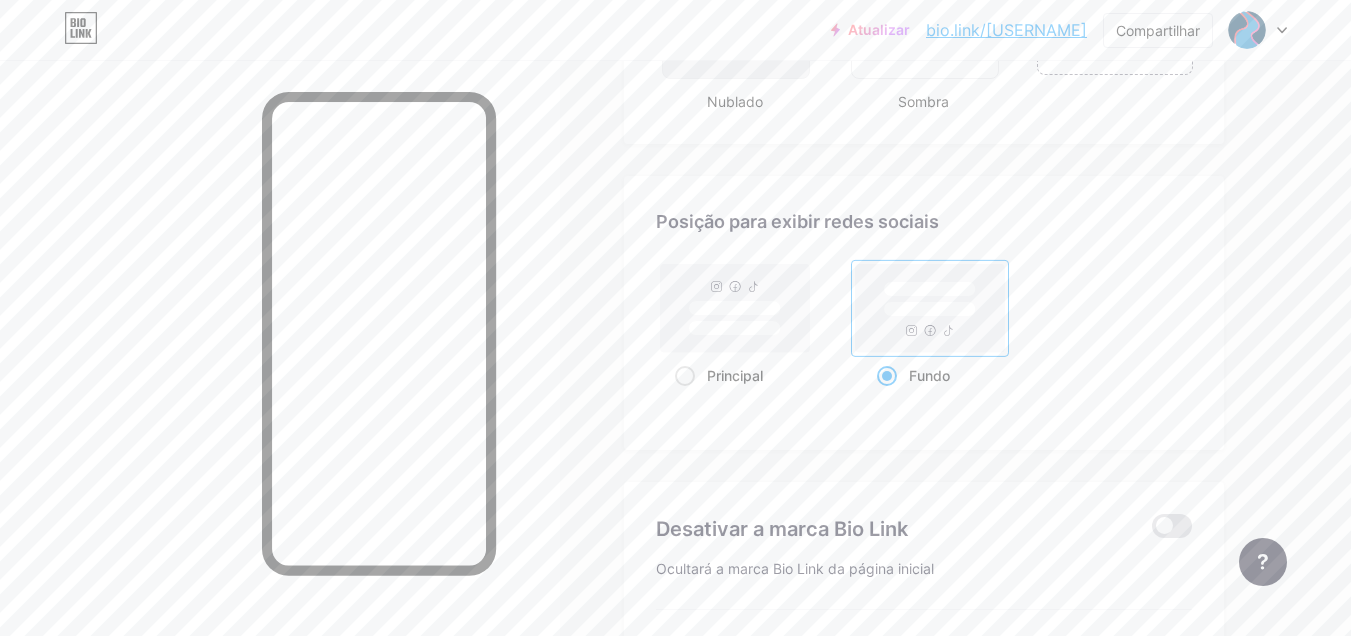 click on "Ligações
Postagens
Projeto
Assinantes
NOVO
Estatísticas
Configurações     Perfil   CAPUP     Centro Acadêmico de Psicologia da Universidade Positivo                   Temas   Link na biografia   Blogue   Comprar       Noções básicas       Carbono       Natal 23       Orgulho       Falha       Inverno · Ao Vivo       Vítreo · Ao vivo       Camaleão · Ao Vivo       Noite Chuvosa · Ao Vivo       Neon · Ao Vivo       Verão       Retrô       Morango · Ao Vivo       Deserto       Ensolarado       Outono       Folha       Céu limpo       Corar       Unicórnio       Mínimo       Nublado       Sombra     Crie o seu próprio           Alterações salvas       Posição para exibir redes sociais                 Principal                     Fundo
Desativar a marca Bio Link
Ocultará a marca Bio Link da página inicial     Exibir botão Compartilhar" at bounding box center [688, -822] 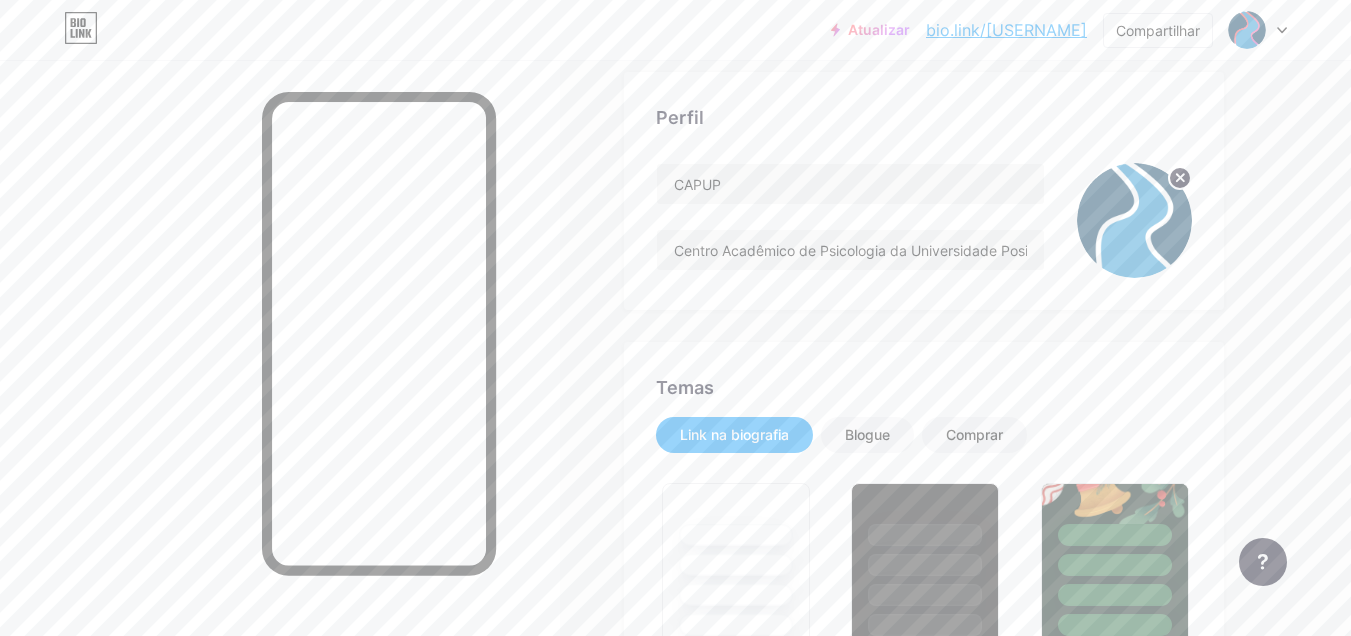 scroll, scrollTop: 0, scrollLeft: 0, axis: both 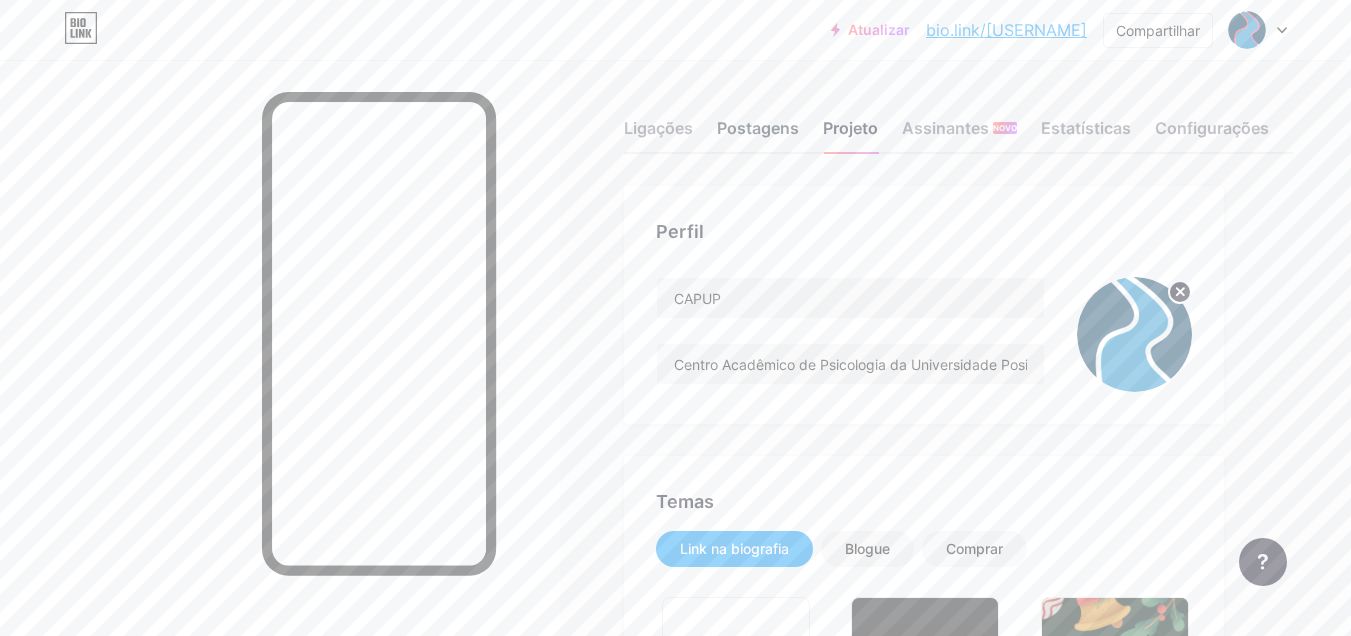 click on "Postagens" at bounding box center [758, 128] 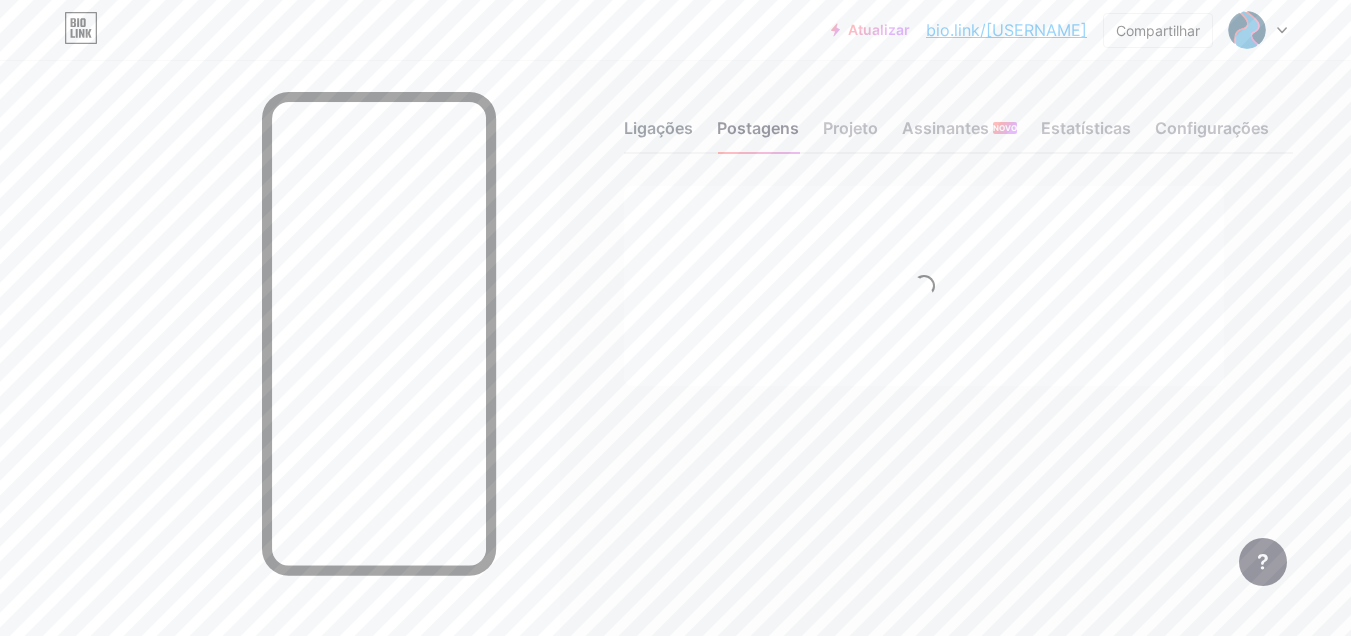 click on "Ligações" at bounding box center (658, 128) 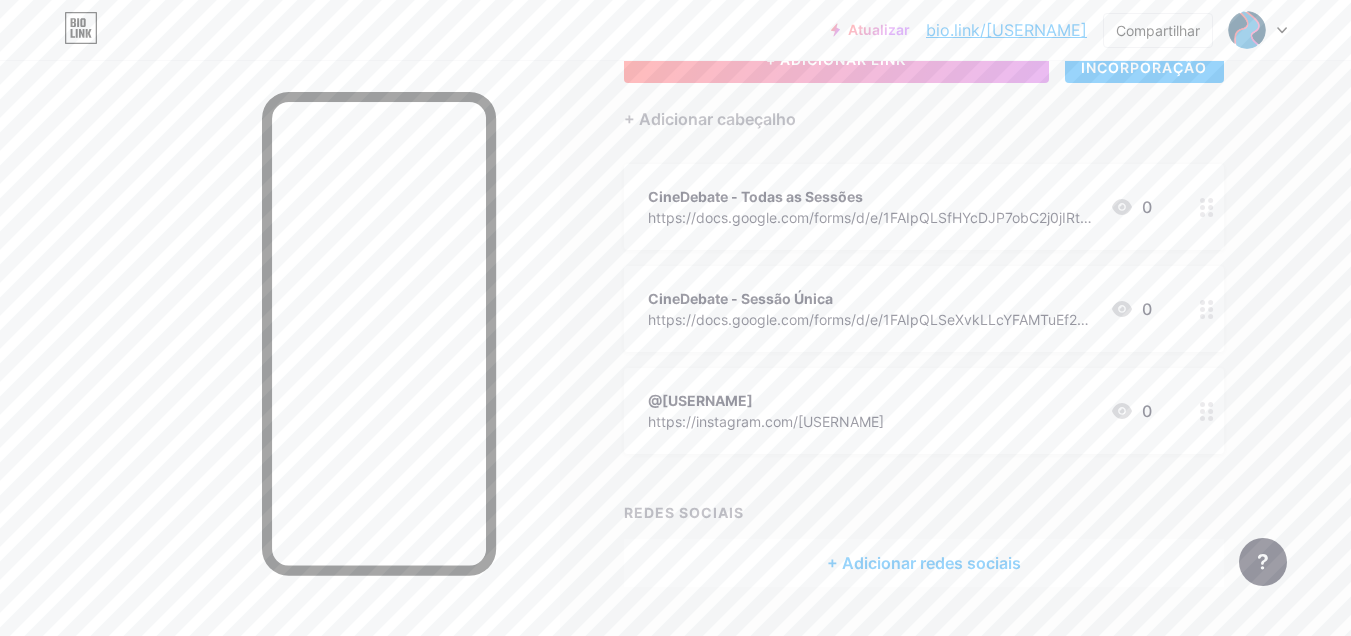 scroll, scrollTop: 201, scrollLeft: 0, axis: vertical 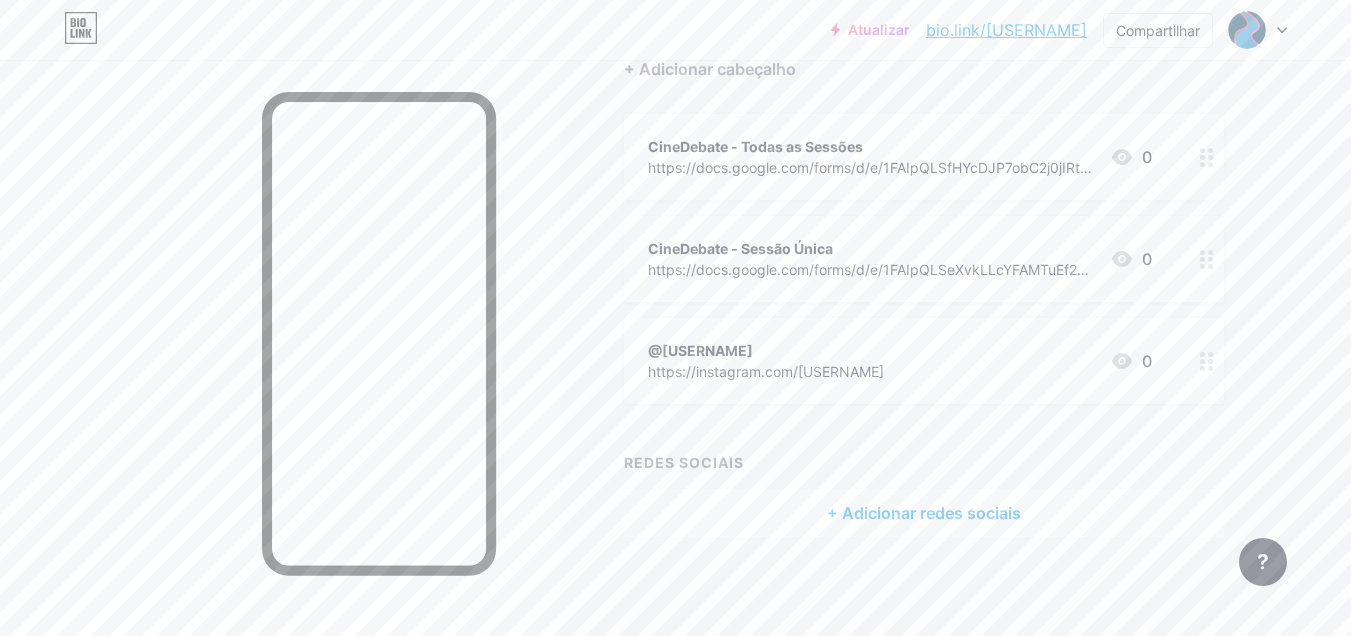 click on "+ Adicionar redes sociais" at bounding box center [924, 513] 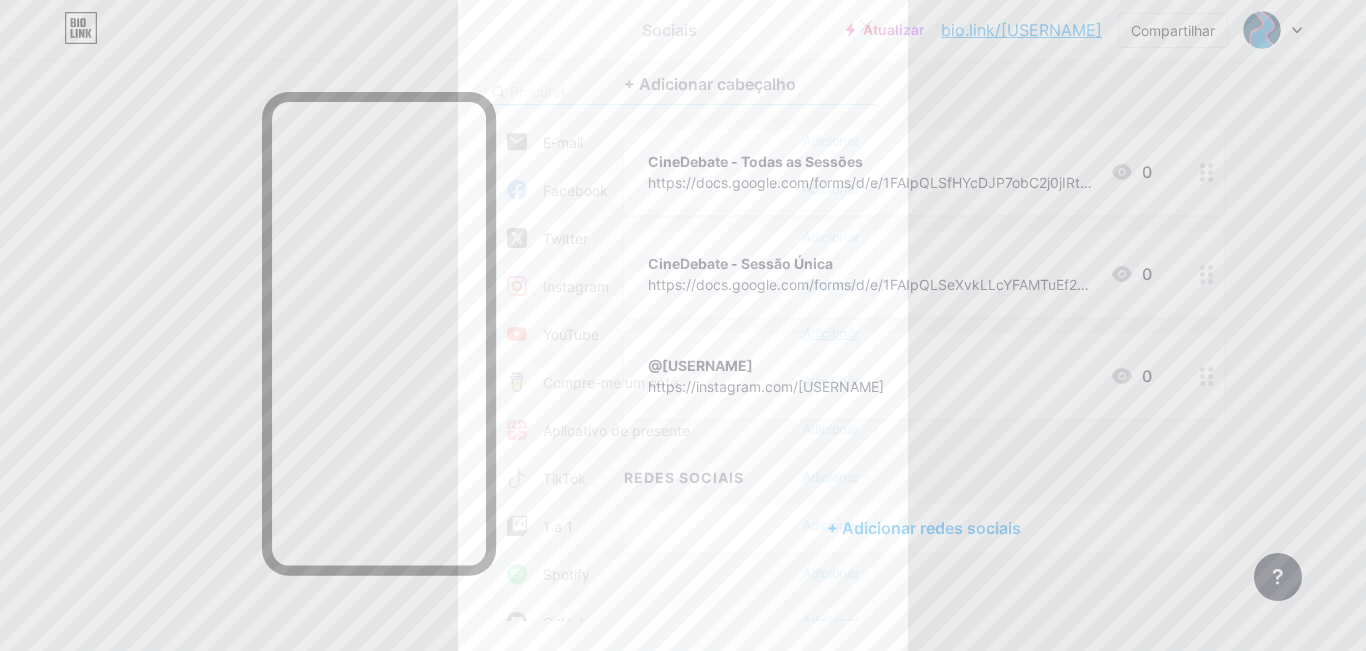 click on "Adicionar" at bounding box center (831, 333) 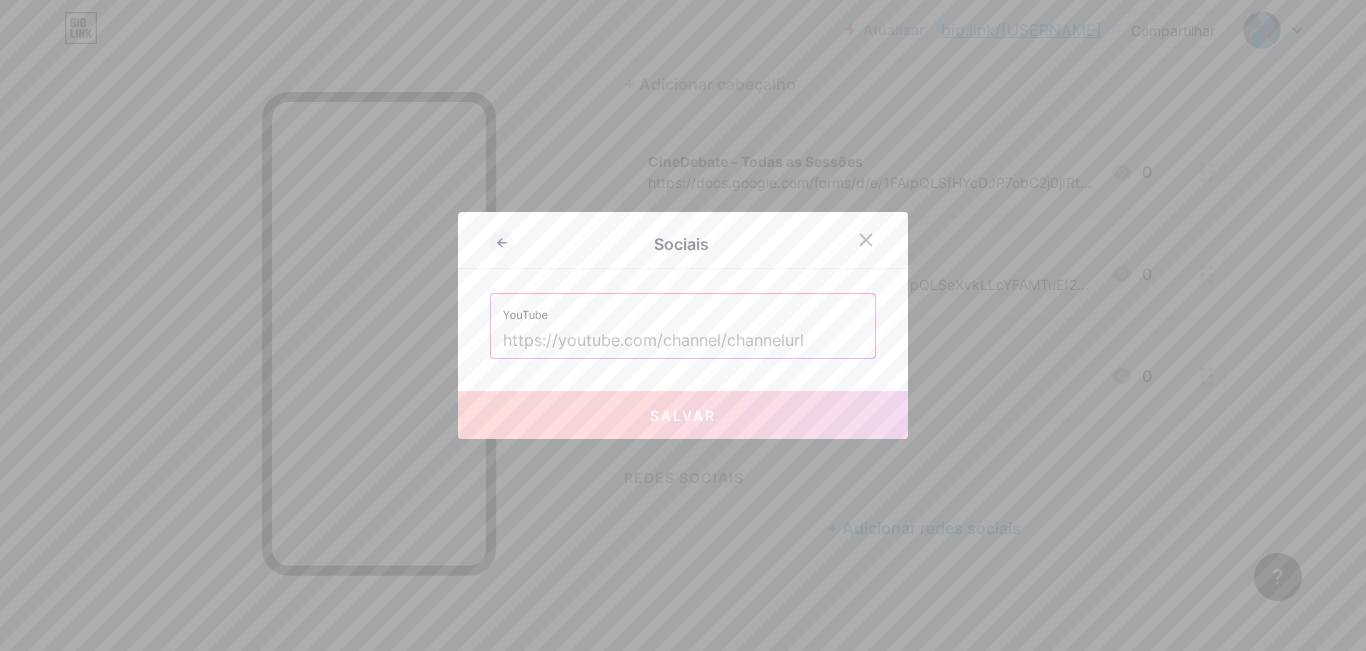 click at bounding box center [683, 341] 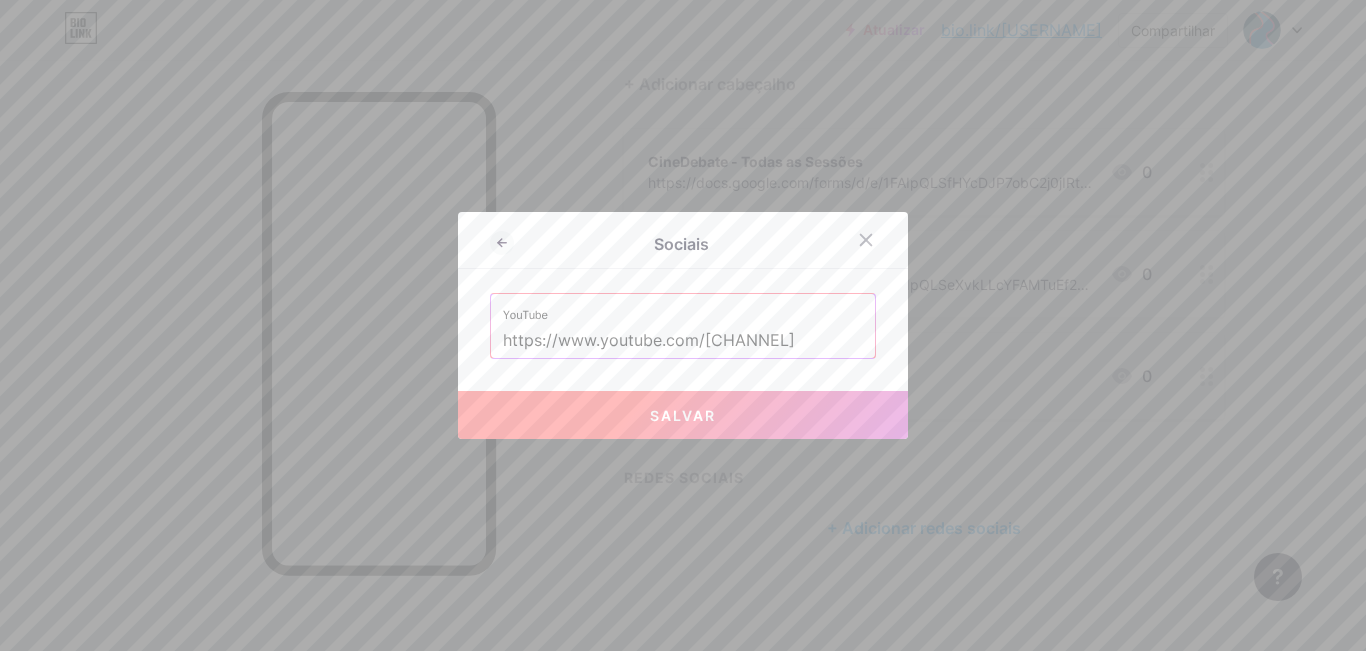 type on "https://www.youtube.com/[CHANNEL]" 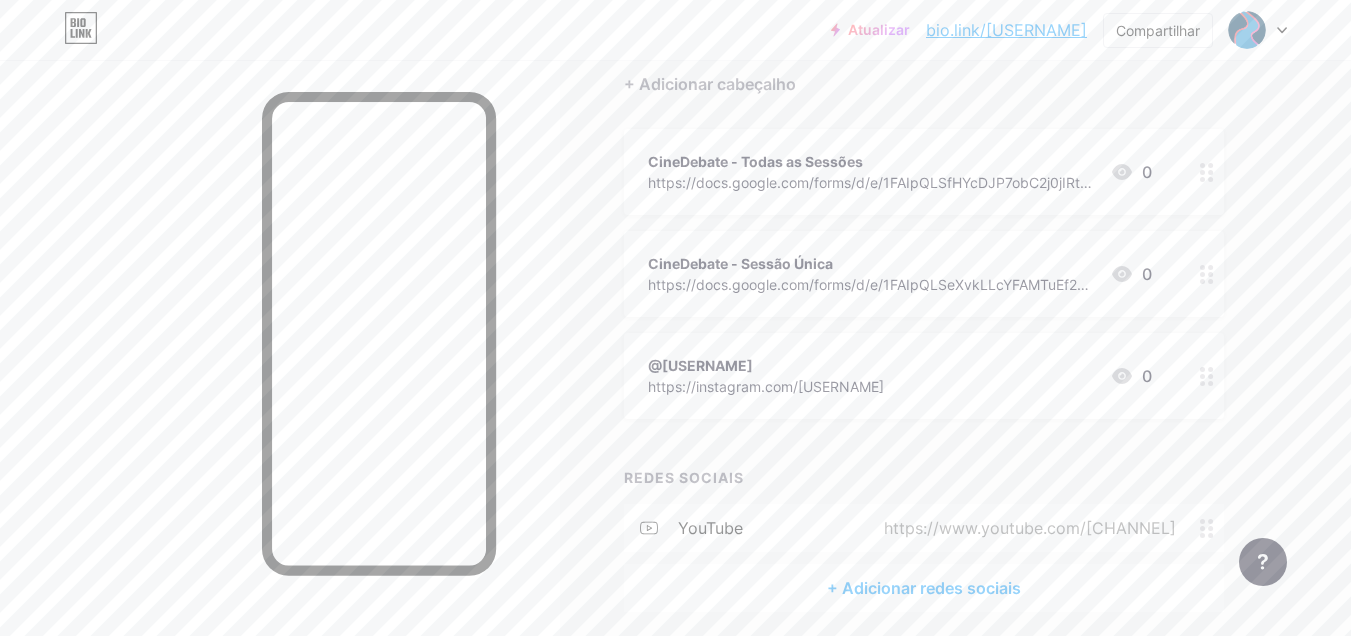 click on "+ Adicionar redes sociais" at bounding box center (924, 588) 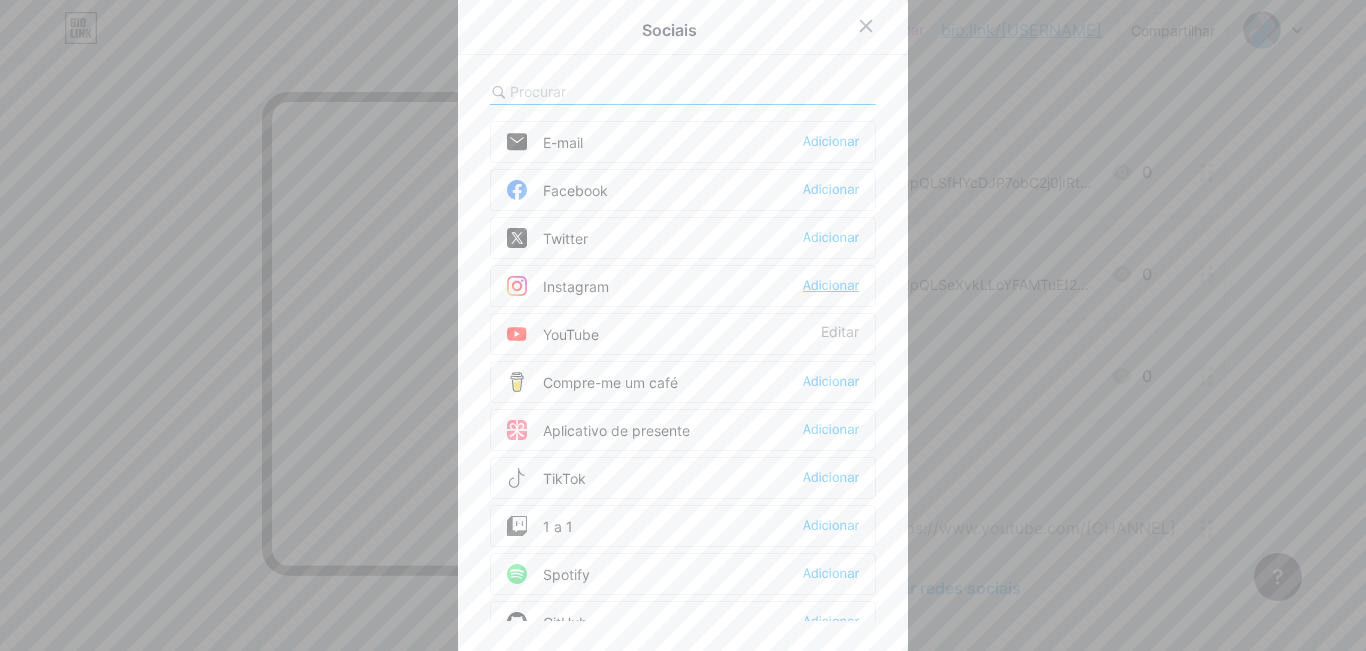 click on "Adicionar" at bounding box center (831, 285) 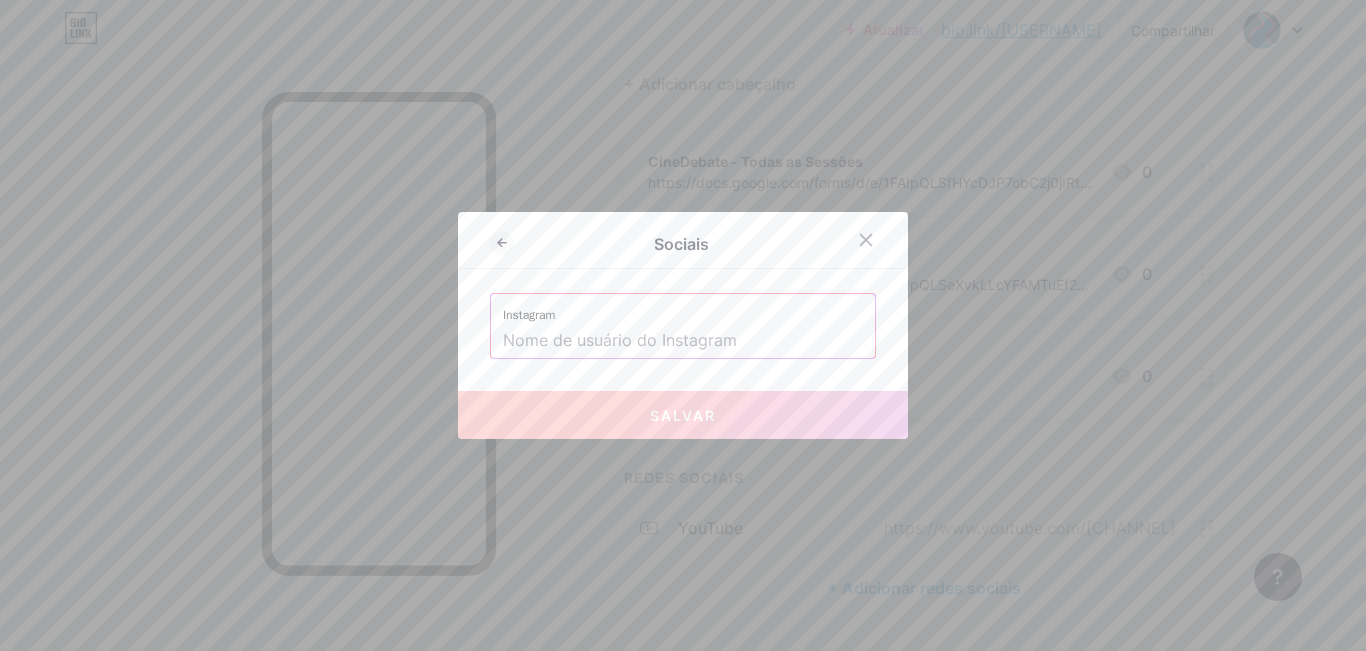 click at bounding box center (683, 341) 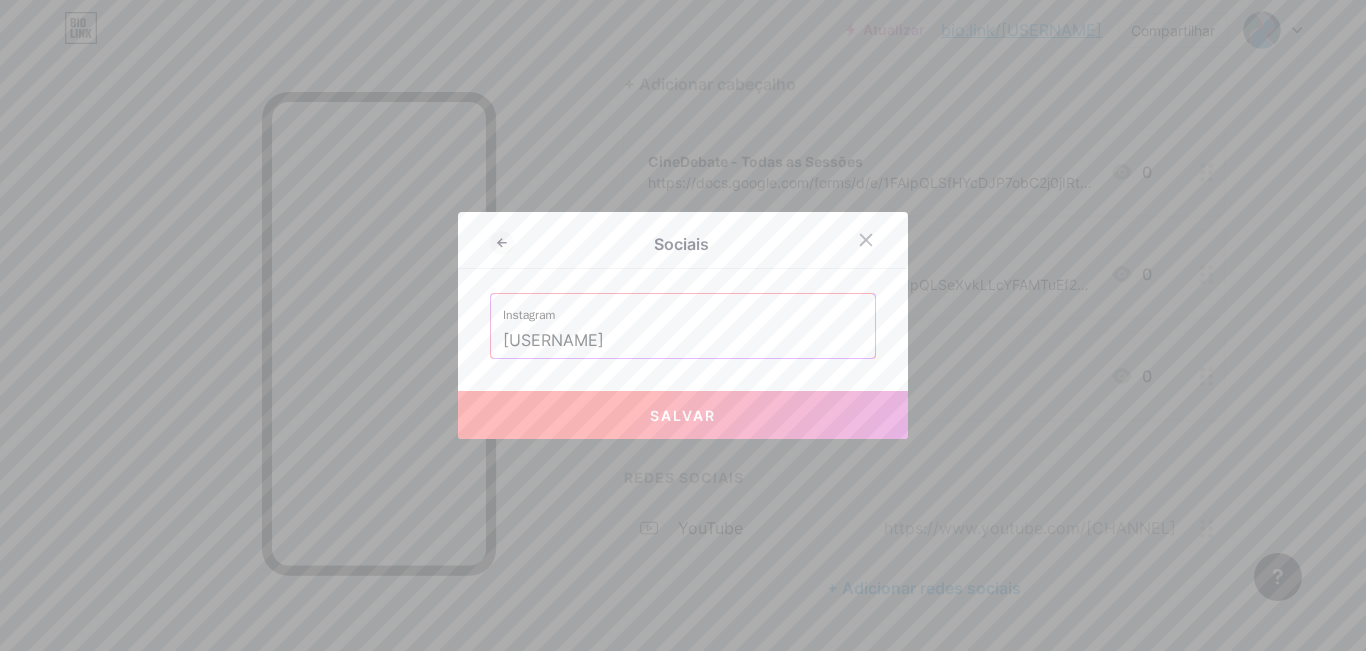 click on "Salvar" at bounding box center (683, 415) 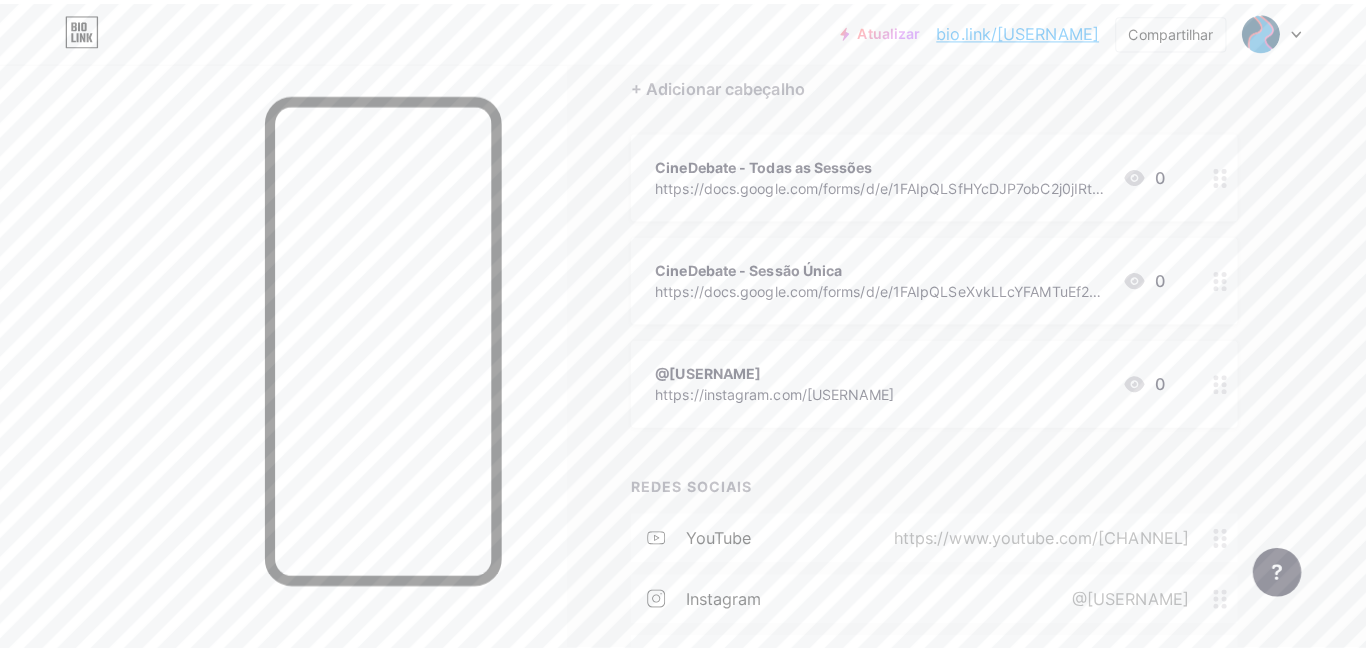 scroll, scrollTop: 0, scrollLeft: 0, axis: both 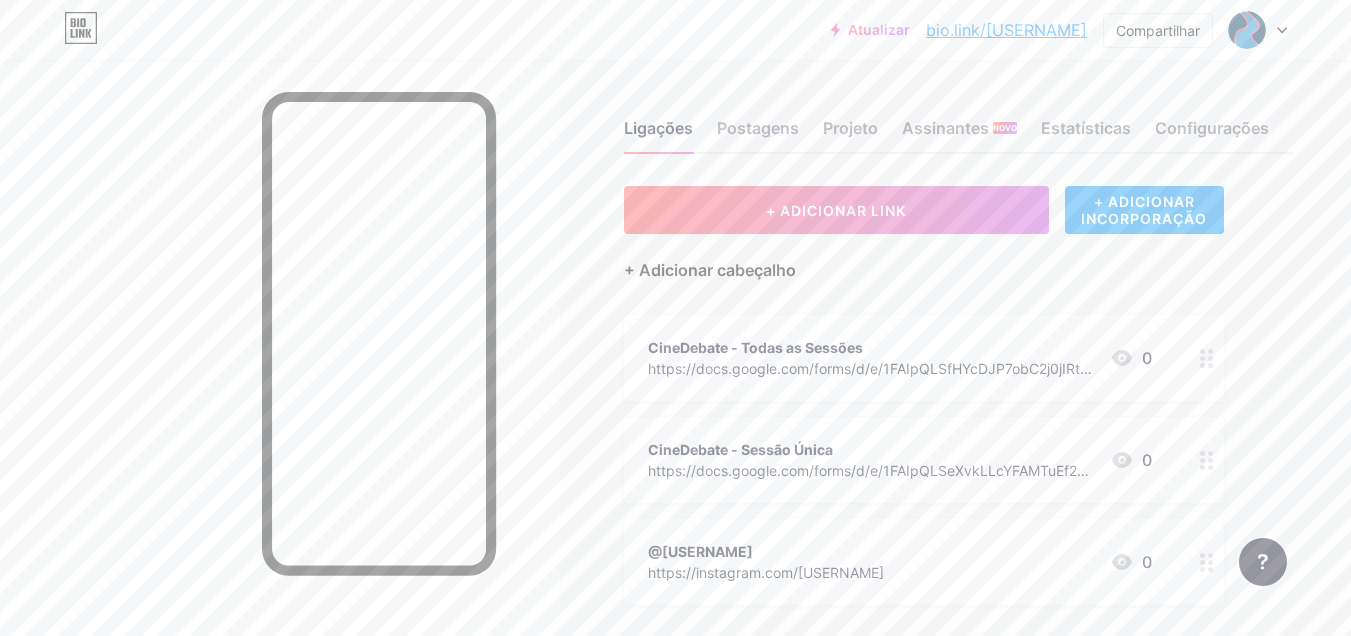 click on "+ Adicionar cabeçalho" at bounding box center [710, 270] 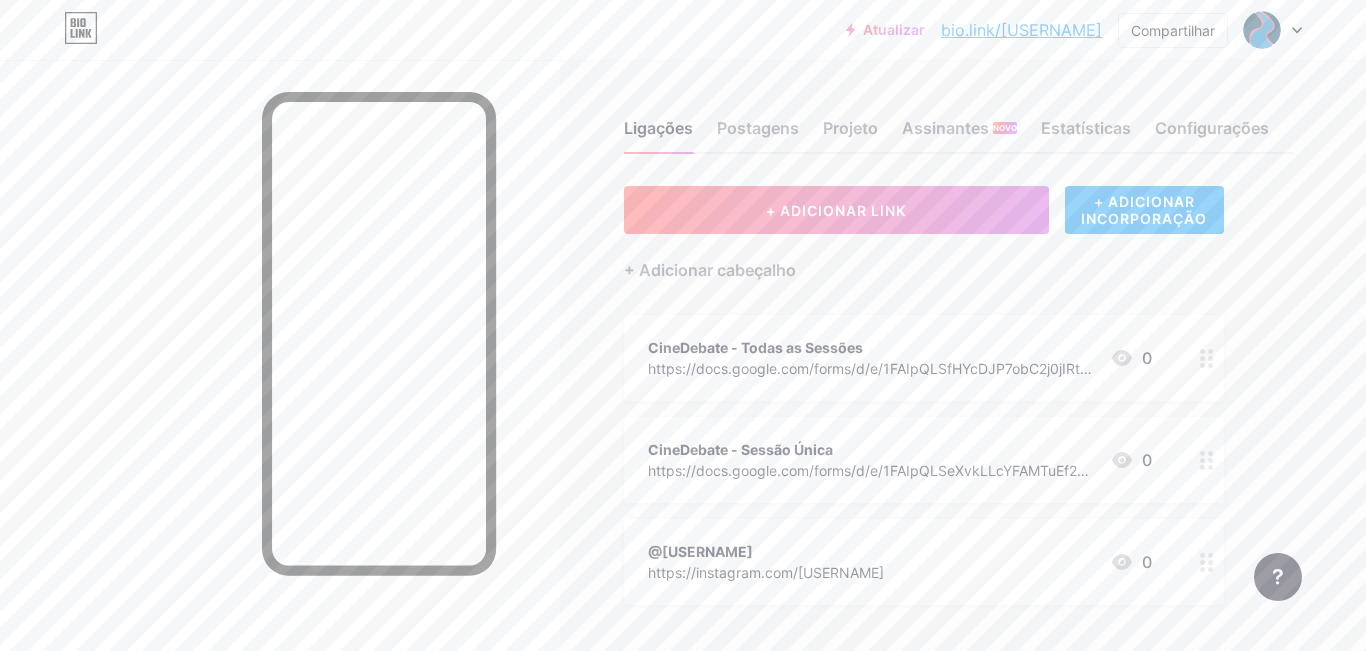 click at bounding box center [866, 252] 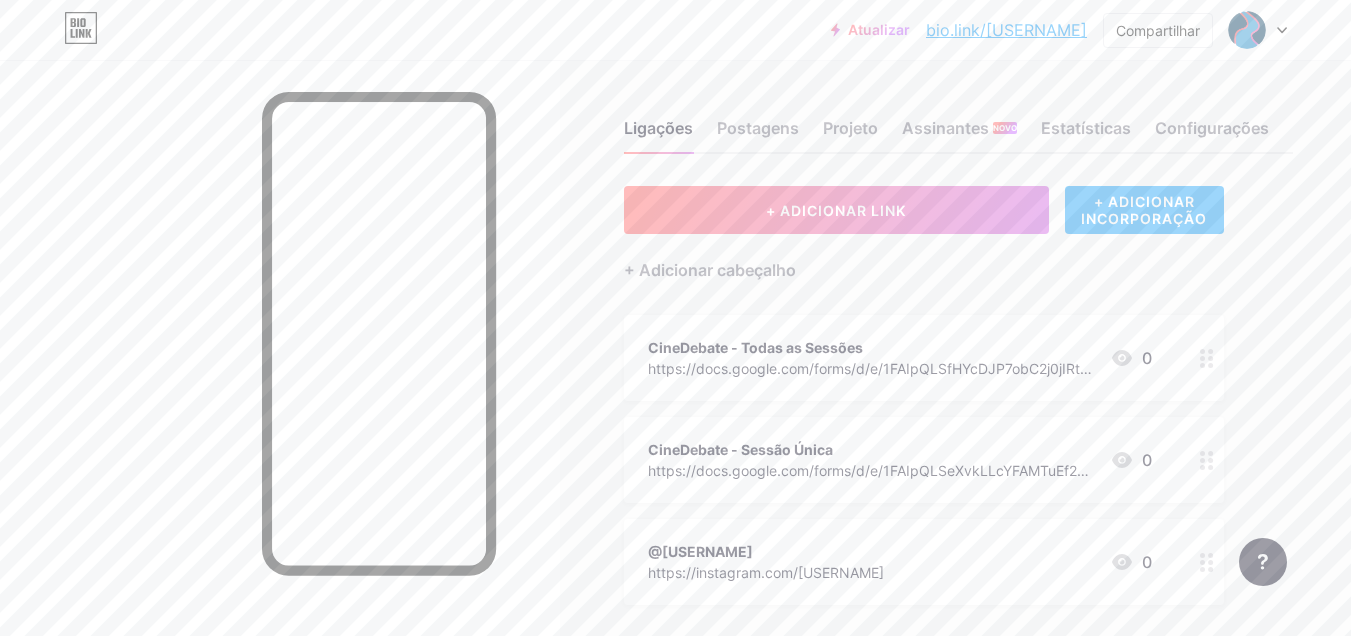 click on "+ ADICIONAR INCORPORAÇÃO" at bounding box center [1144, 210] 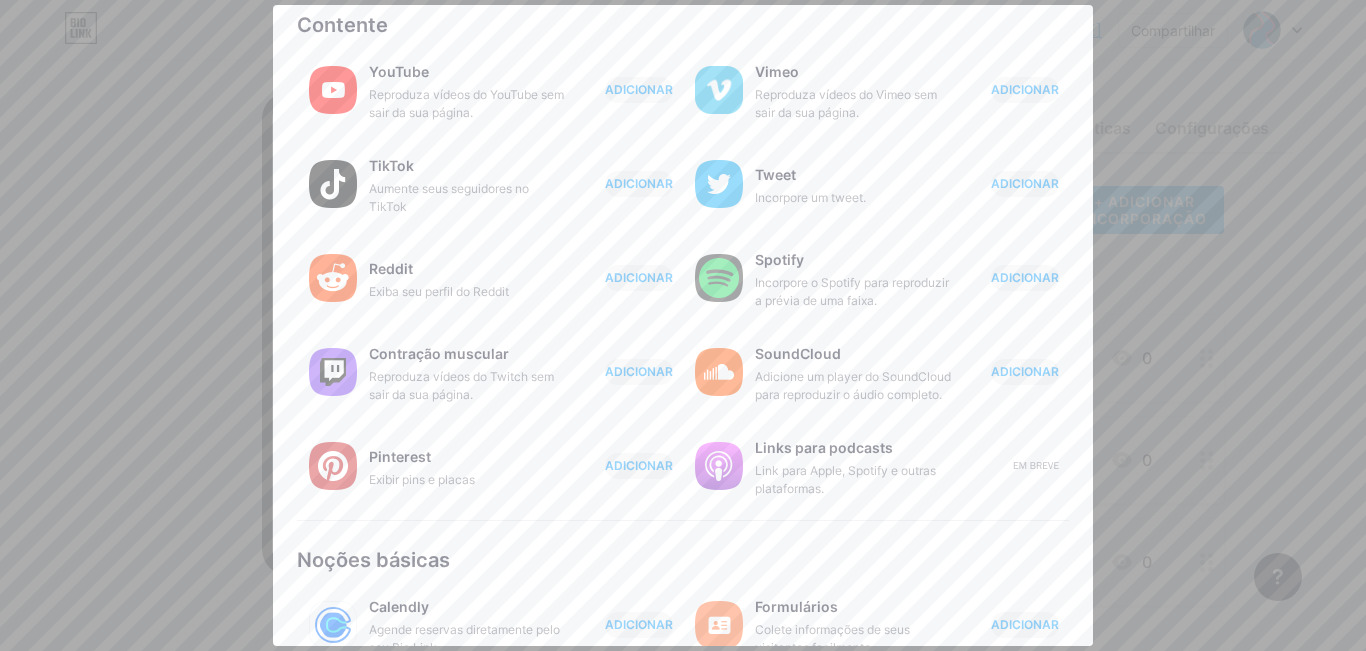 scroll, scrollTop: 0, scrollLeft: 0, axis: both 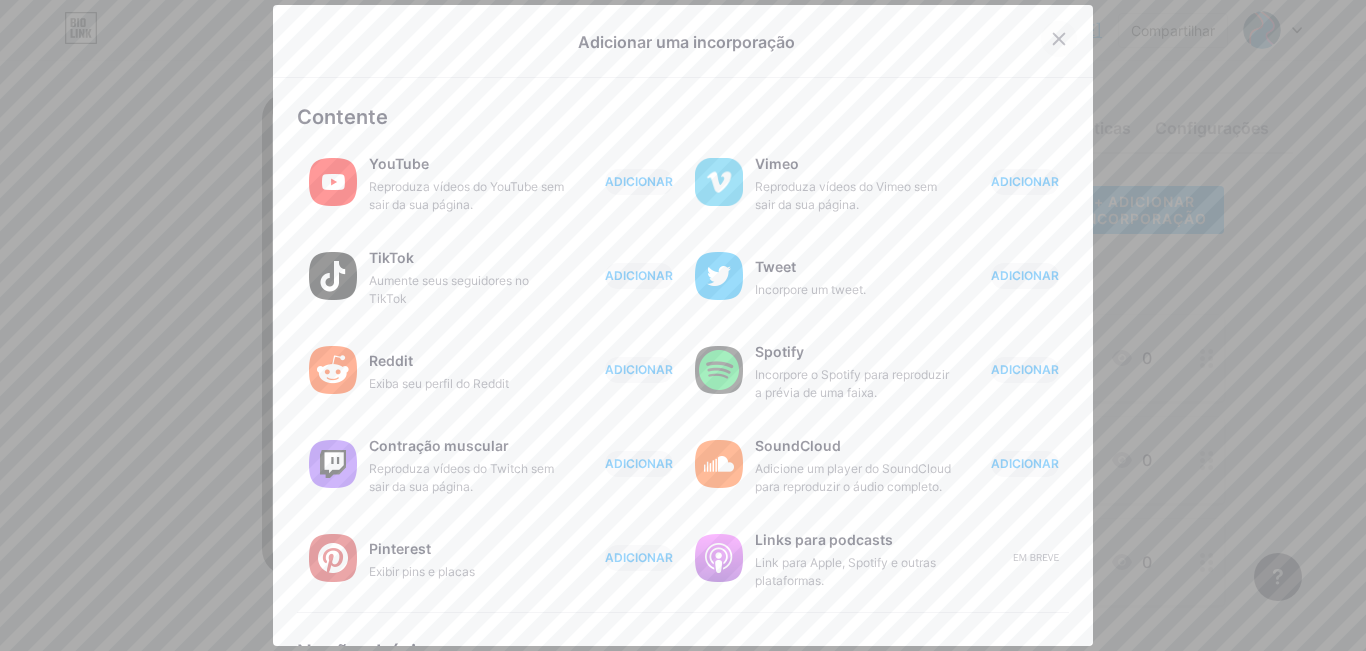 click 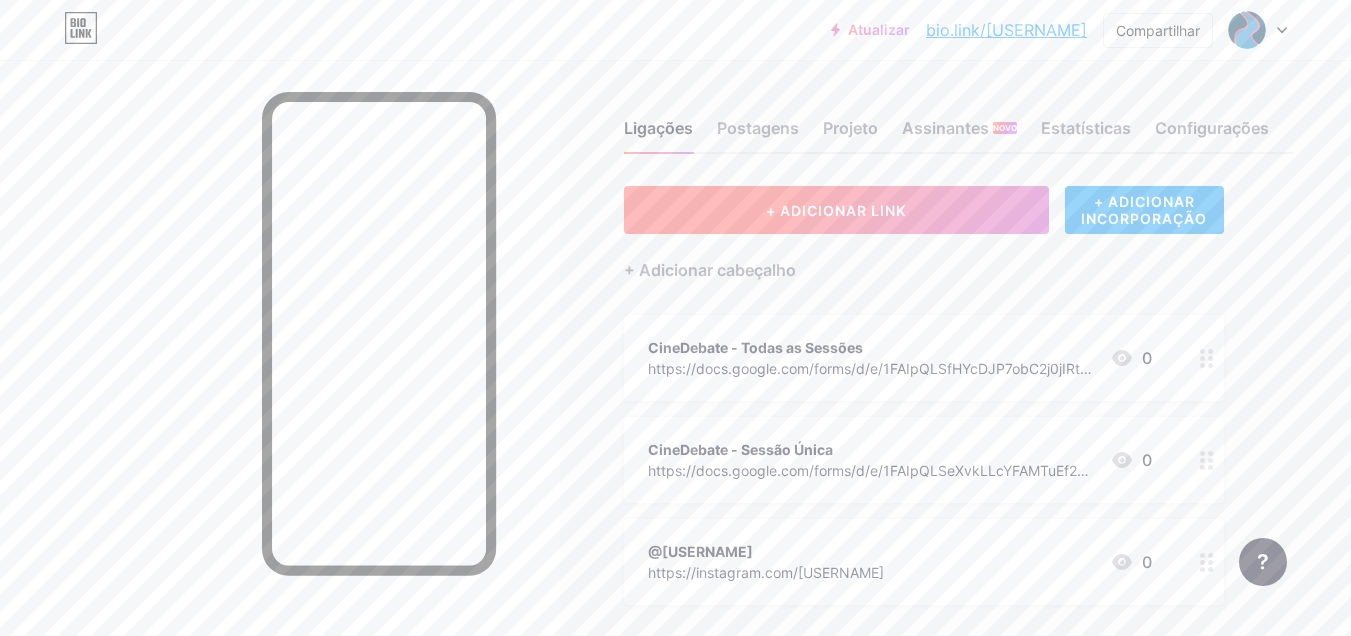 click on "+ ADICIONAR LINK" at bounding box center [836, 210] 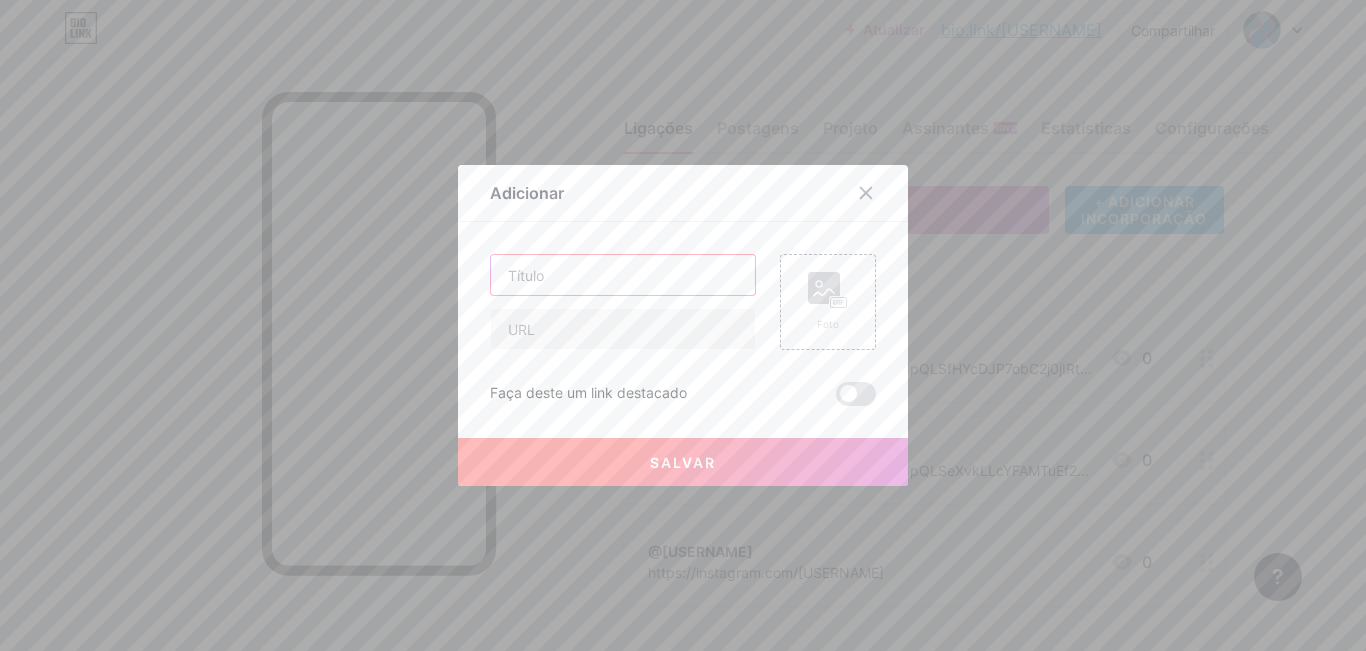click at bounding box center [623, 275] 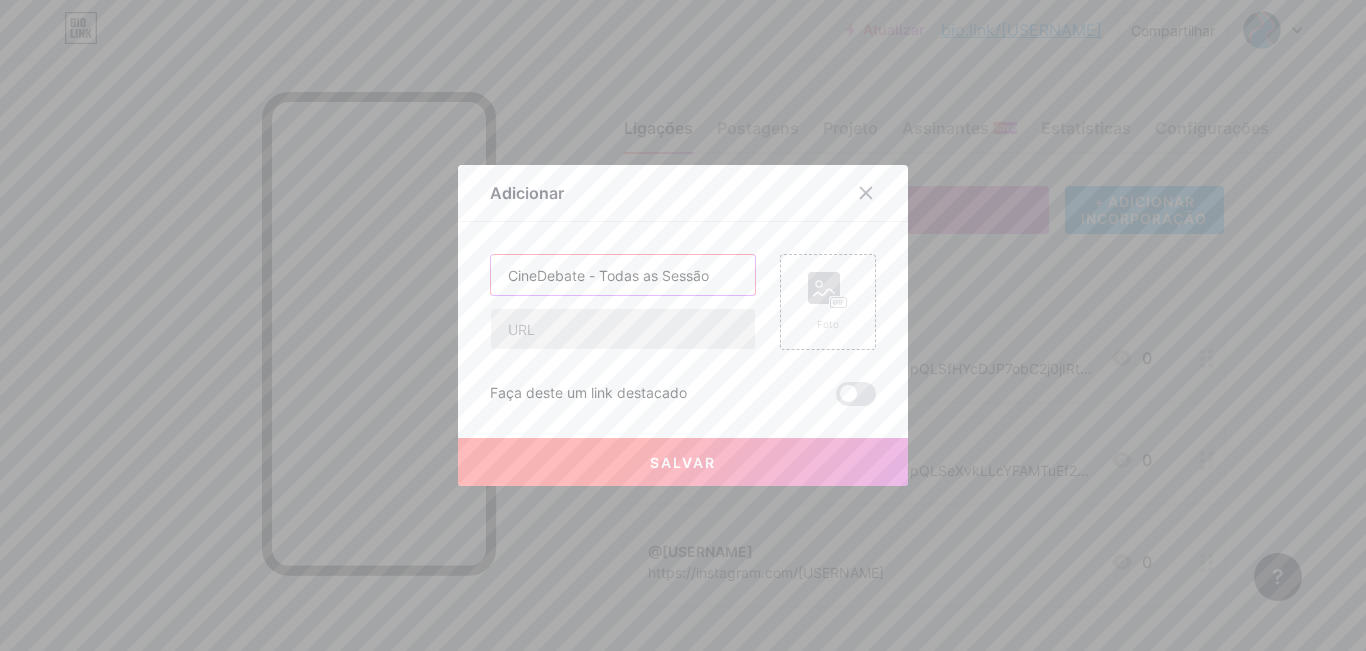 type on "CineDebate - Todas as Sessão" 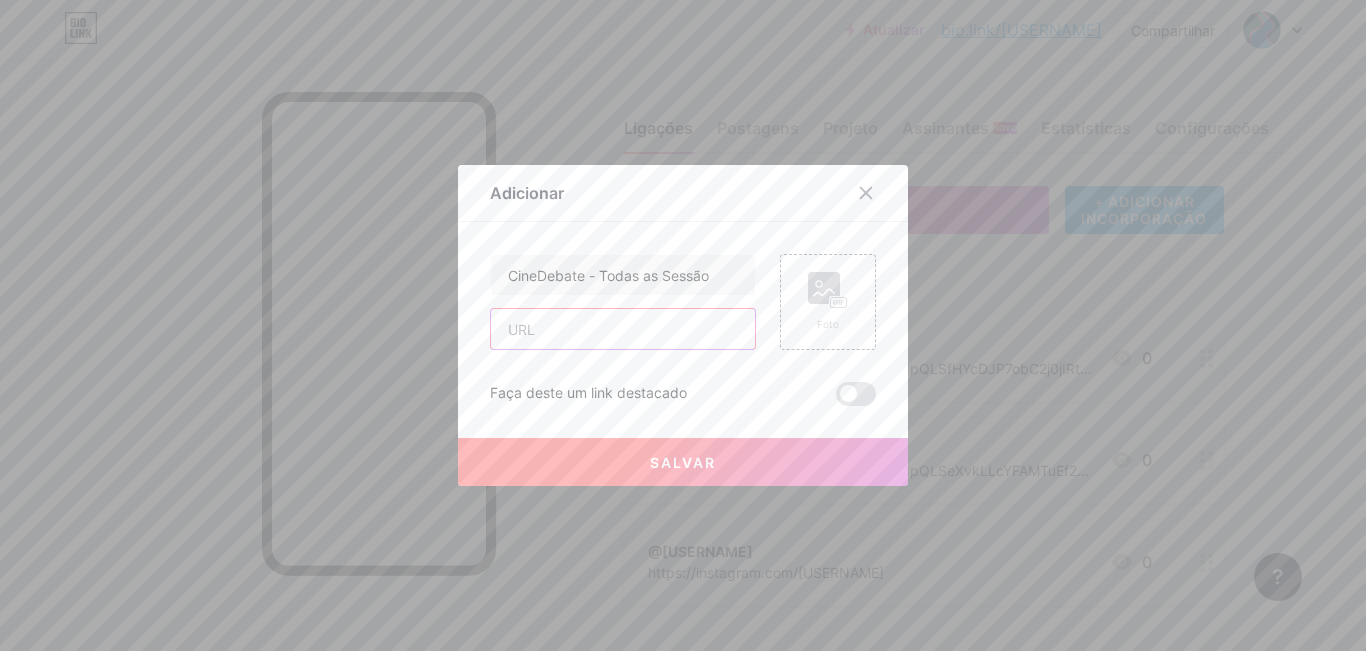 click at bounding box center [623, 329] 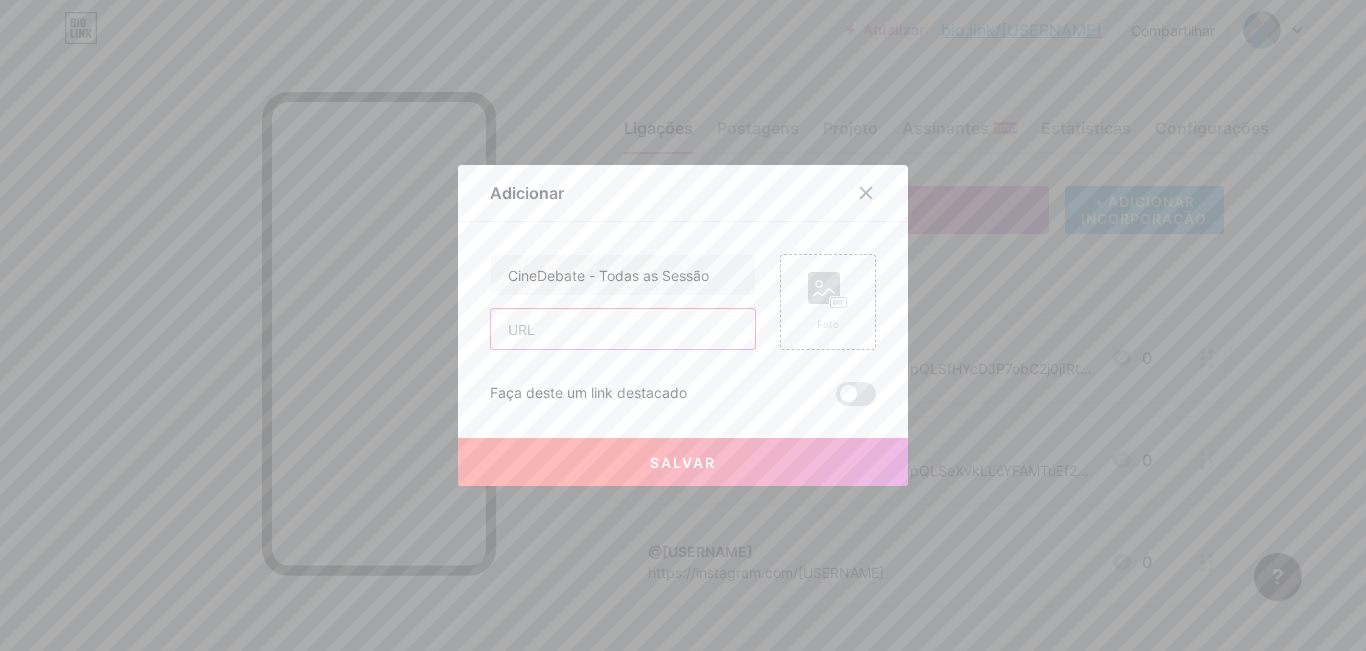 paste on "https://forms.gle/og1MqcYmFacDH5rN7" 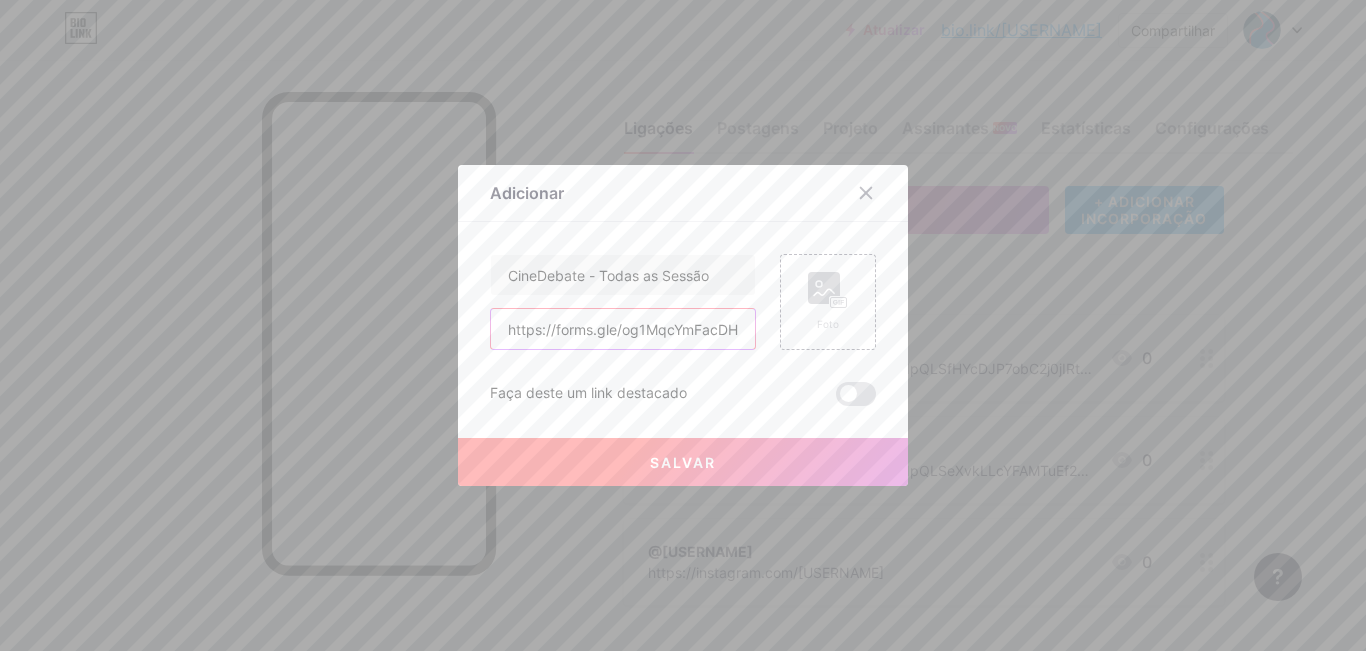 scroll, scrollTop: 0, scrollLeft: 34, axis: horizontal 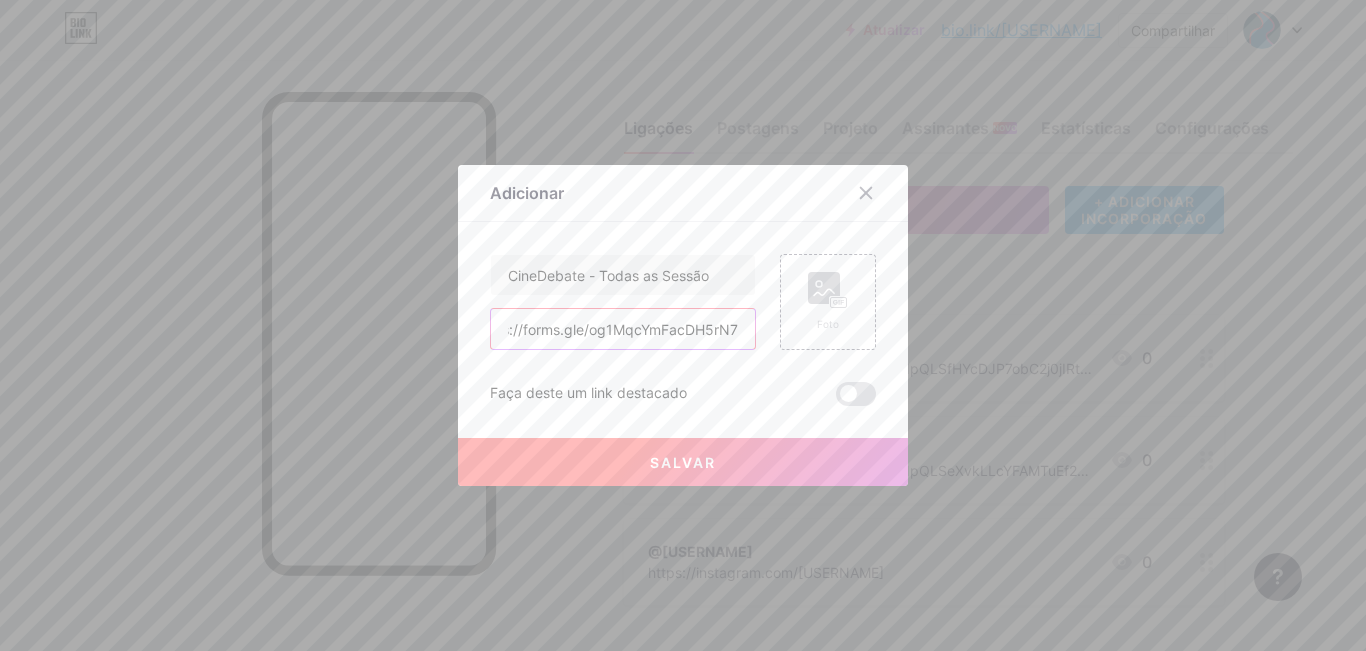 type on "https://forms.gle/og1MqcYmFacDH5rN7" 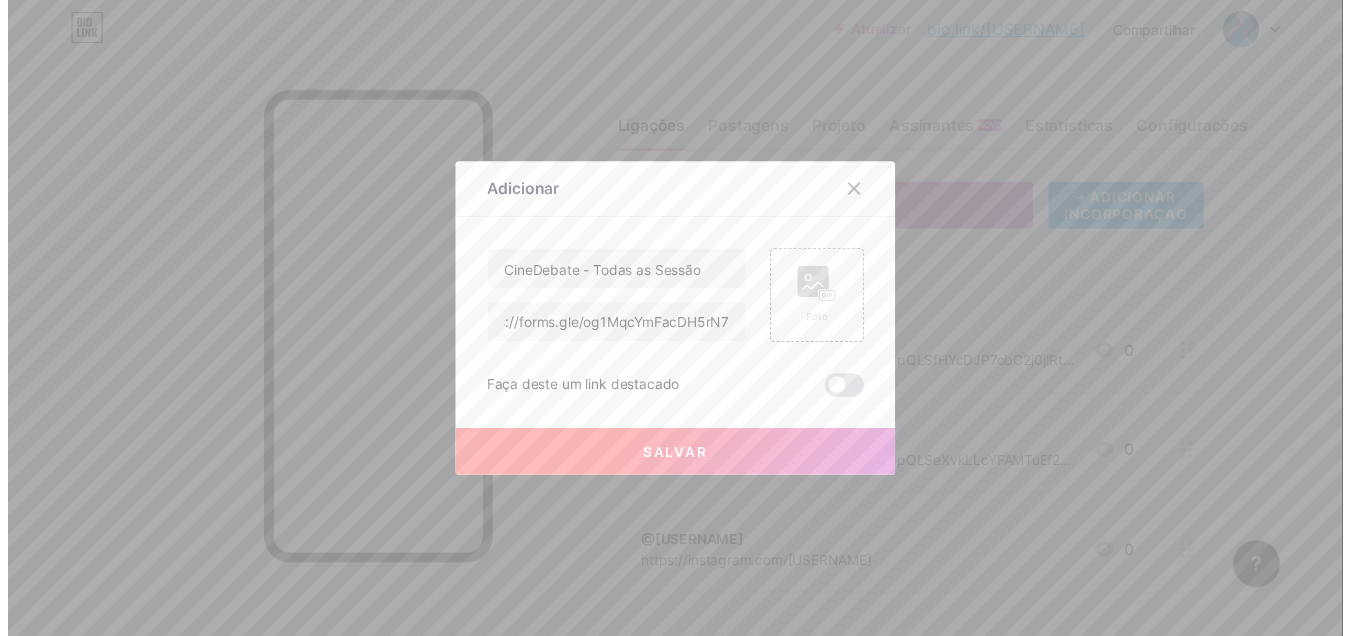 scroll, scrollTop: 0, scrollLeft: 0, axis: both 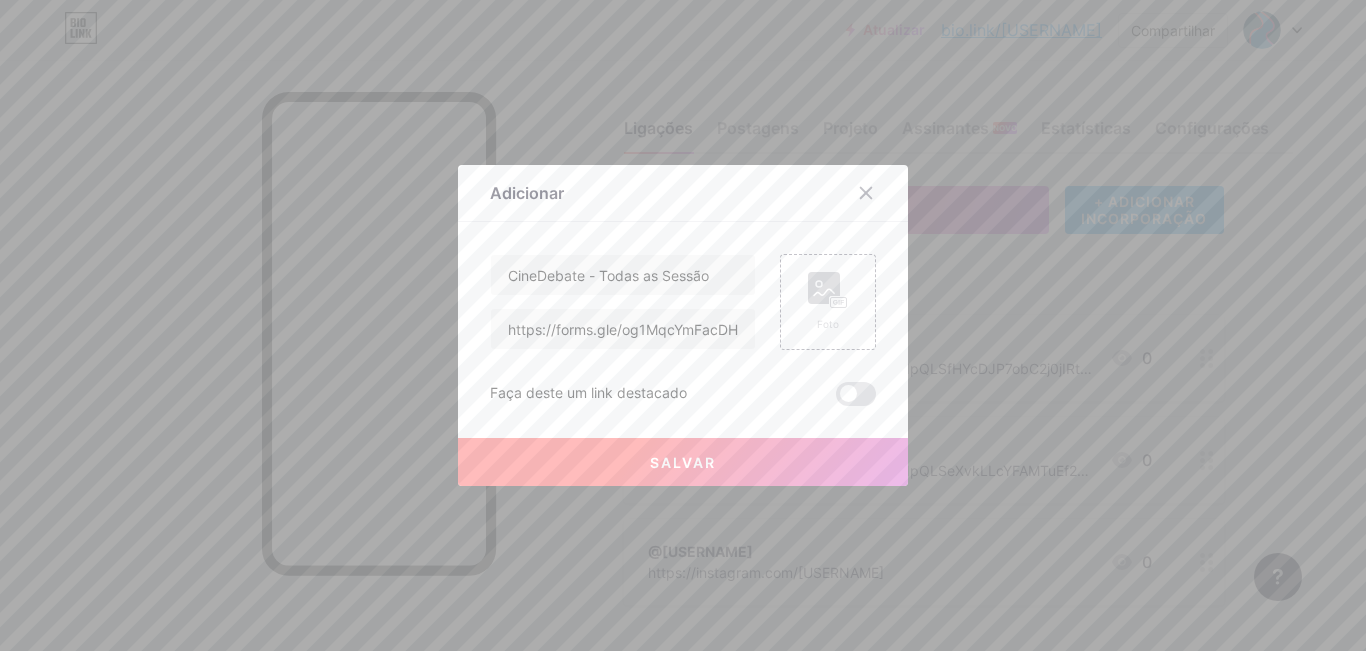 click on "Salvar" at bounding box center (683, 462) 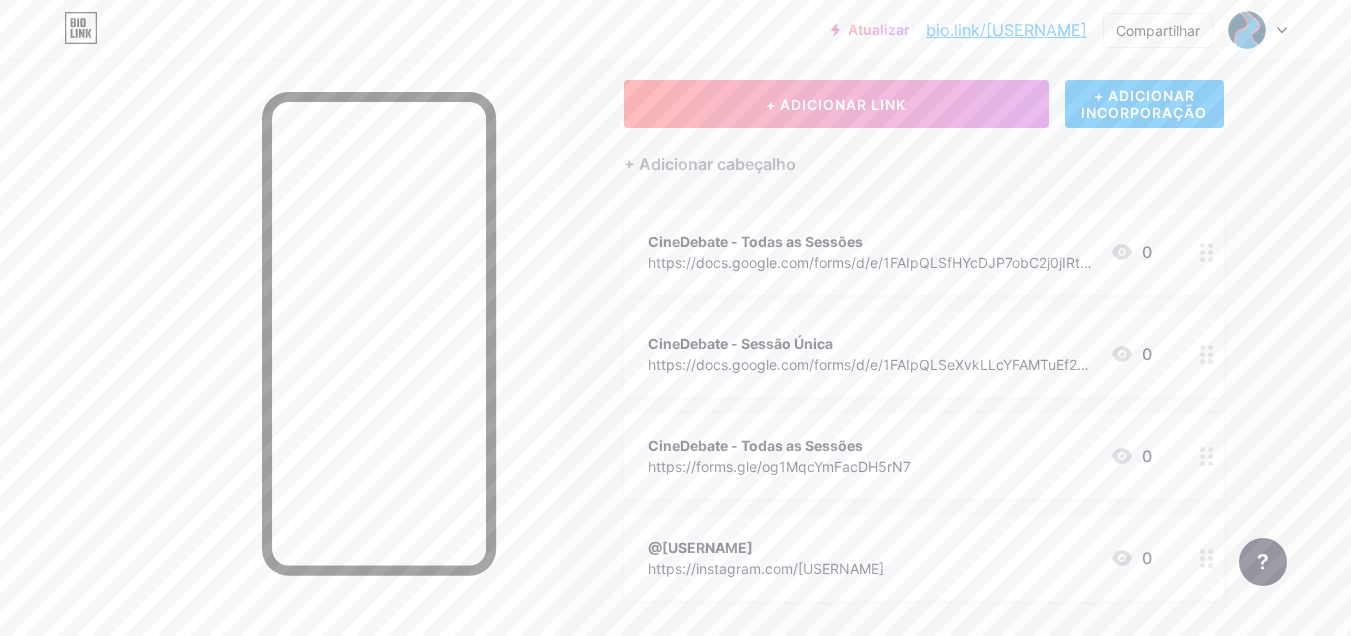 scroll, scrollTop: 152, scrollLeft: 0, axis: vertical 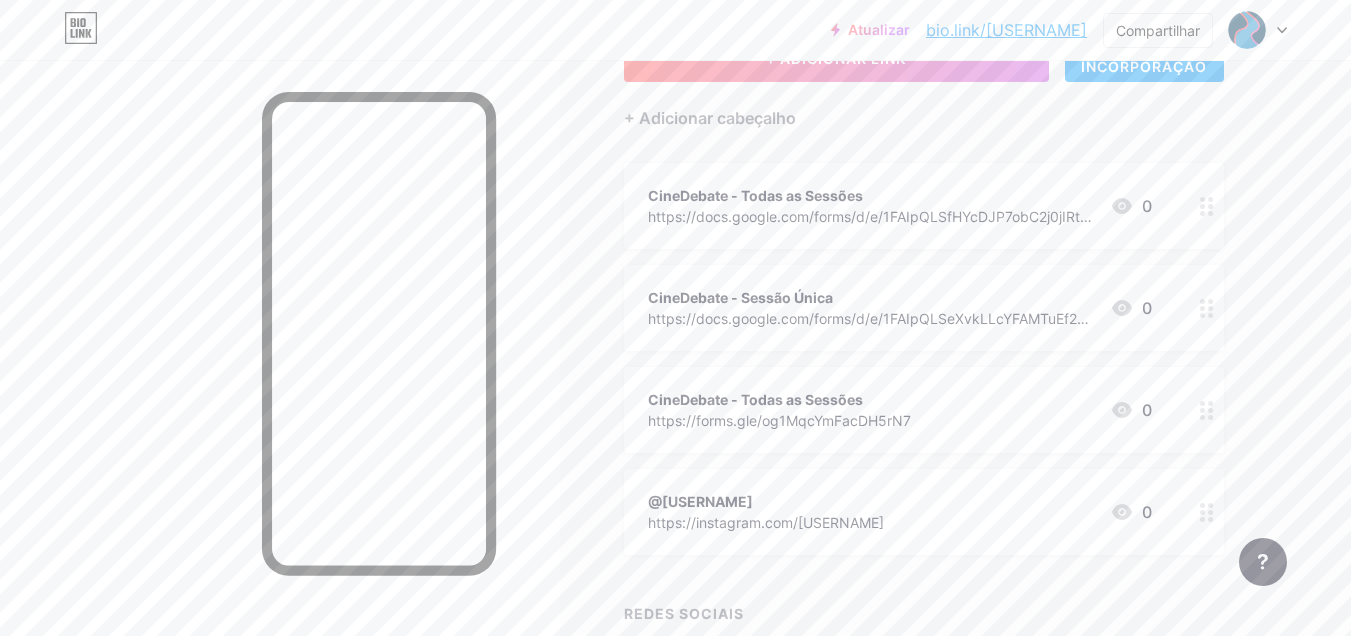 click on "CineDebate - Todas as Sessões
https://forms.gle/og1MqcYmFacDH5rN7
0" at bounding box center (924, 410) 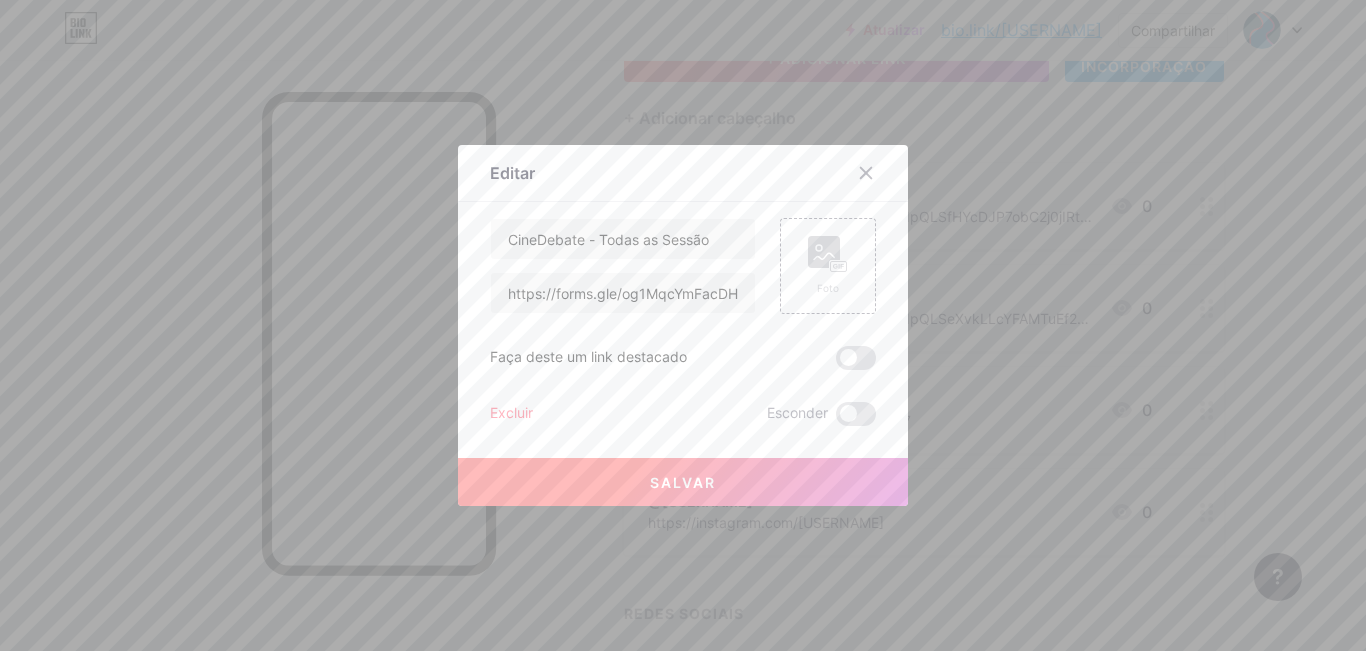 click on "Excluir" at bounding box center (511, 412) 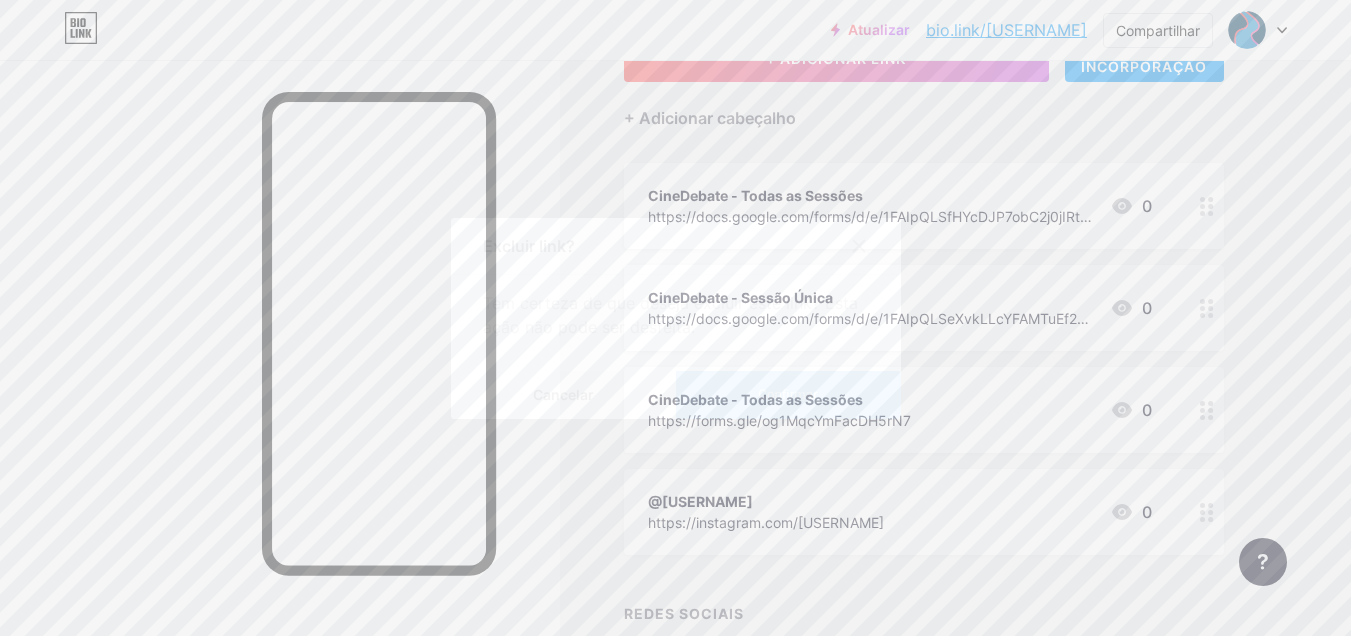 click on "Confirmar" at bounding box center [788, 395] 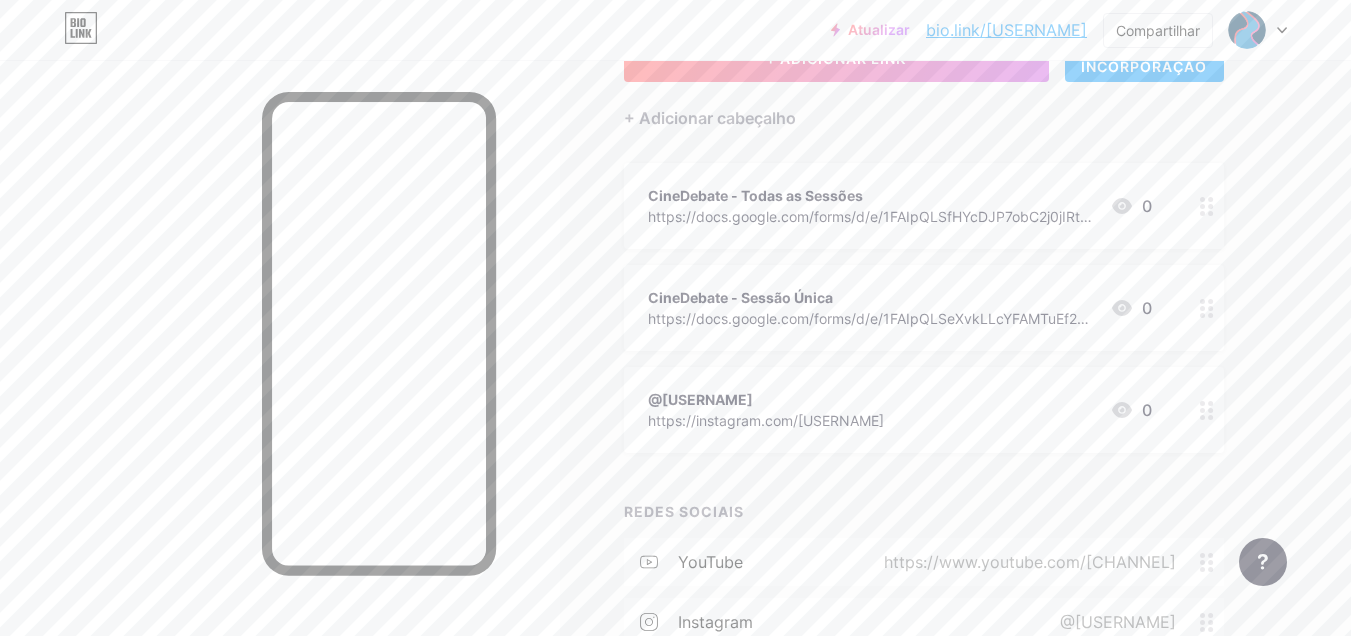 click on "Ligações
Postagens
Projeto
Assinantes
NOVO
Estatísticas
Configurações       + ADICIONAR LINK     + ADICIONAR INCORPORAÇÃO
+ Adicionar cabeçalho
CineDebate - Todas as Sessões
https://docs.google.com/forms/d/e/1FAIpQLSfHYcDJP7obC2j0jIRtL57tojHk0B0czepjIlOFfQ9FI6VlLw/viewform?usp=header
0
CineDebate - Sessão Única
https://docs.google.com/forms/d/e/1FAIpQLSeXvkLLcYFAMTuEf2knLpr4YauRdjnnIWZzNakyoeNeEPdmbg/viewform?usp=header
0
@[USERNAME]
https://instagram.com/[USERNAME]
0
REDES SOCIAIS
YouTube
https://www.youtube.com/[CHANNEL]
Instagram
@[USERNAME]" at bounding box center (688, 357) 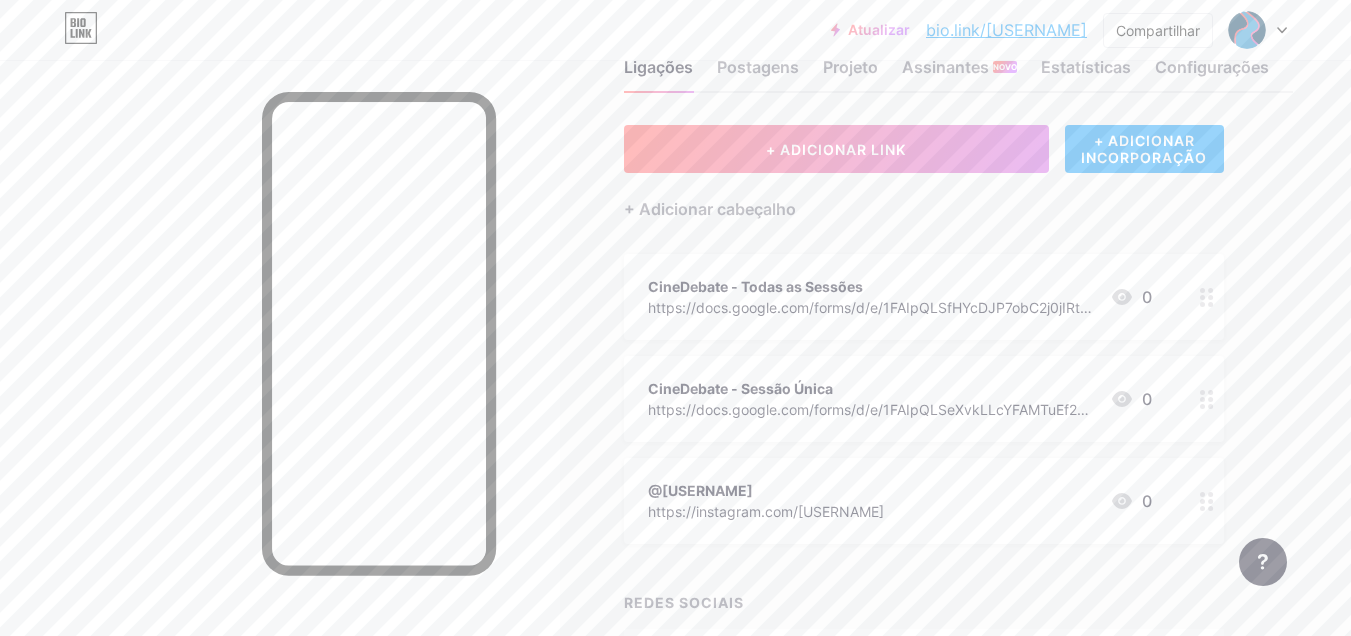 scroll, scrollTop: 0, scrollLeft: 0, axis: both 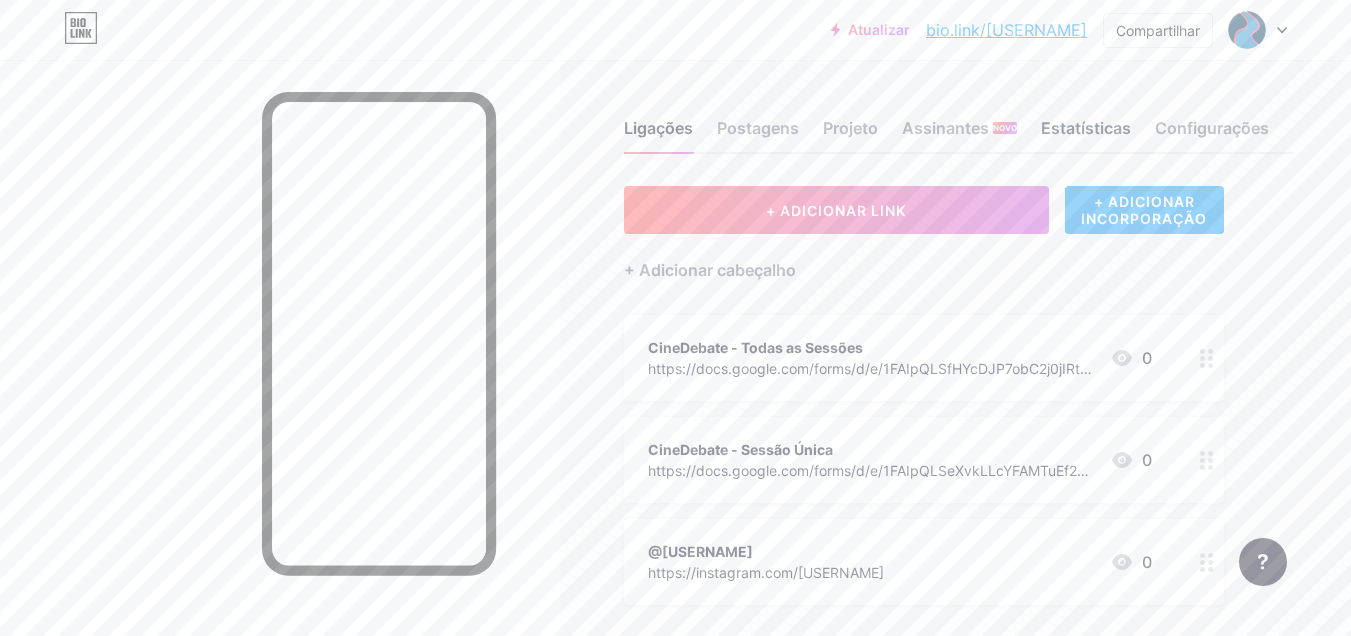 click on "Estatísticas" at bounding box center (1086, 128) 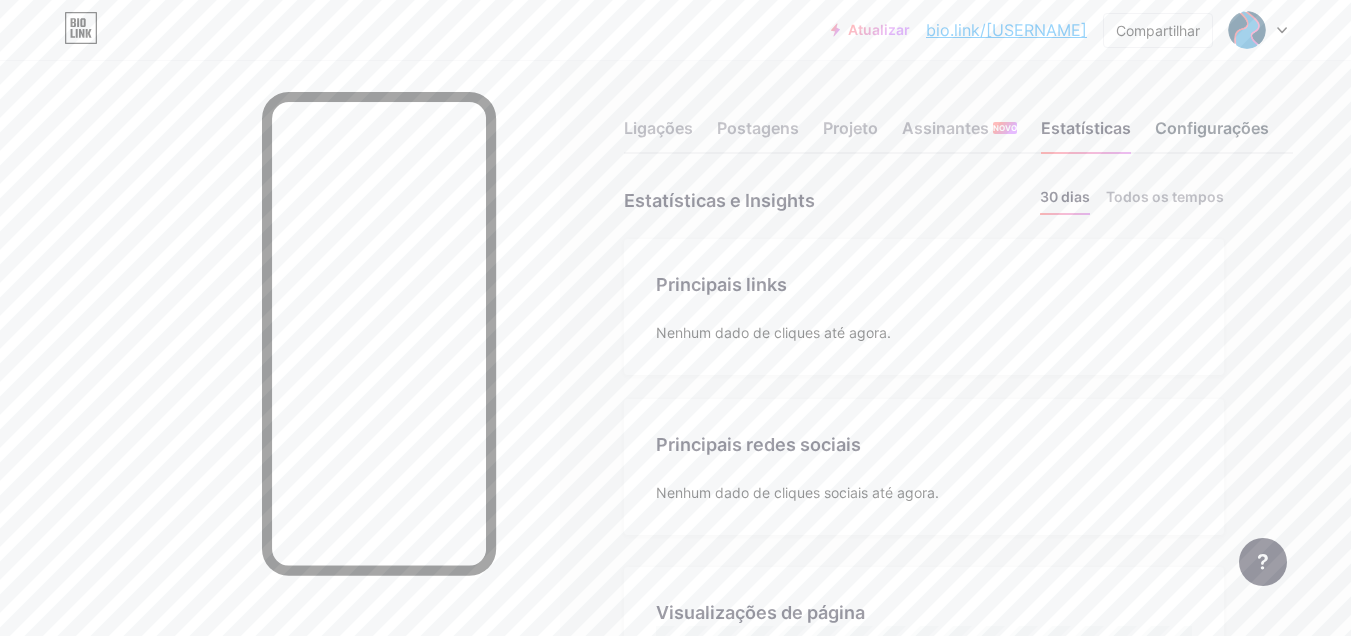 scroll, scrollTop: 999364, scrollLeft: 998649, axis: both 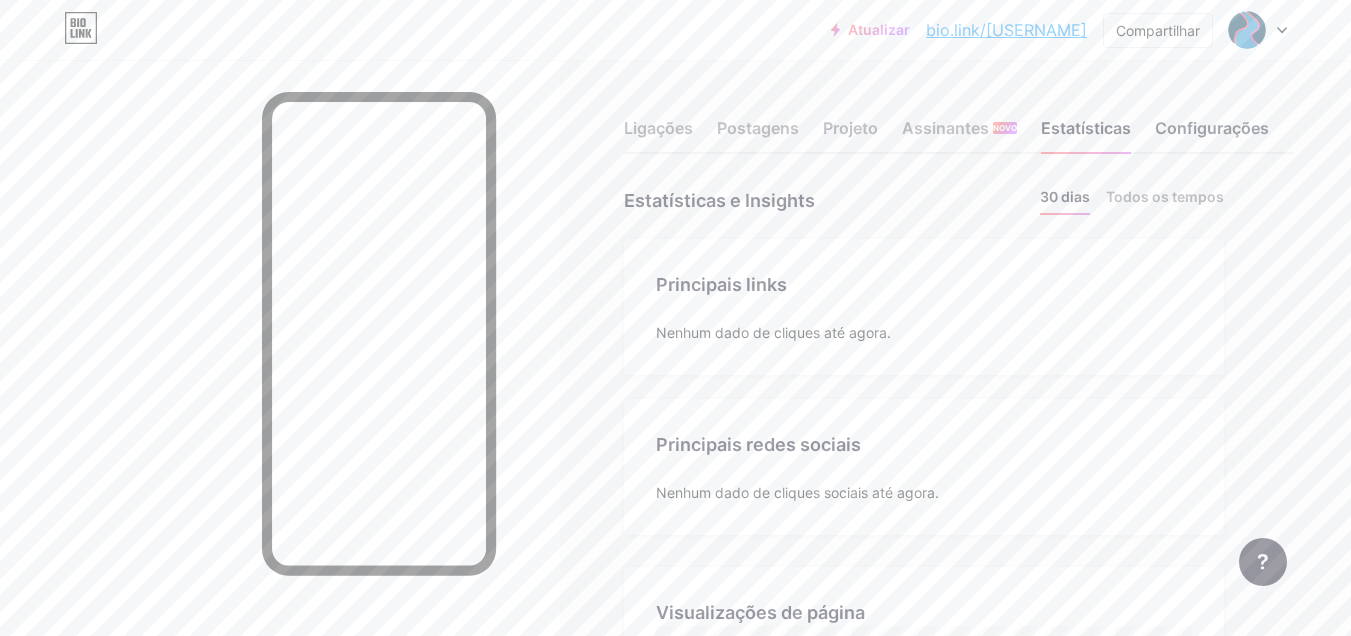 click on "Configurações" at bounding box center (1212, 128) 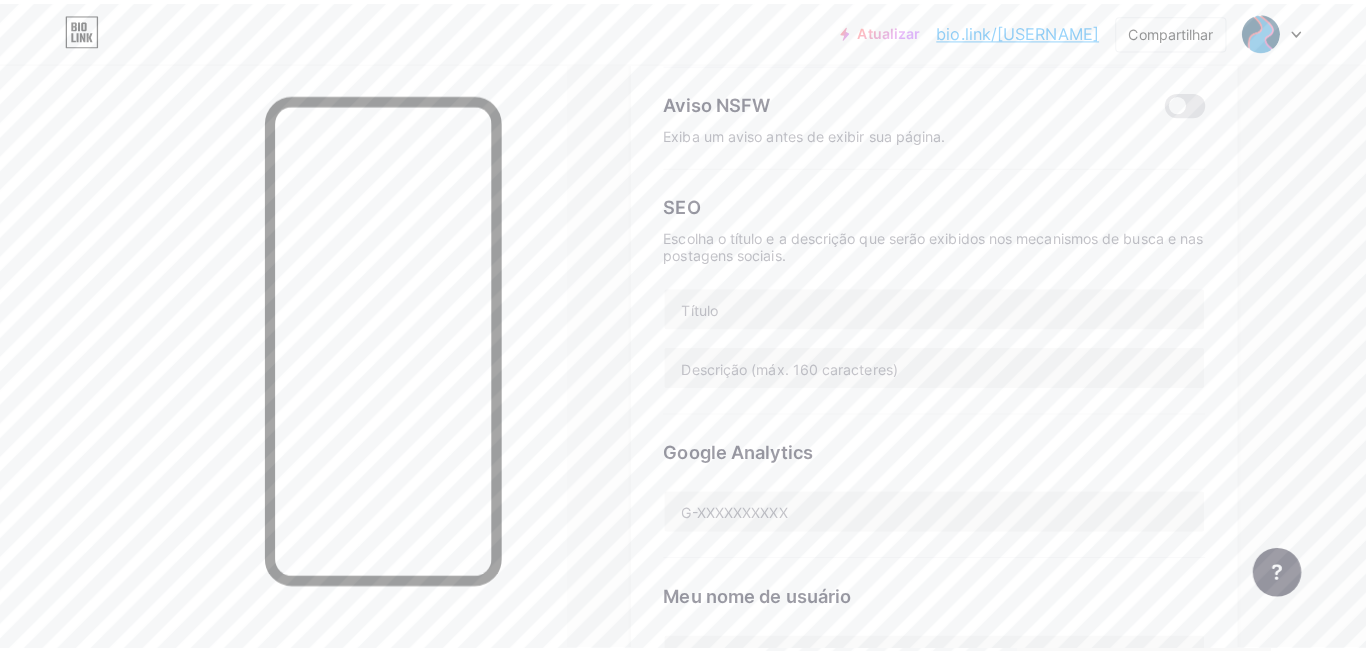 scroll, scrollTop: 0, scrollLeft: 0, axis: both 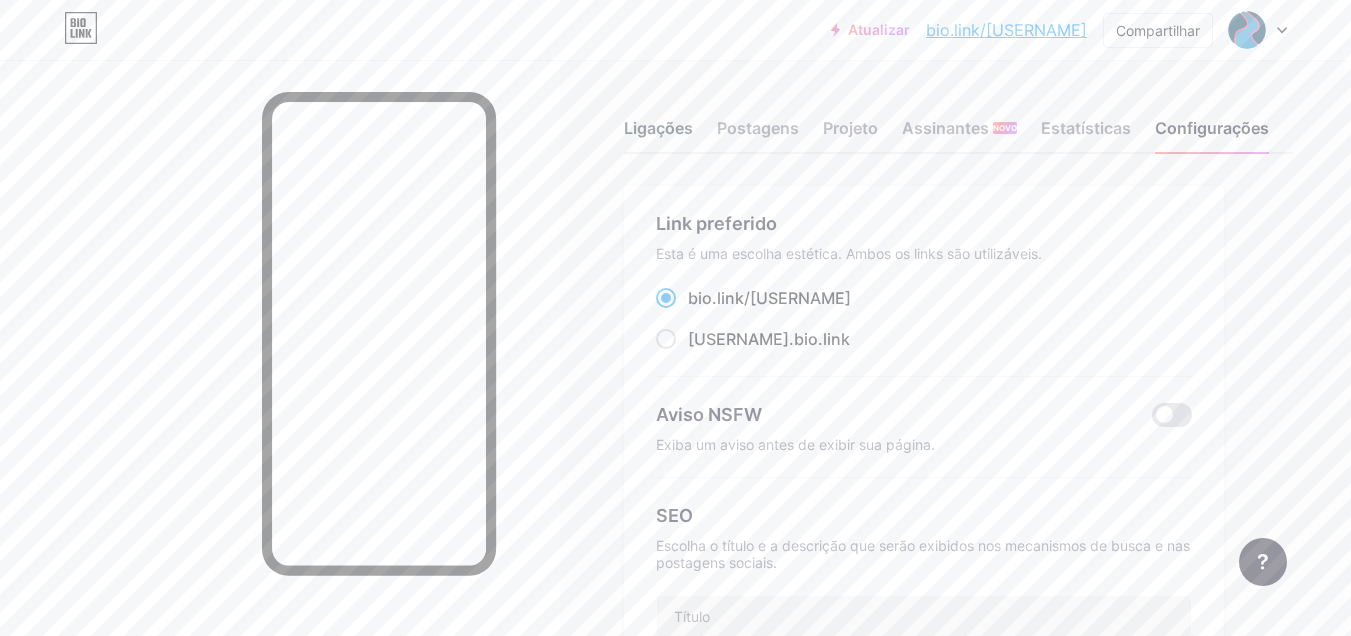 click on "Ligações" at bounding box center (658, 128) 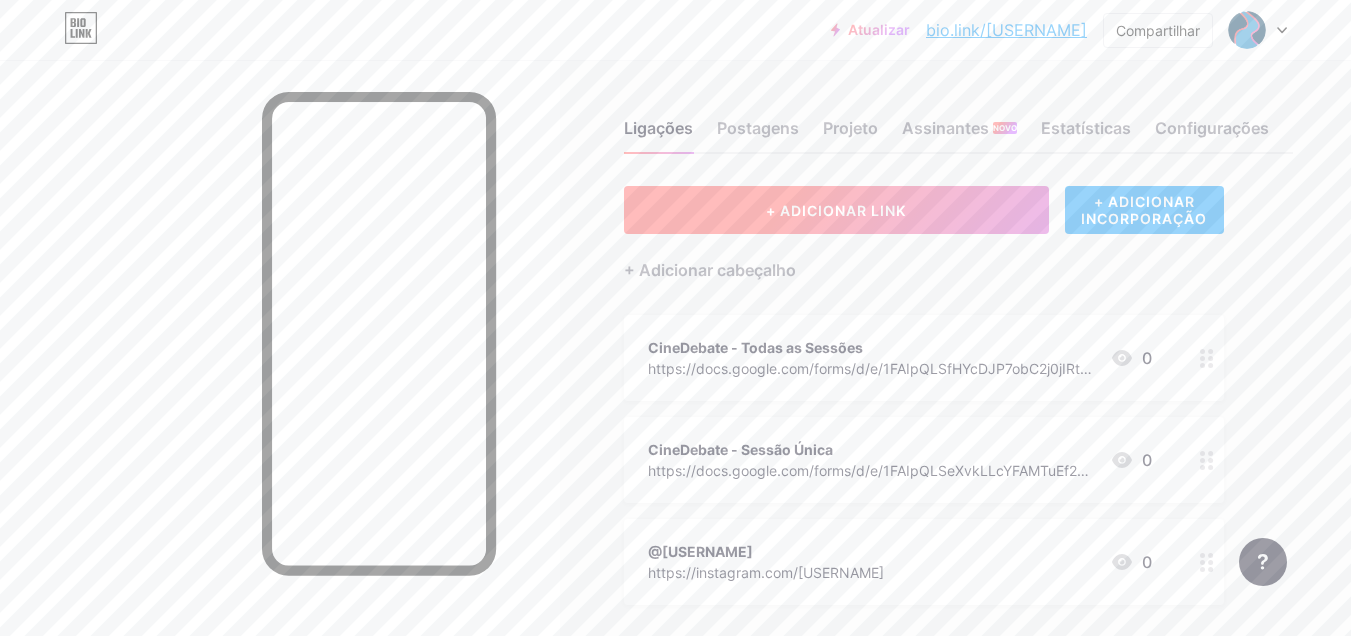 click on "+ ADICIONAR LINK" at bounding box center [836, 210] 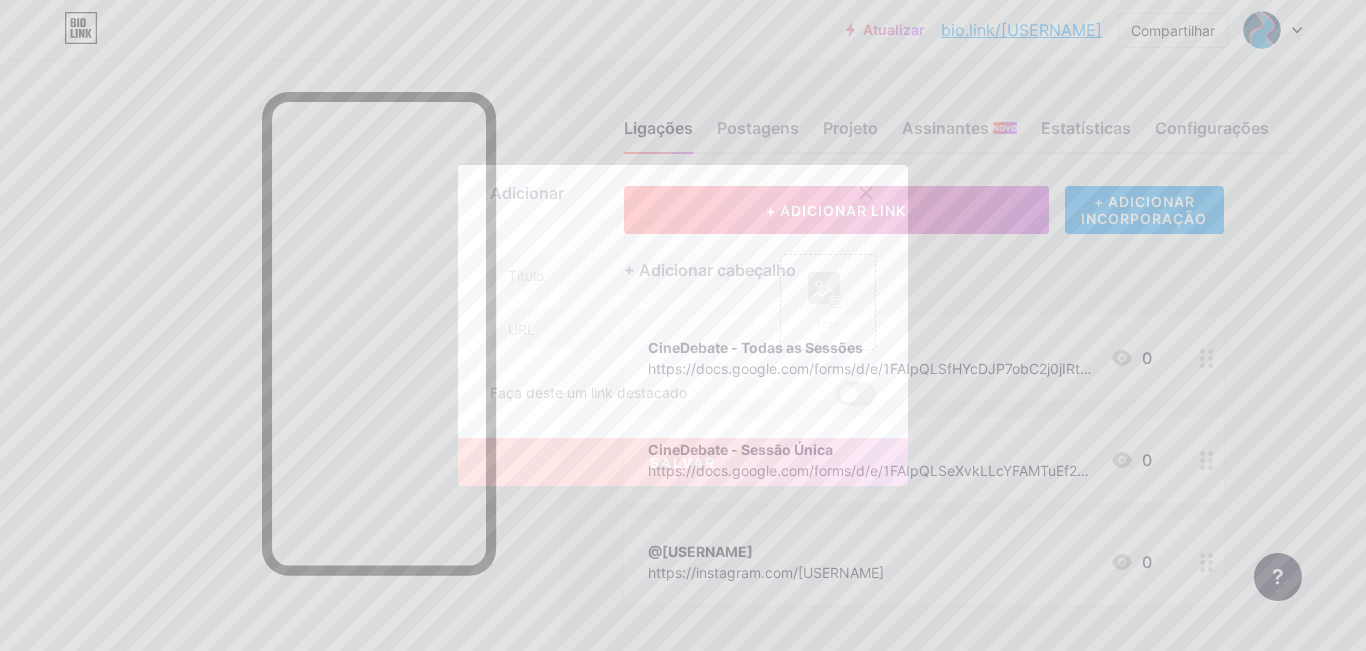 click 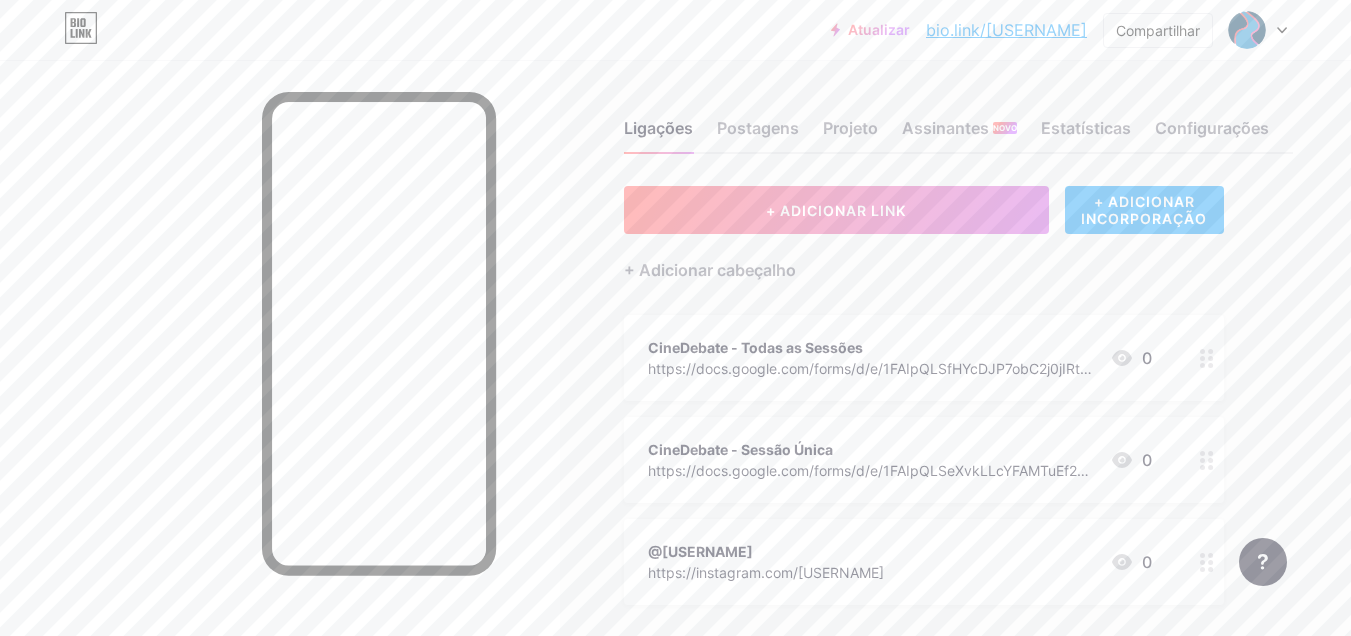click on "+ ADICIONAR INCORPORAÇÃO" at bounding box center (1144, 210) 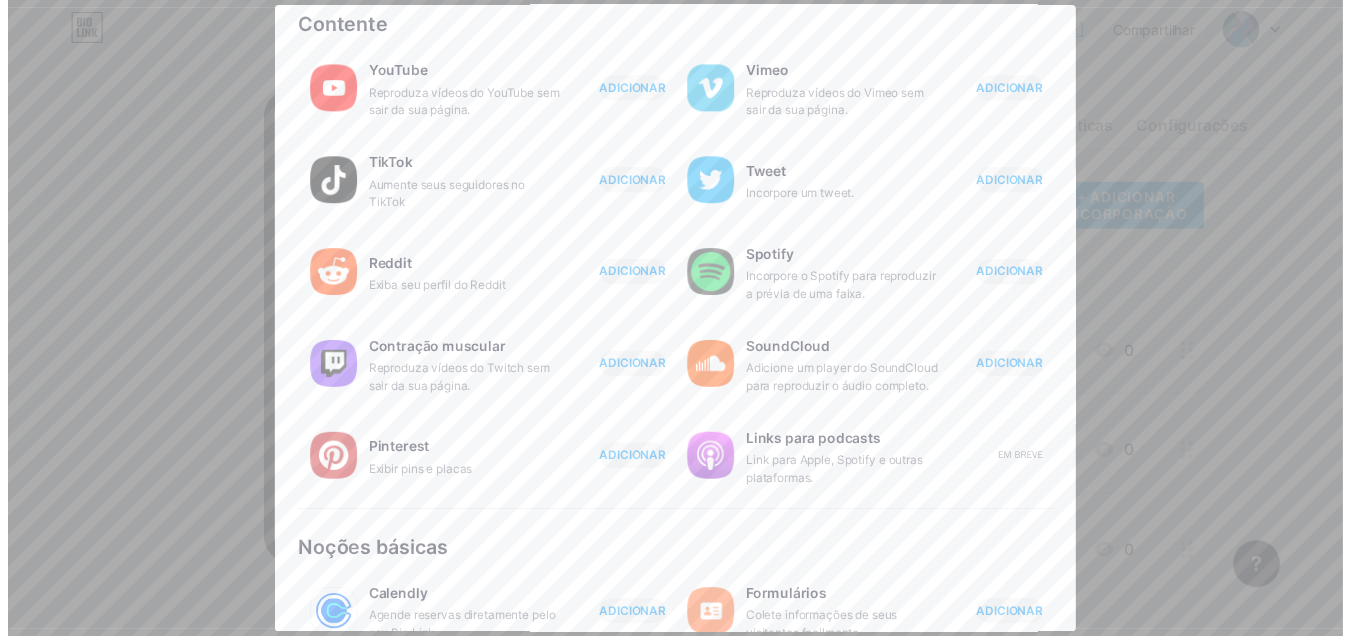 scroll, scrollTop: 0, scrollLeft: 0, axis: both 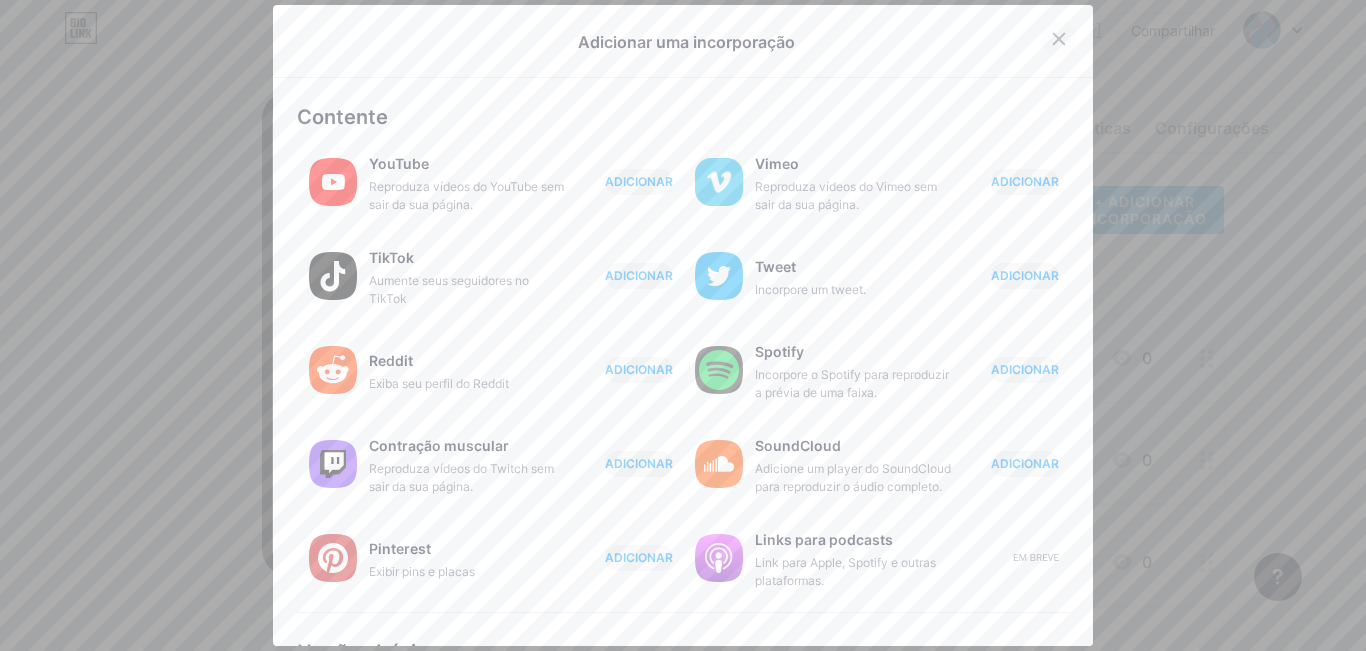 click at bounding box center [1059, 39] 